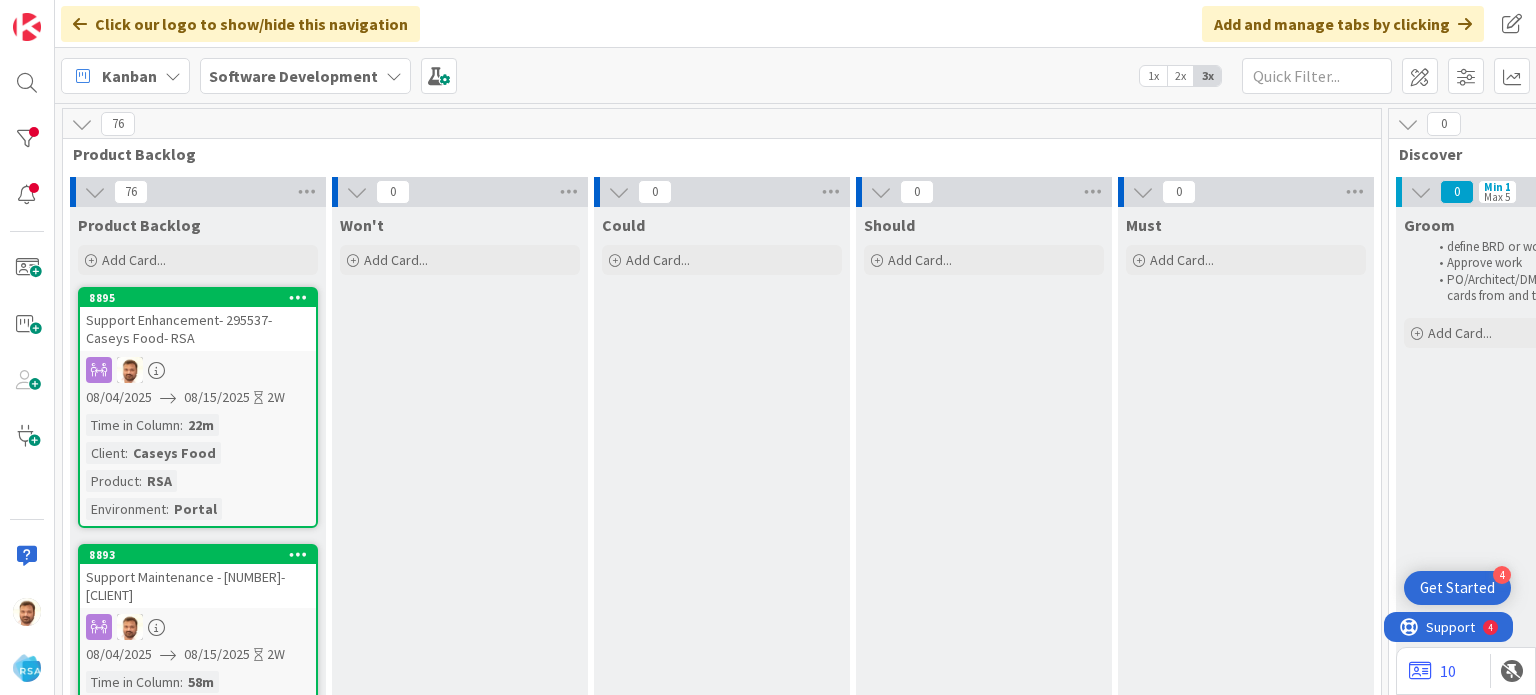 scroll, scrollTop: 0, scrollLeft: 0, axis: both 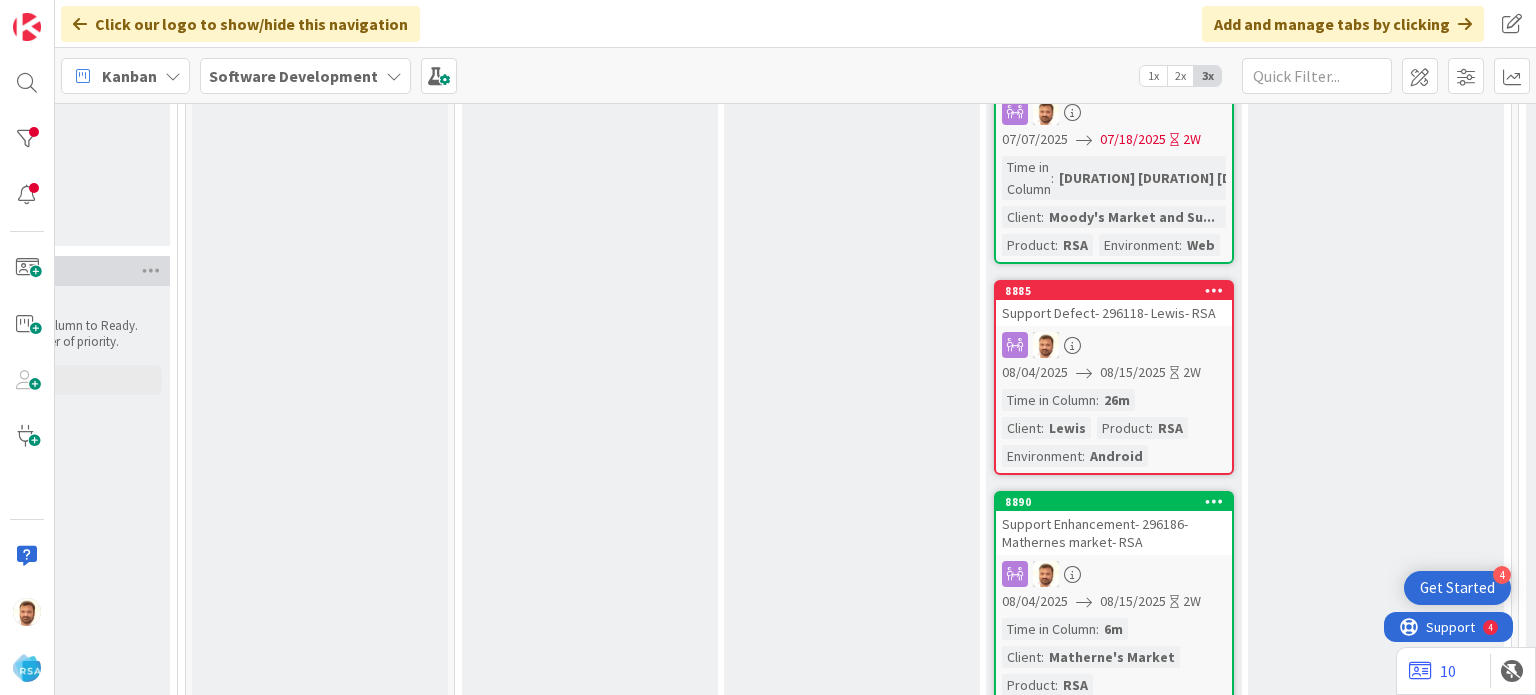 click on "Support Defect- 296118- Lewis- RSA" at bounding box center [1114, 313] 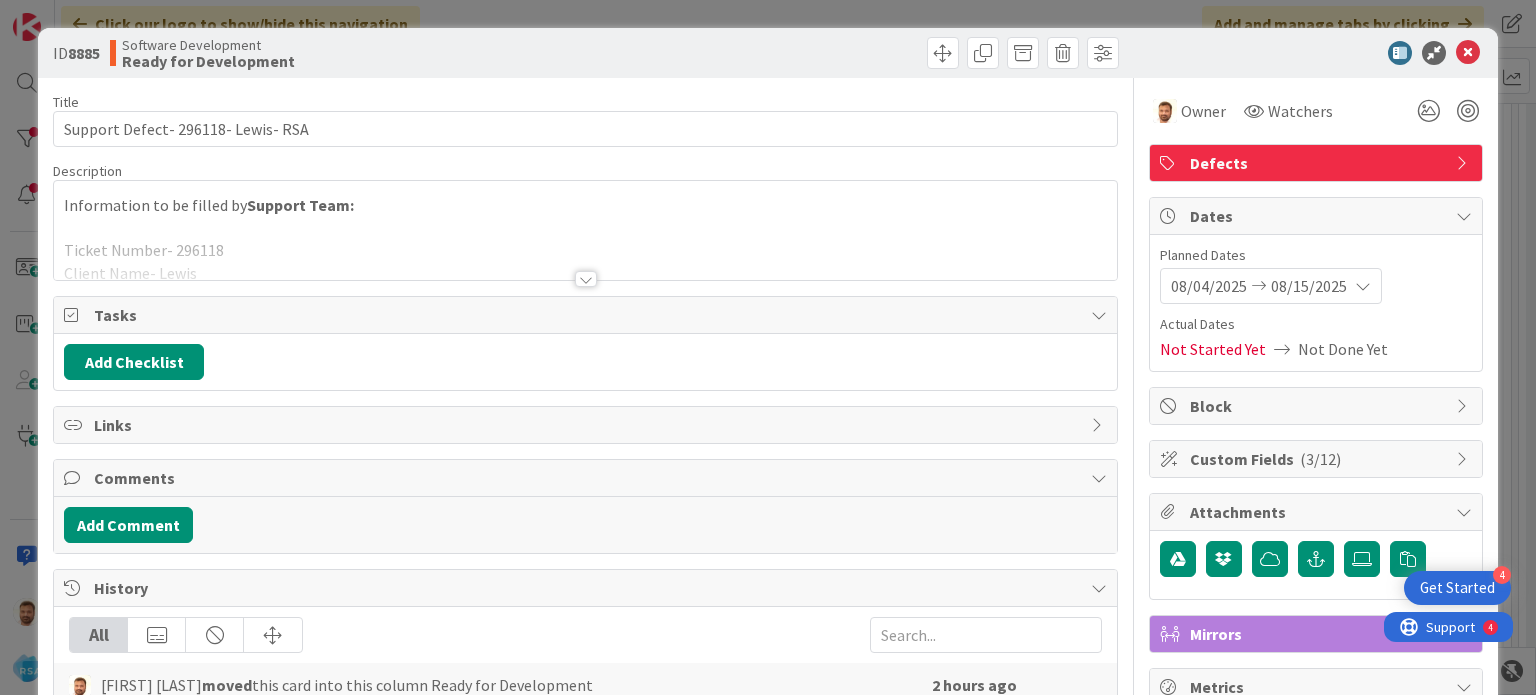 scroll, scrollTop: 0, scrollLeft: 0, axis: both 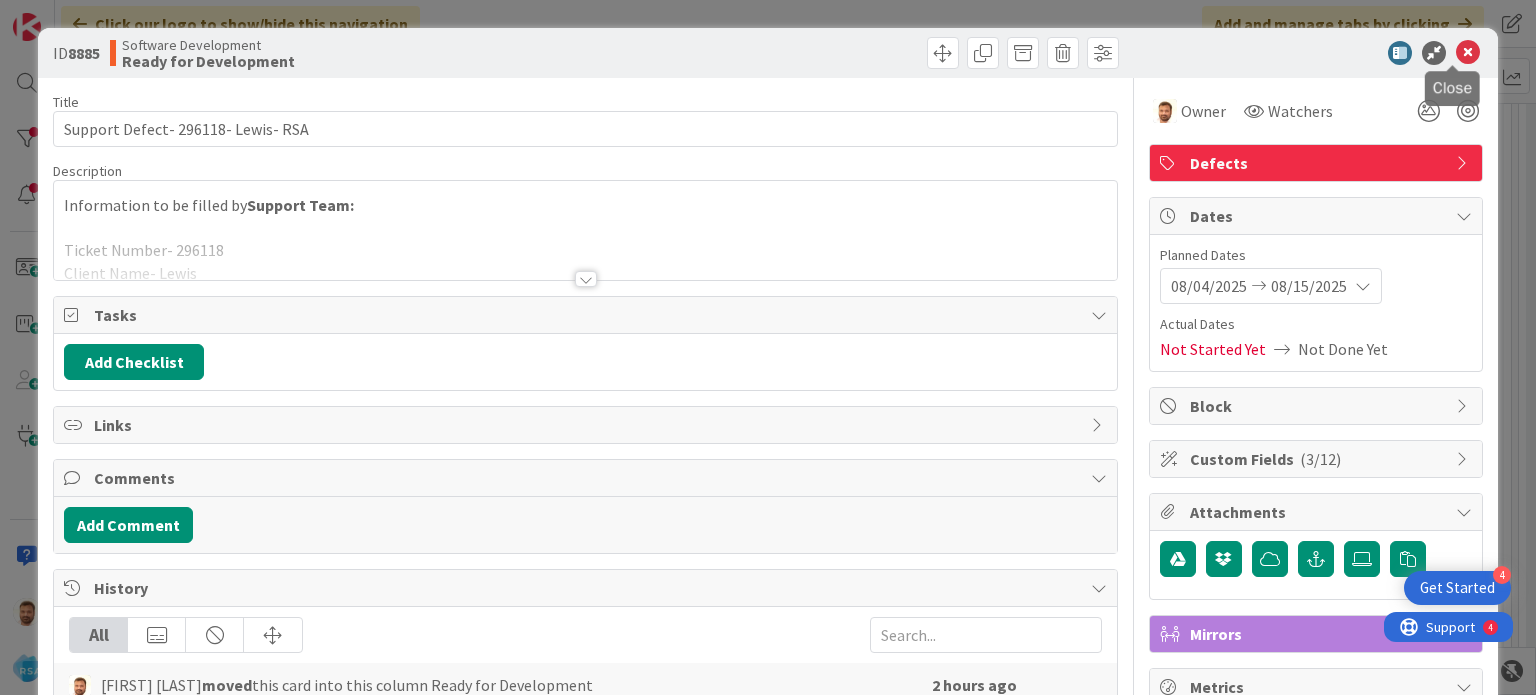 click at bounding box center [1468, 53] 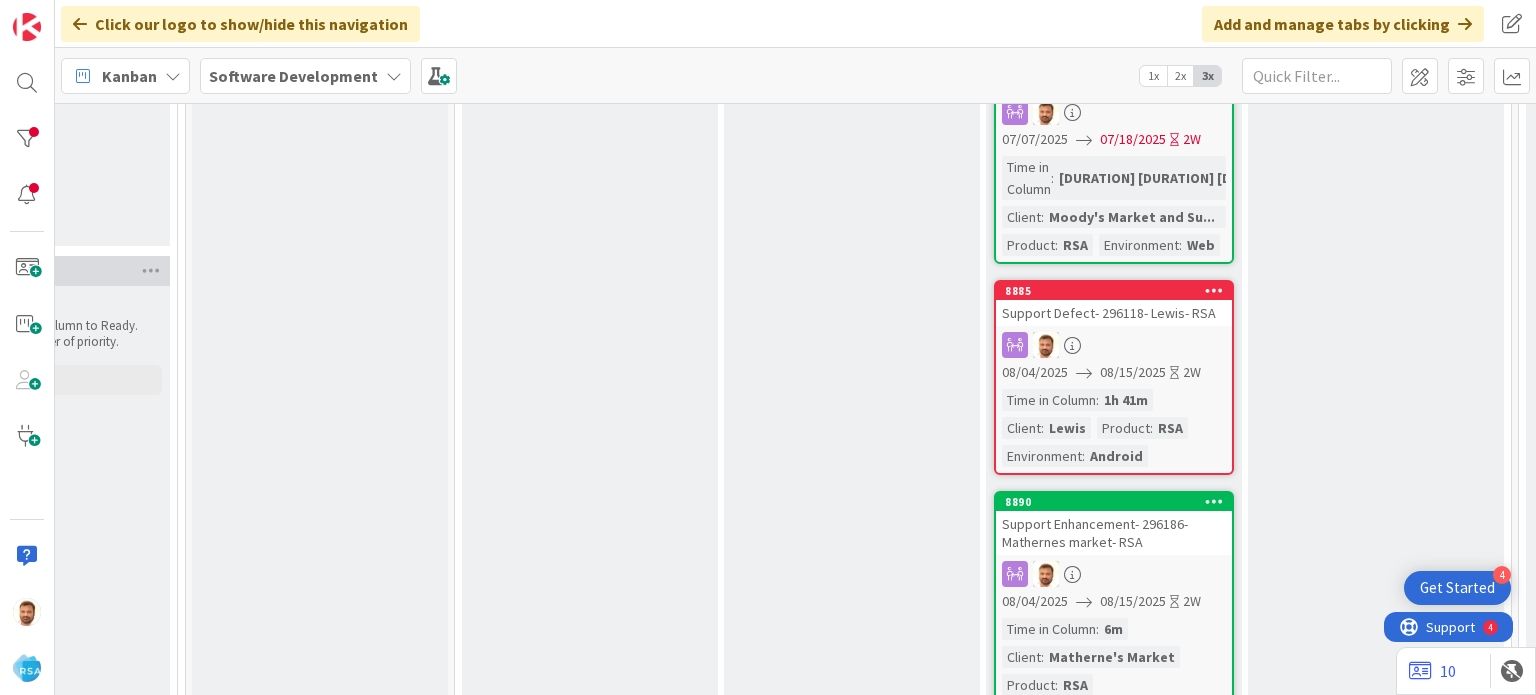 scroll, scrollTop: 0, scrollLeft: 0, axis: both 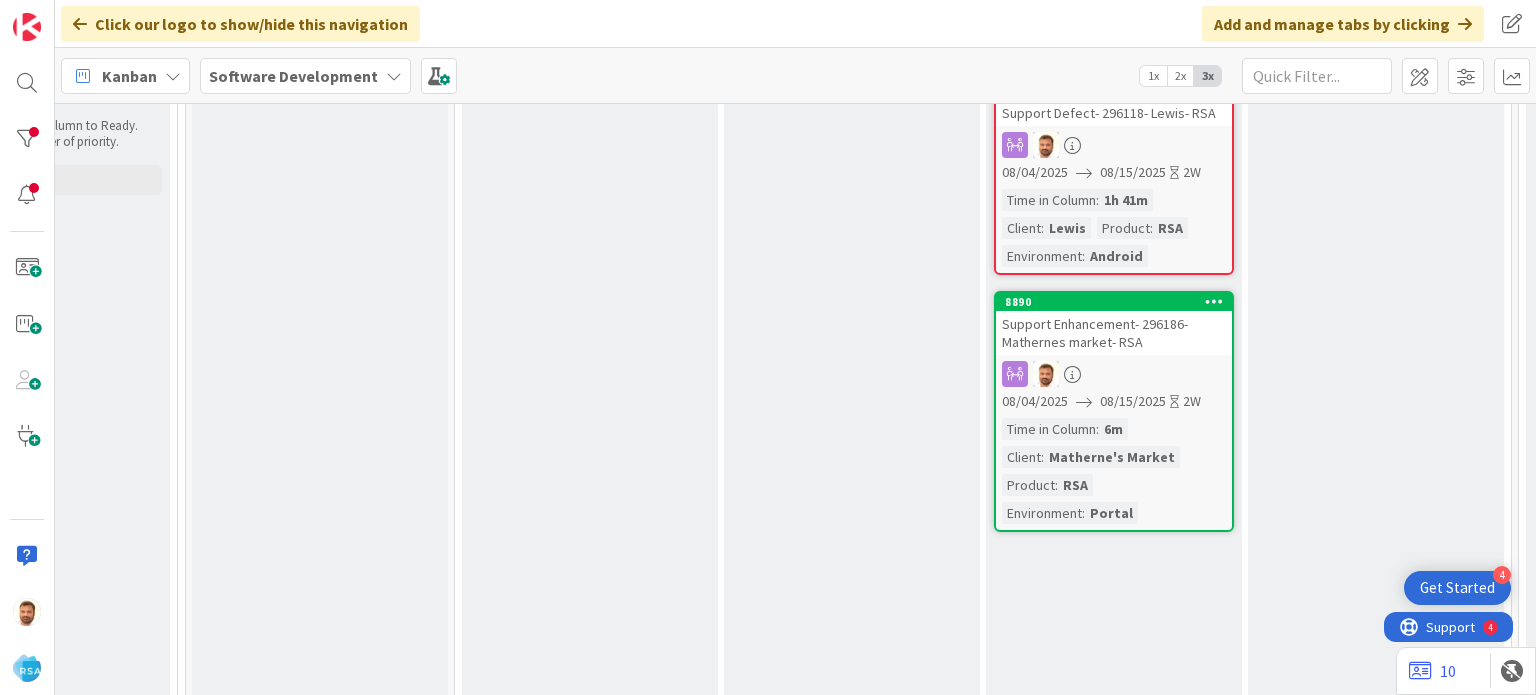 click on "Support Enhancement- 296186- Mathernes market- RSA" at bounding box center (1114, 333) 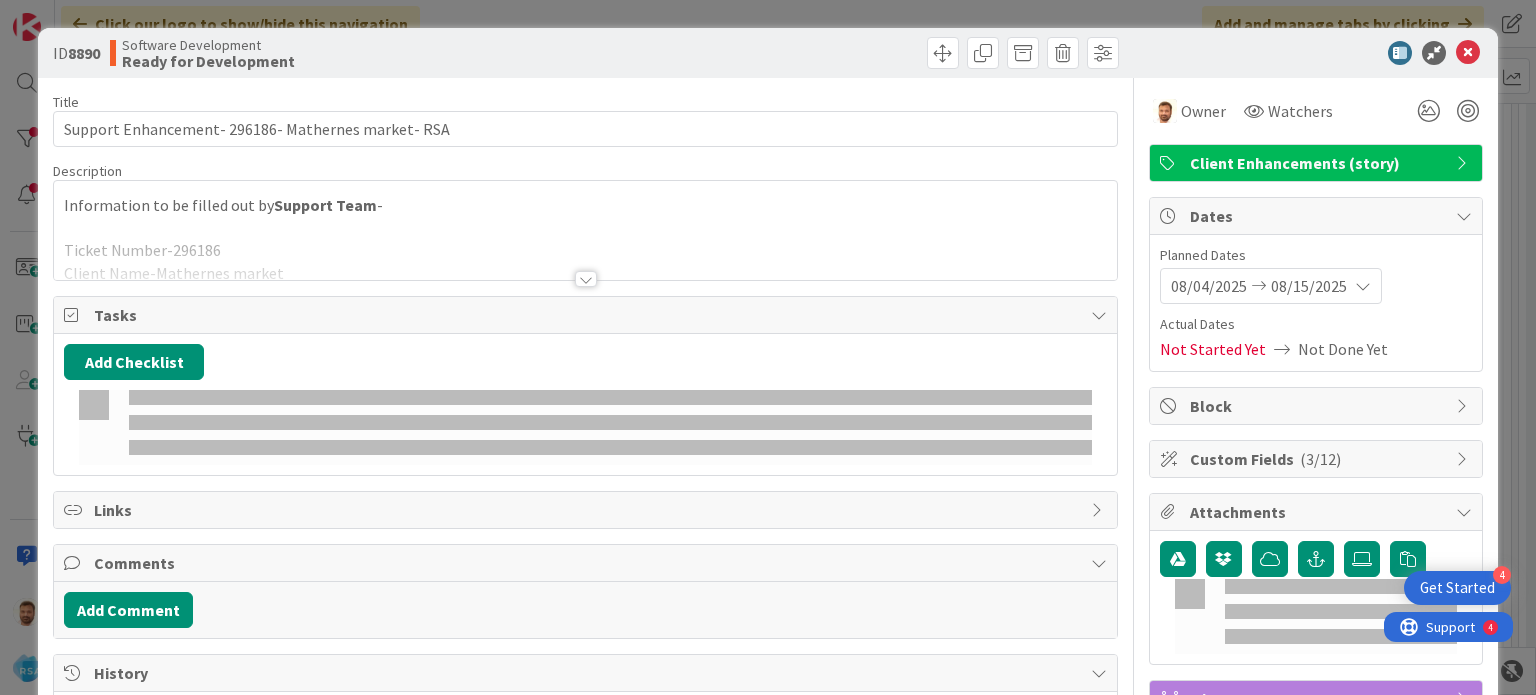 scroll, scrollTop: 0, scrollLeft: 0, axis: both 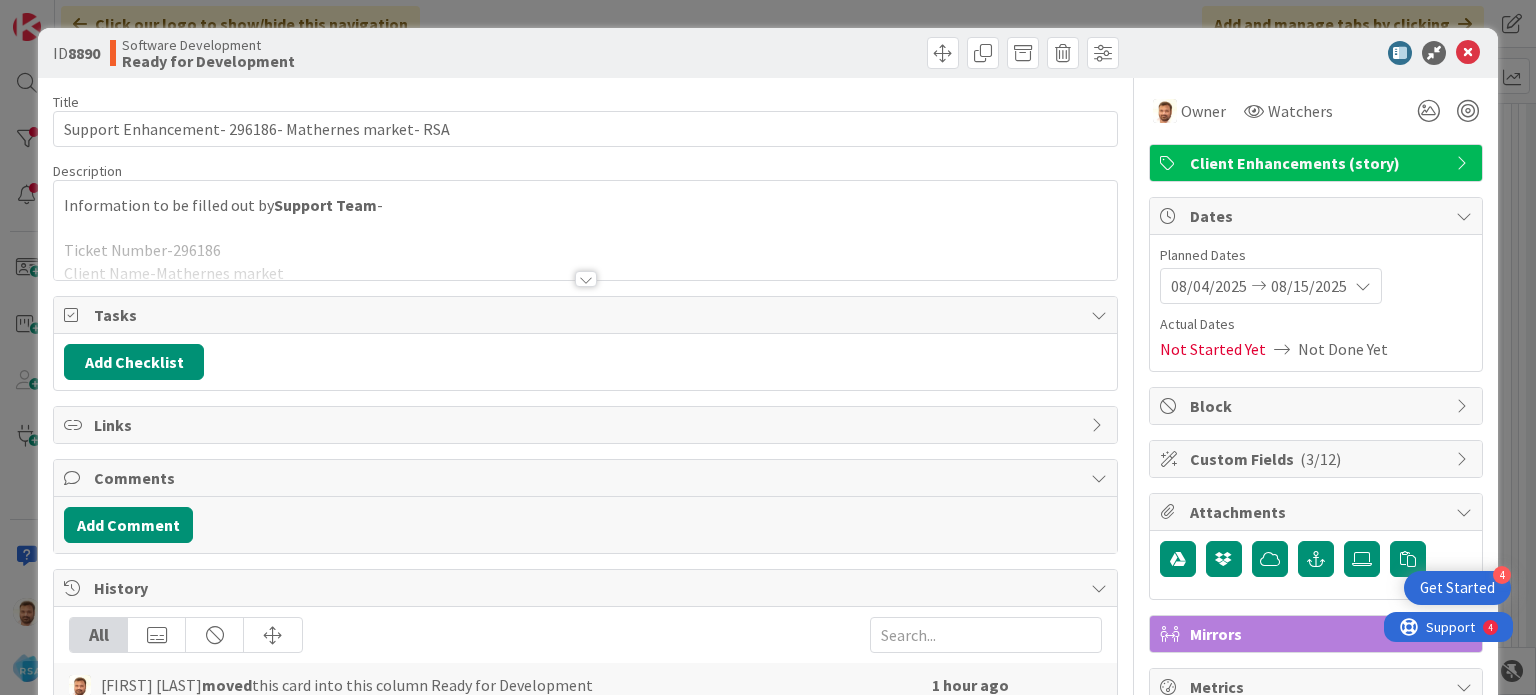 click on "[DATE] [TIME] SB [FIRST] [LAST]  mirrored  this card on this board 'Account Management' 2 hours ago [DATE] [TIME] Ap [FIRST] [LAST]  created  a due date of 8/15/2025 5 hours ago [DATE] [TIME] Ap [FIRST] [LAST]  updated  the start date to 8/04/2025 5 hours ago [DATE] [TIME] Ap [FIRST] [LAST]  updated  the start date to 8/15/2025 5 hours ago August 05 2025 12:43 PM Show More..." at bounding box center (585, 834) 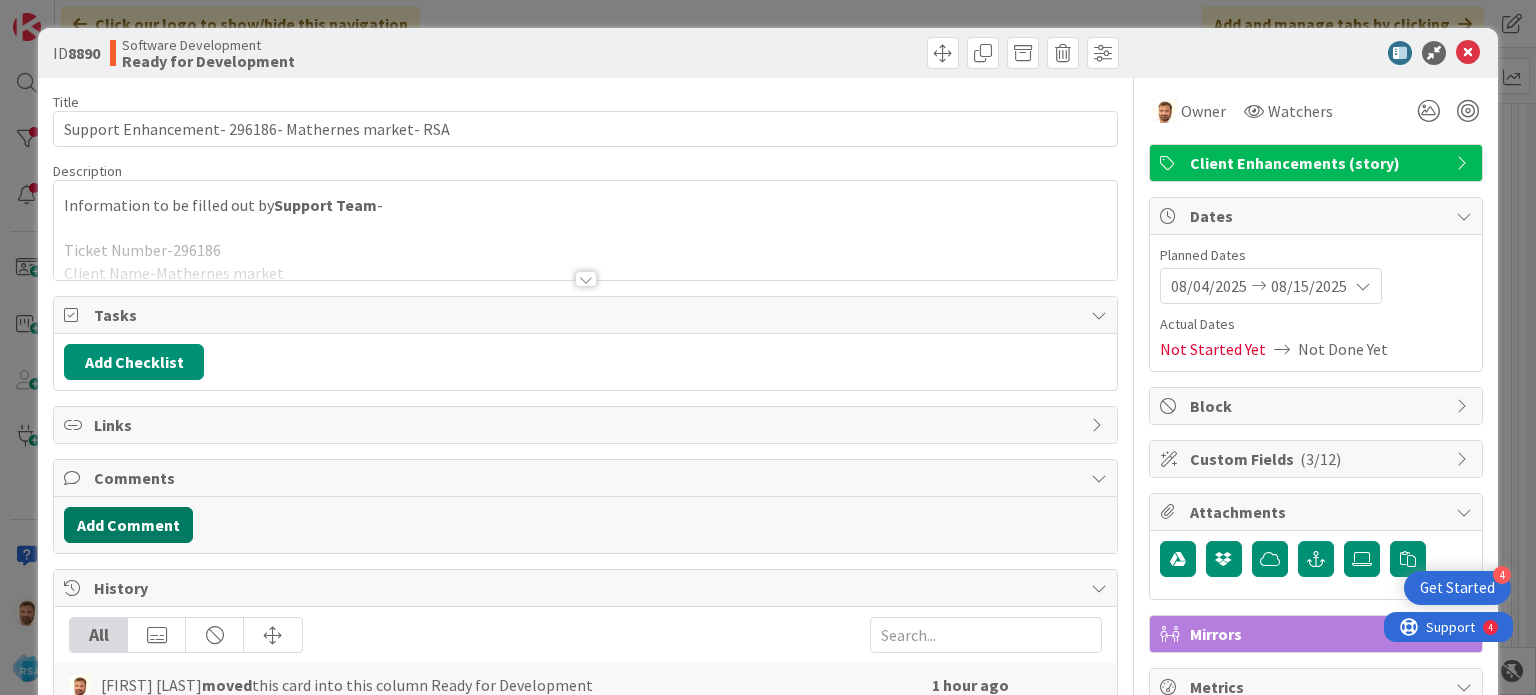 click on "Add Comment" at bounding box center (128, 525) 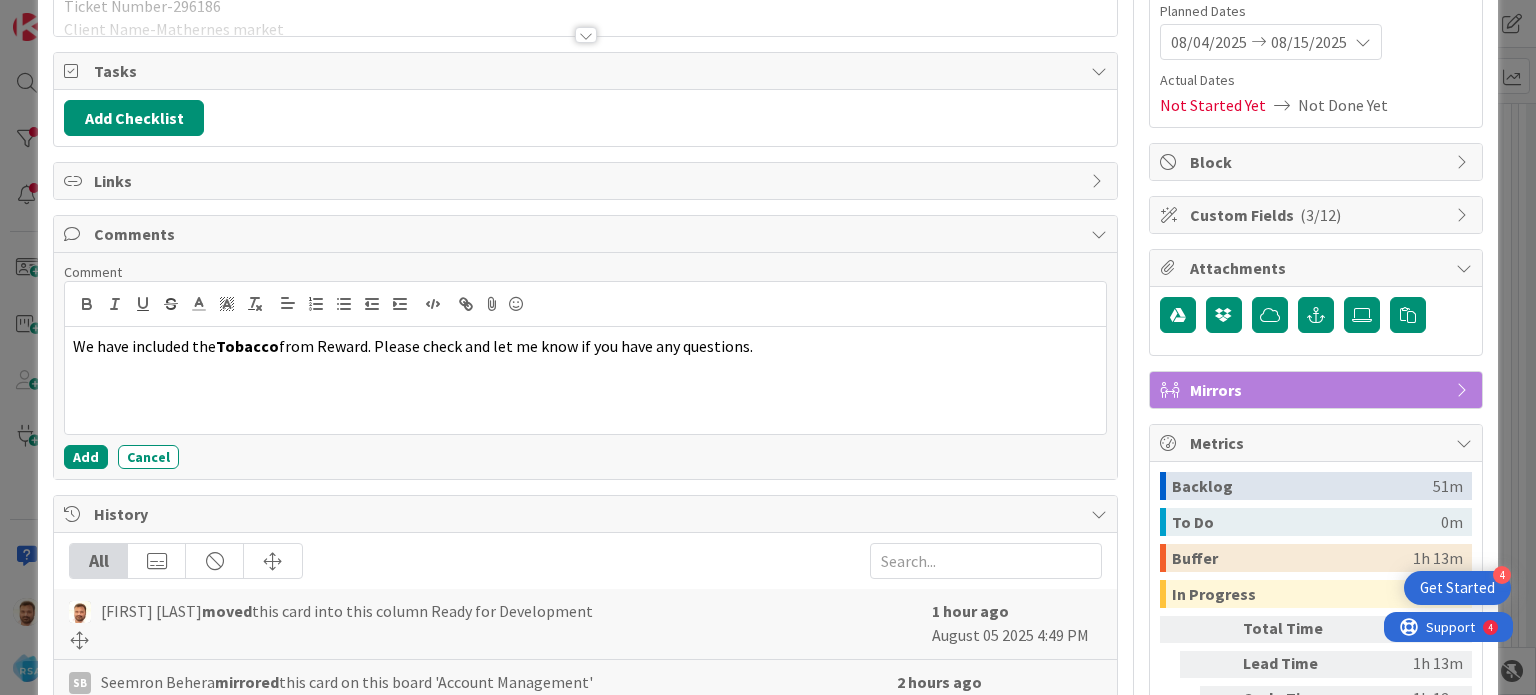 scroll, scrollTop: 300, scrollLeft: 0, axis: vertical 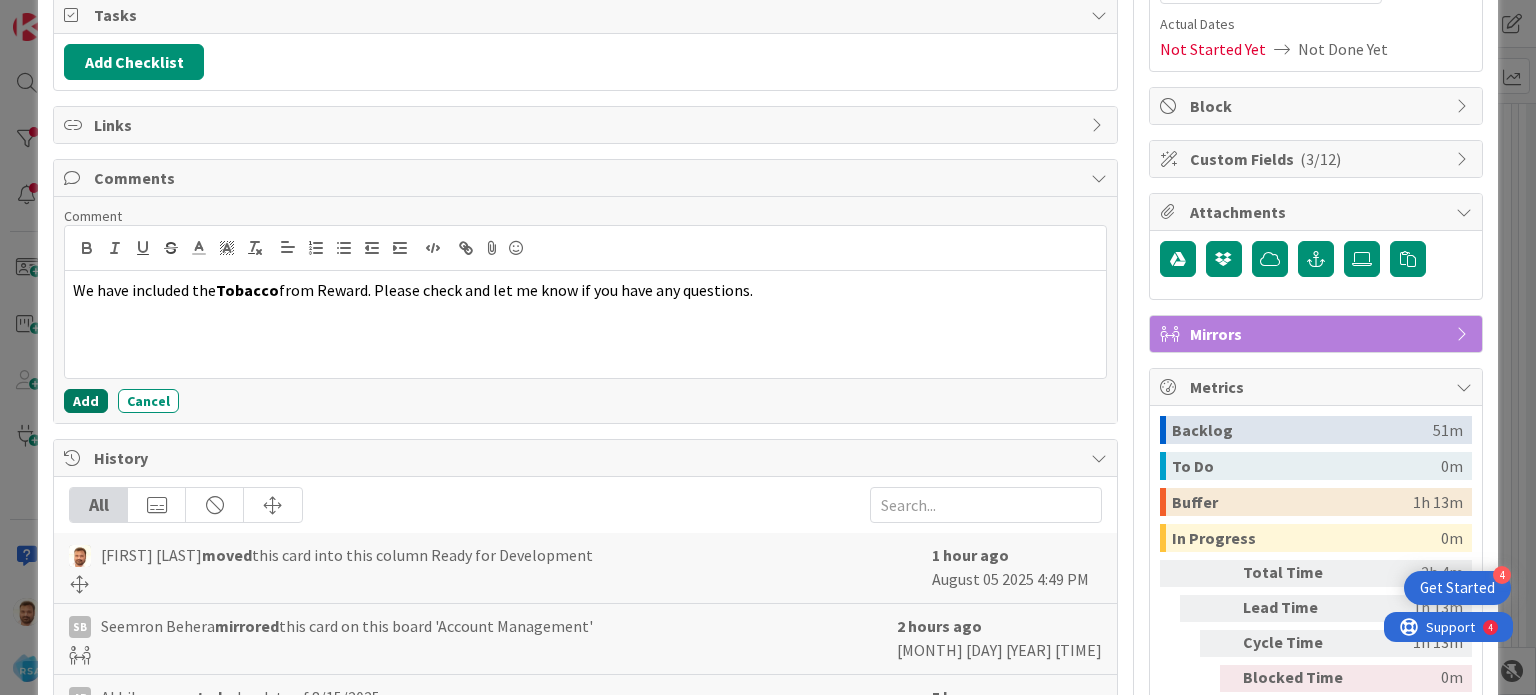 click on "Add" at bounding box center [86, 401] 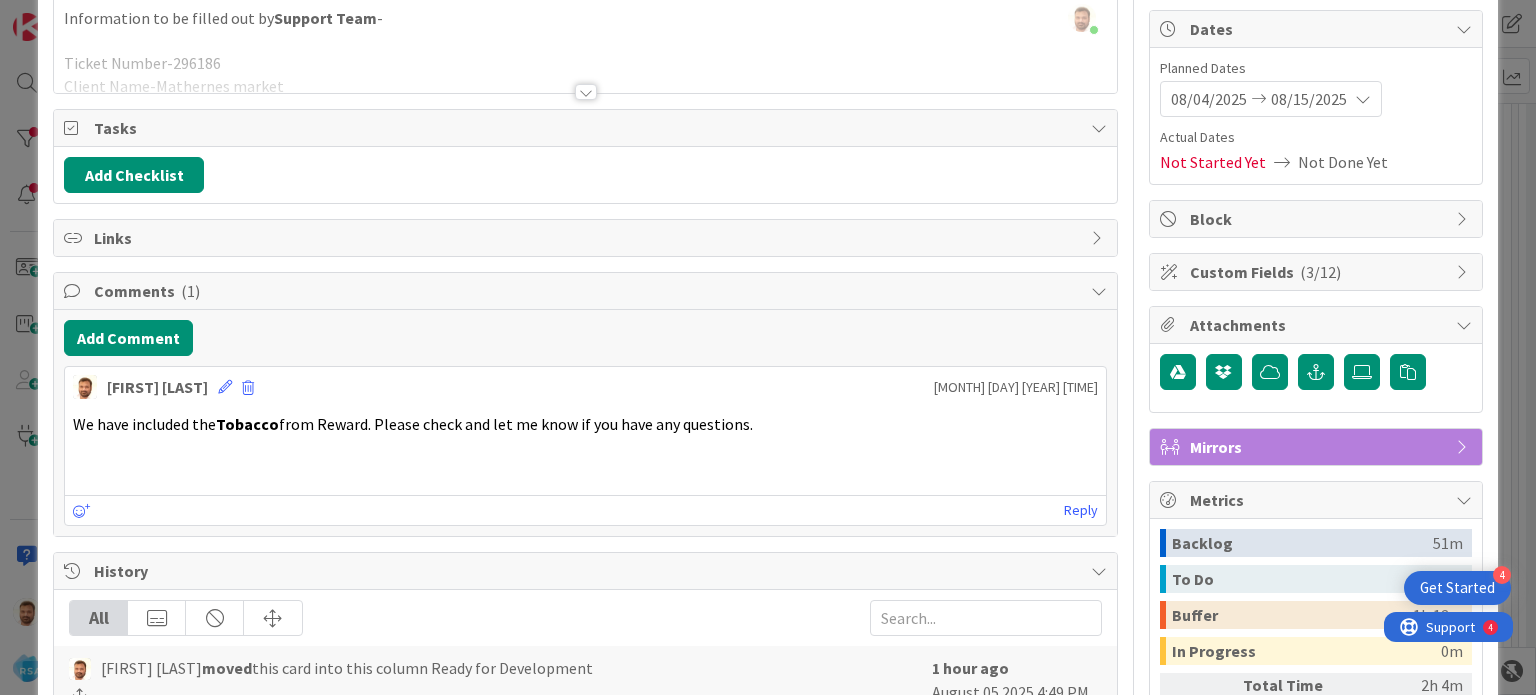 scroll, scrollTop: 0, scrollLeft: 0, axis: both 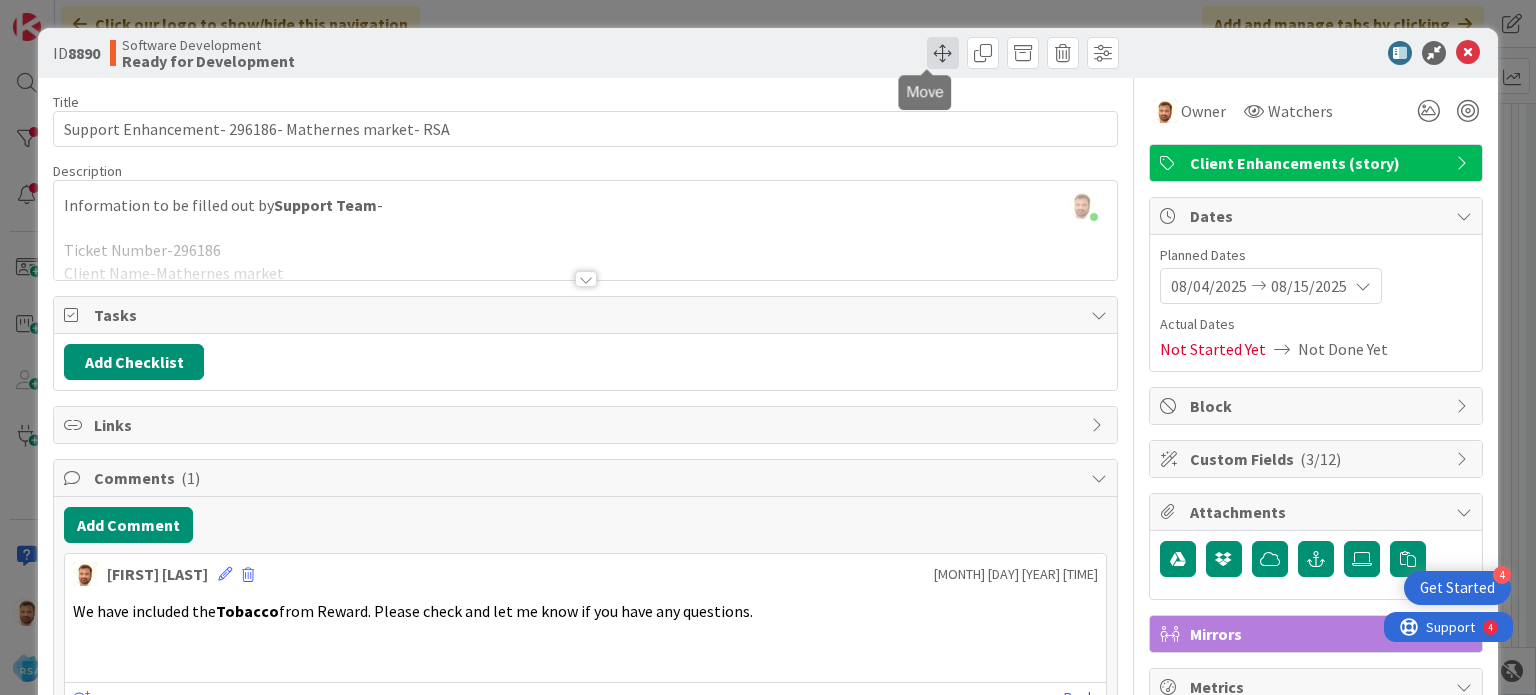 click at bounding box center (943, 53) 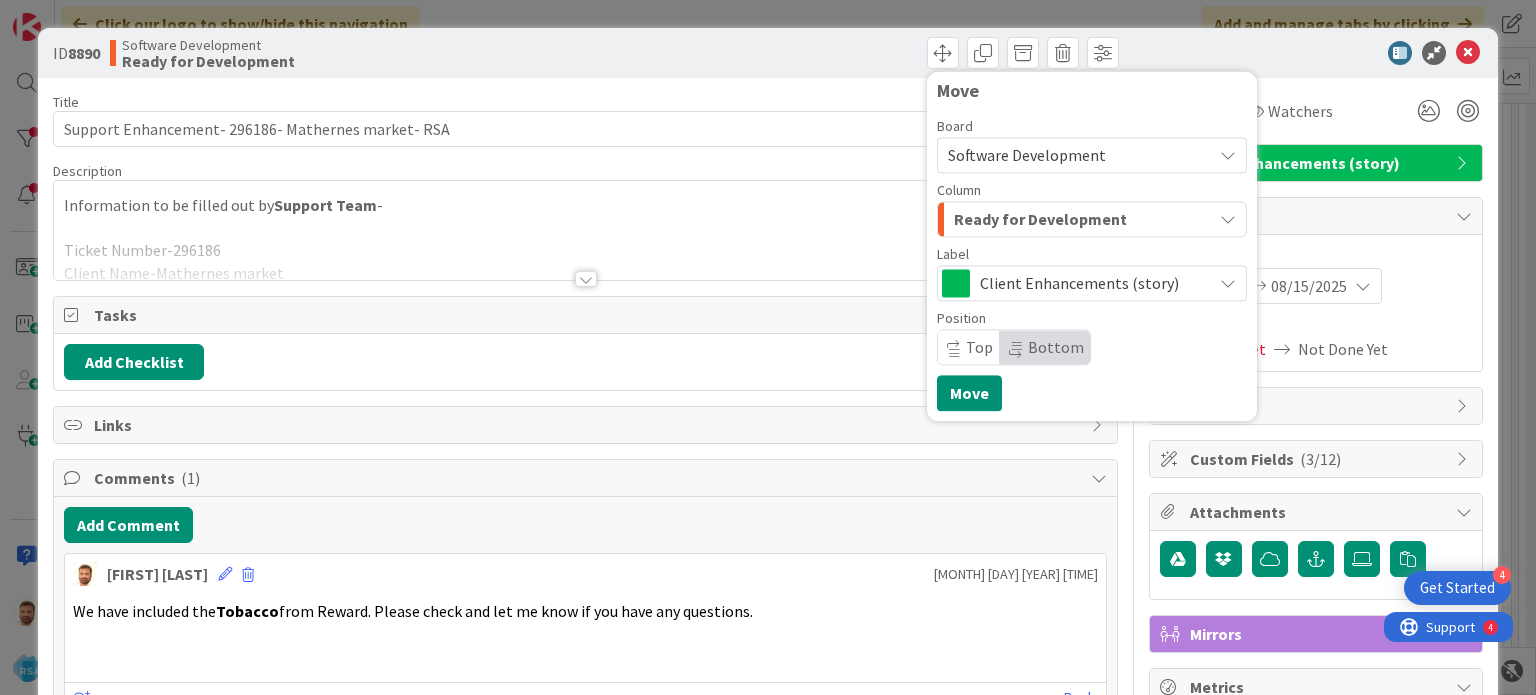 click on "Ready for Development" at bounding box center (1040, 219) 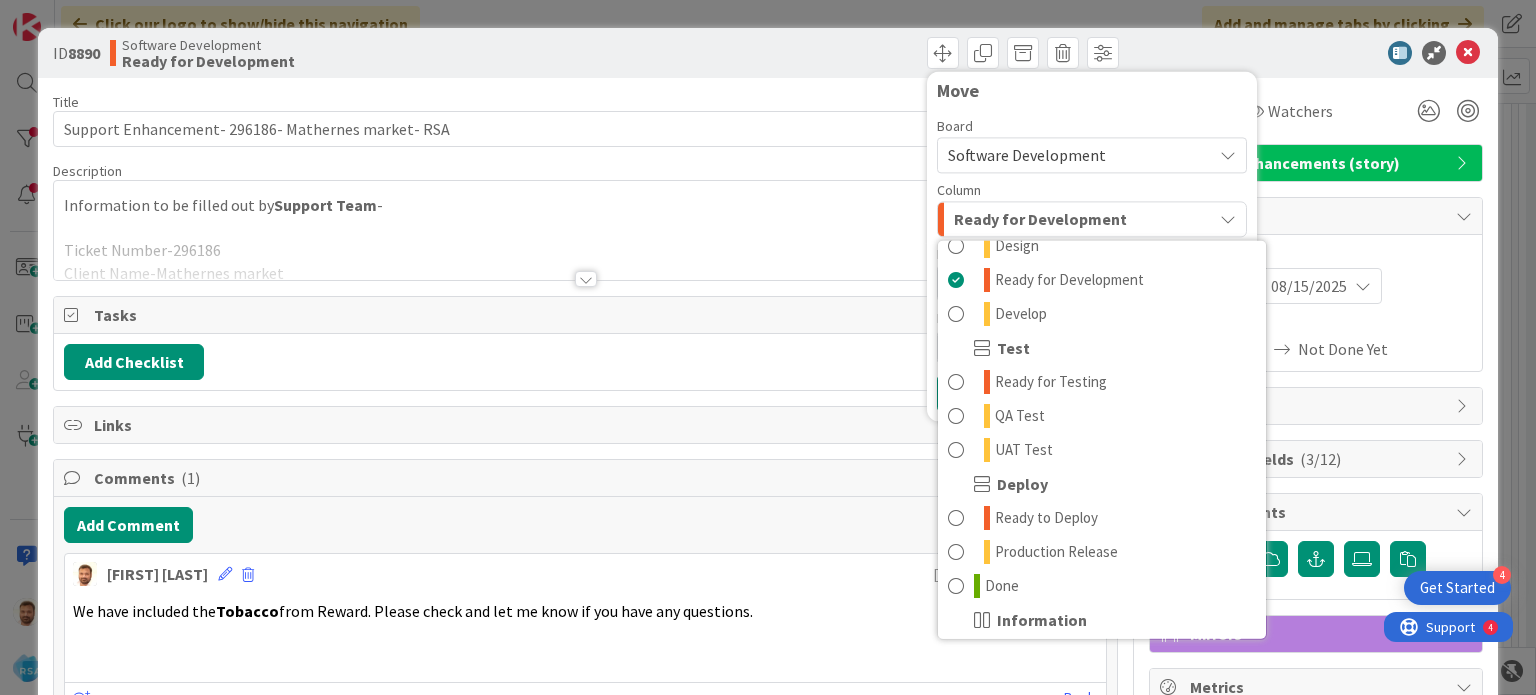 scroll, scrollTop: 500, scrollLeft: 0, axis: vertical 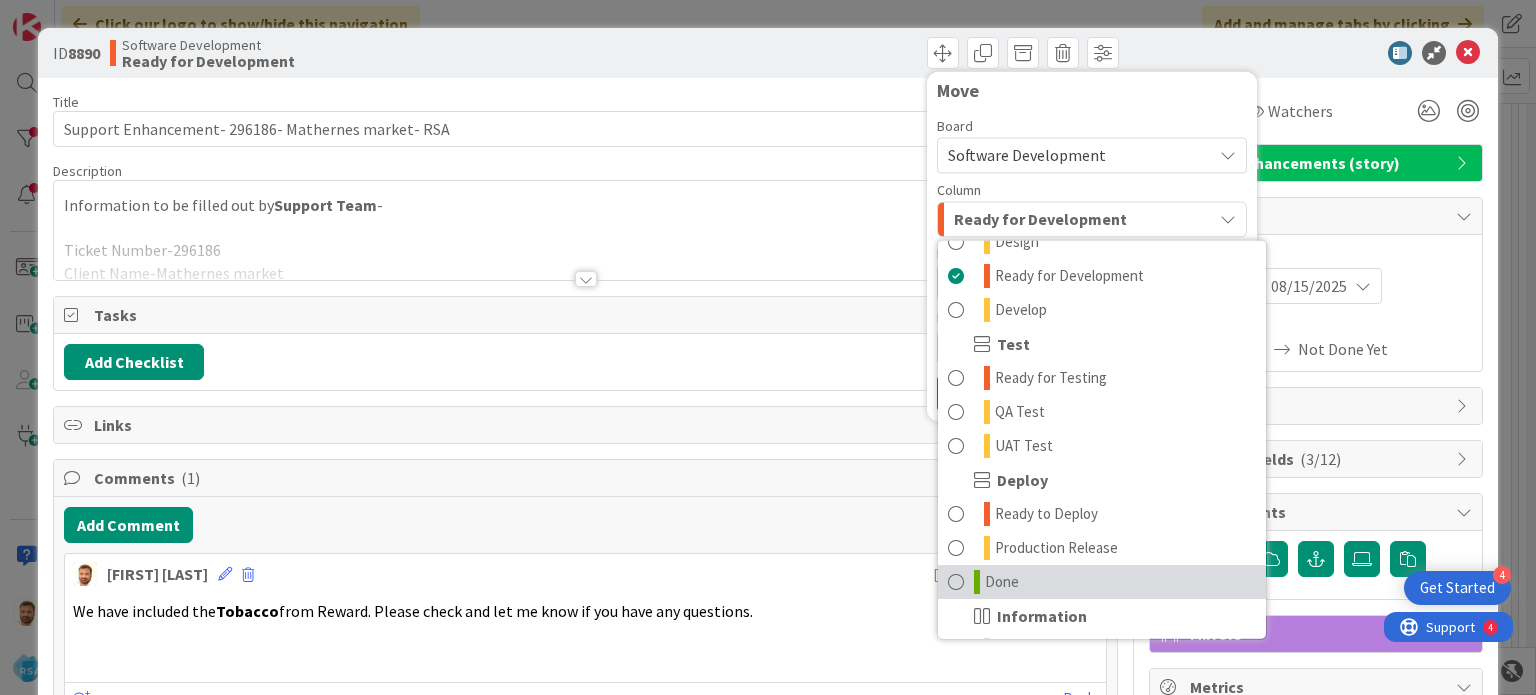 click at bounding box center (977, 582) 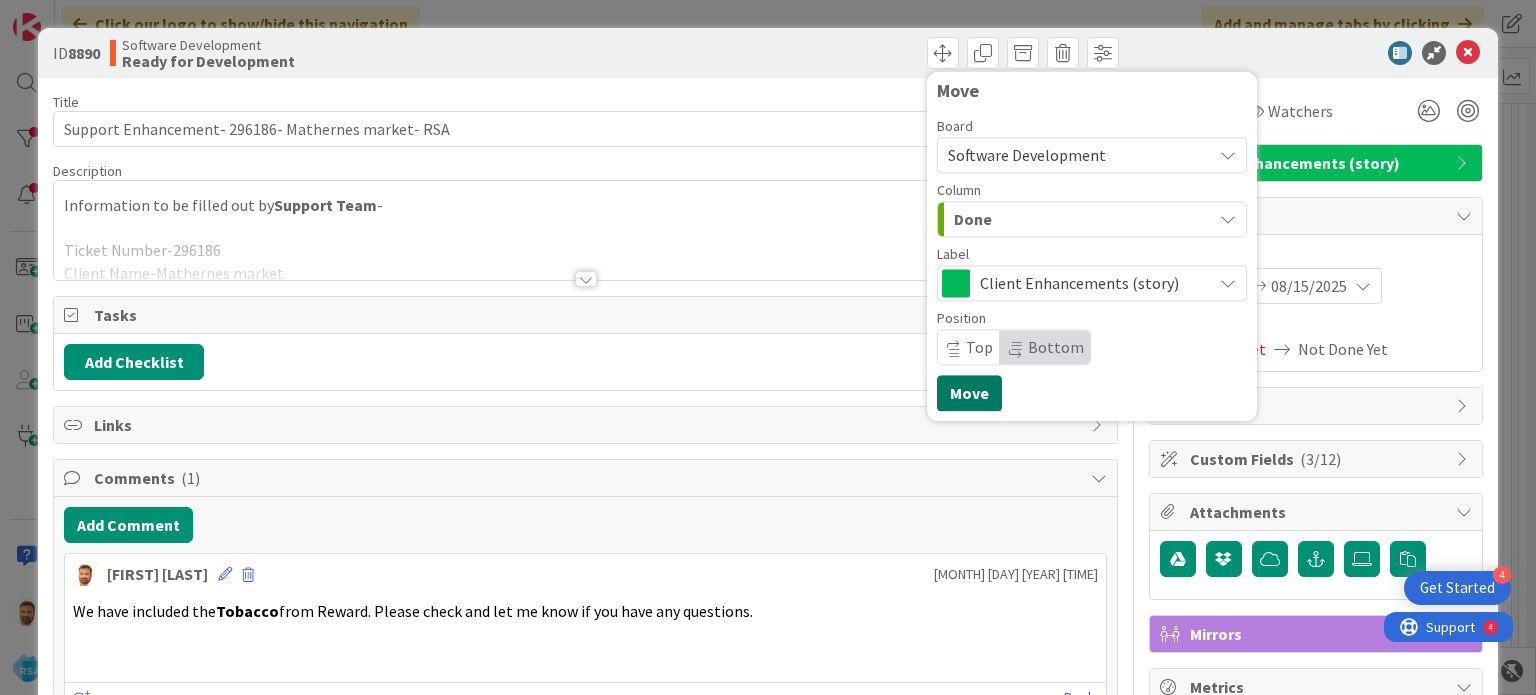 click on "Move" at bounding box center [969, 393] 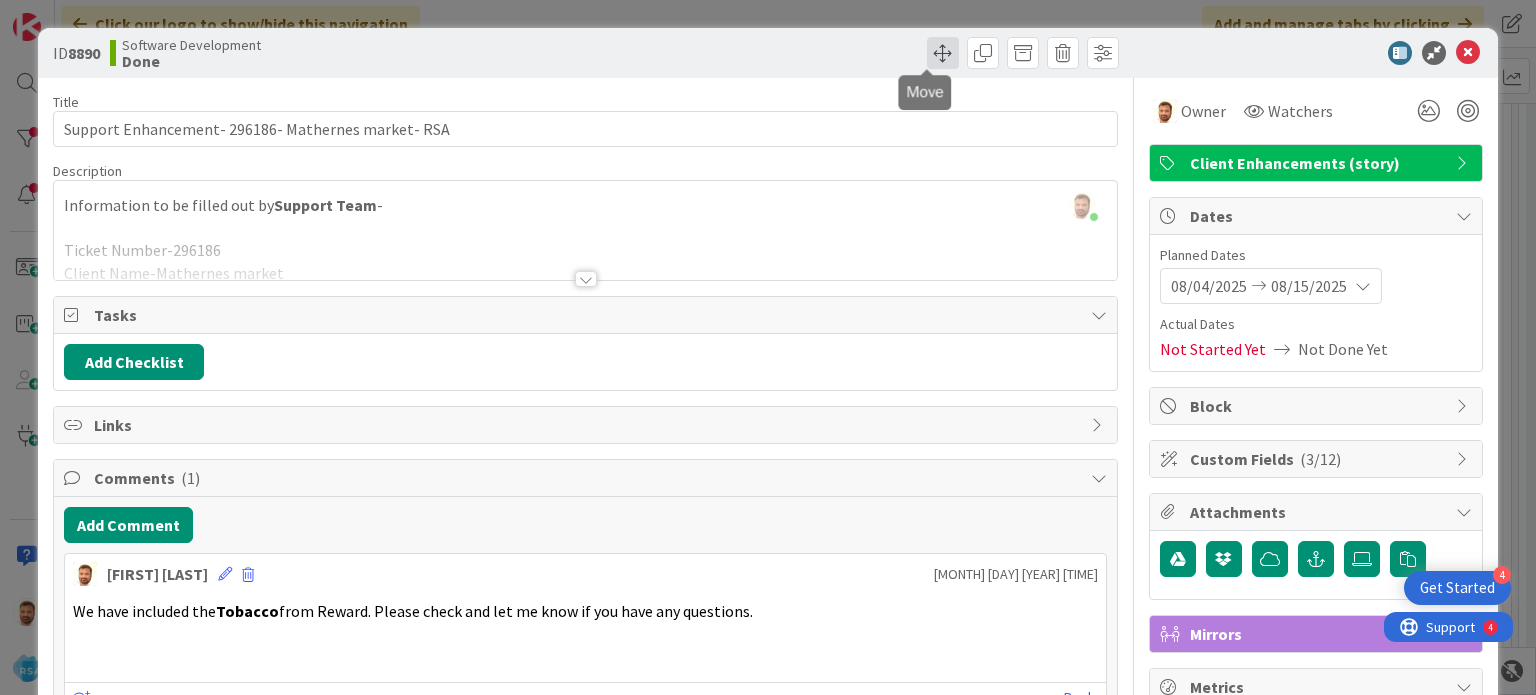 click at bounding box center (943, 53) 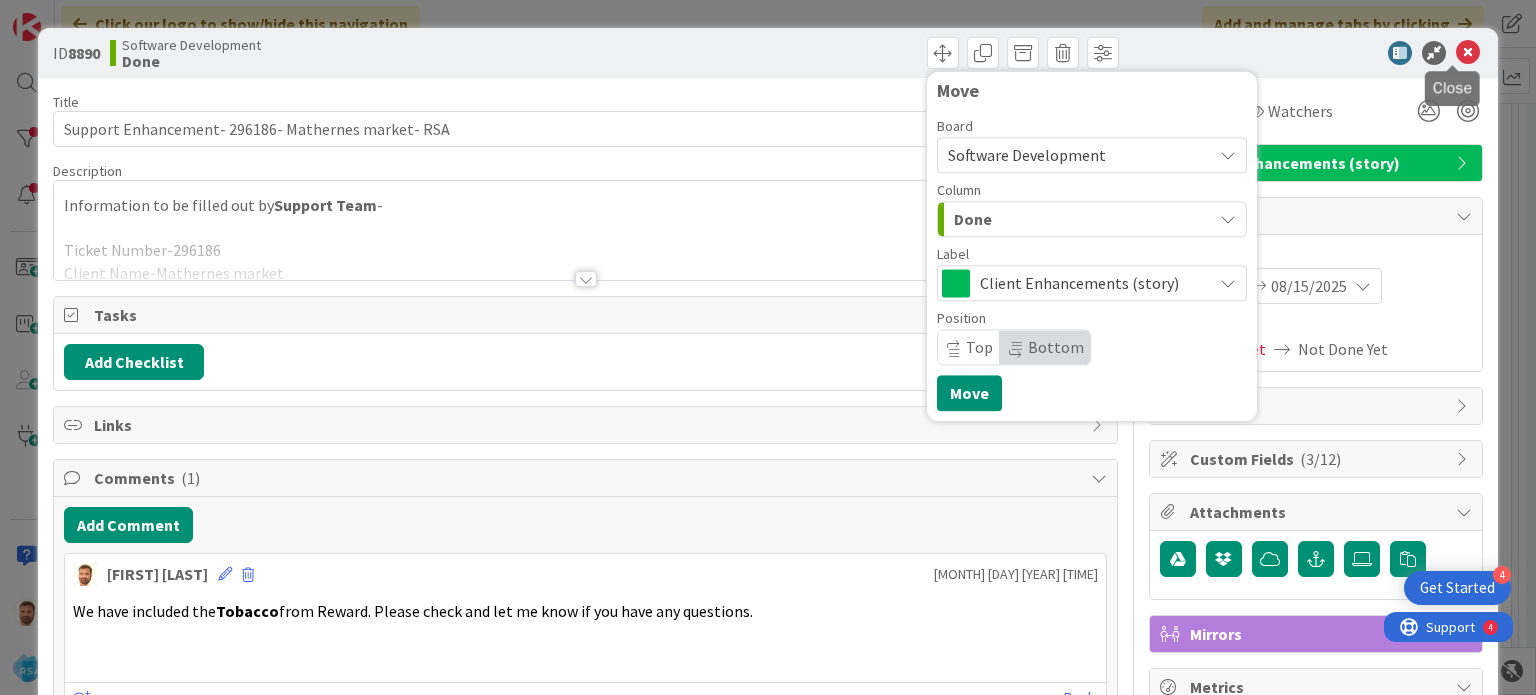 click at bounding box center [1468, 53] 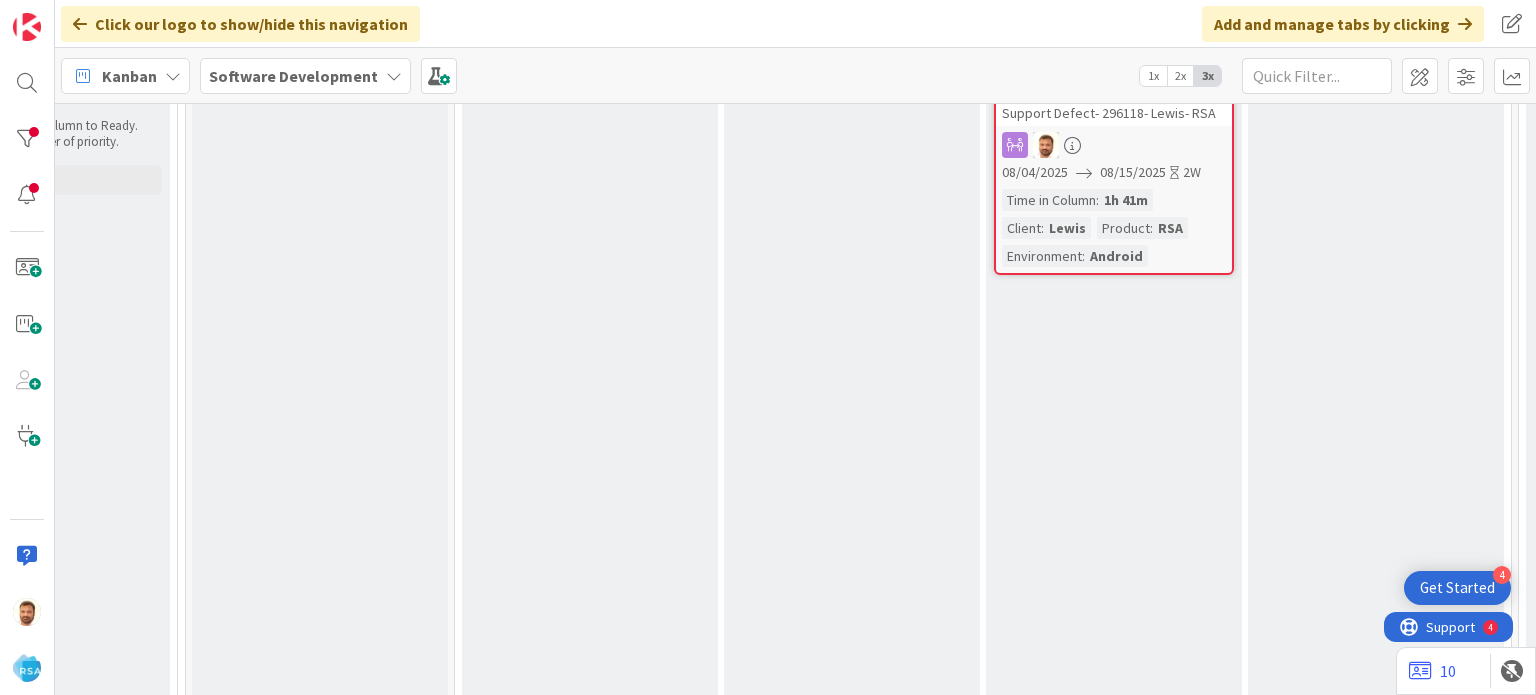 scroll, scrollTop: 120, scrollLeft: 1752, axis: both 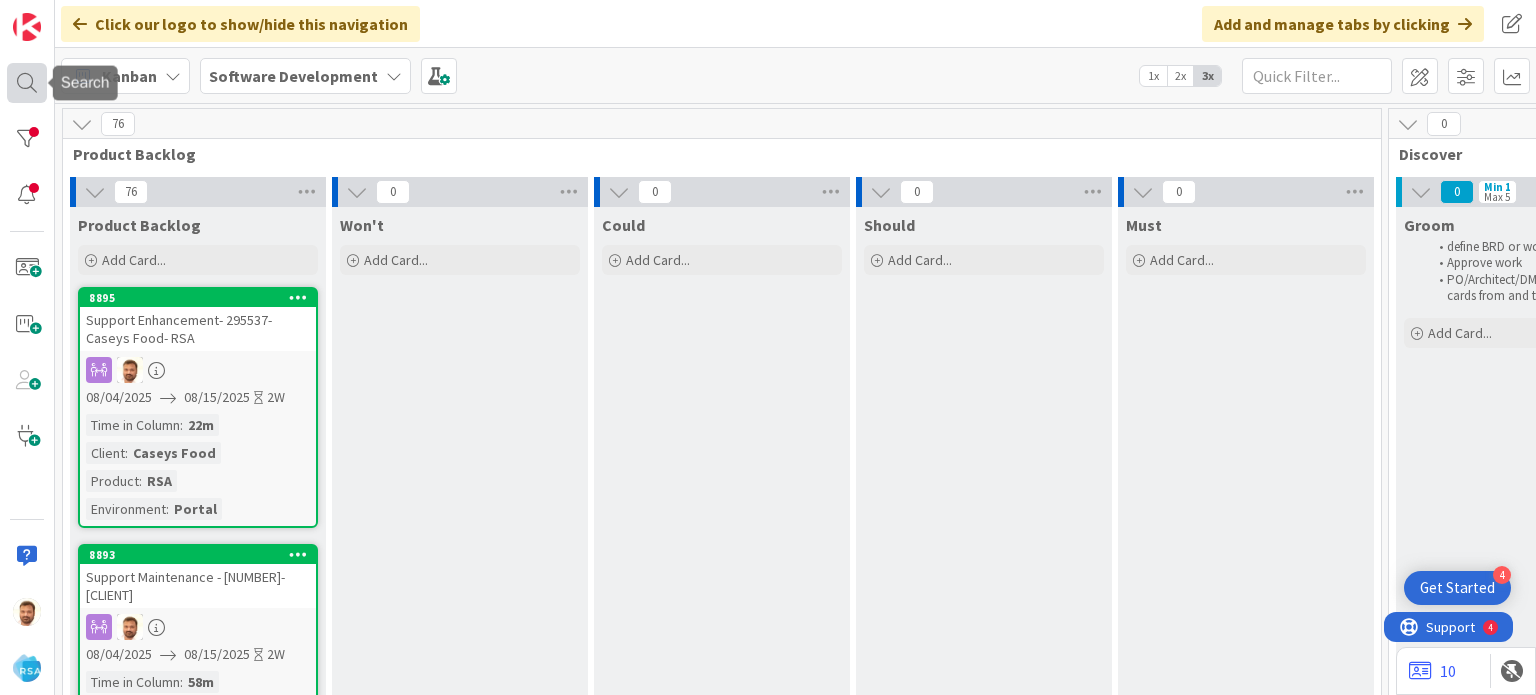 click at bounding box center (27, 83) 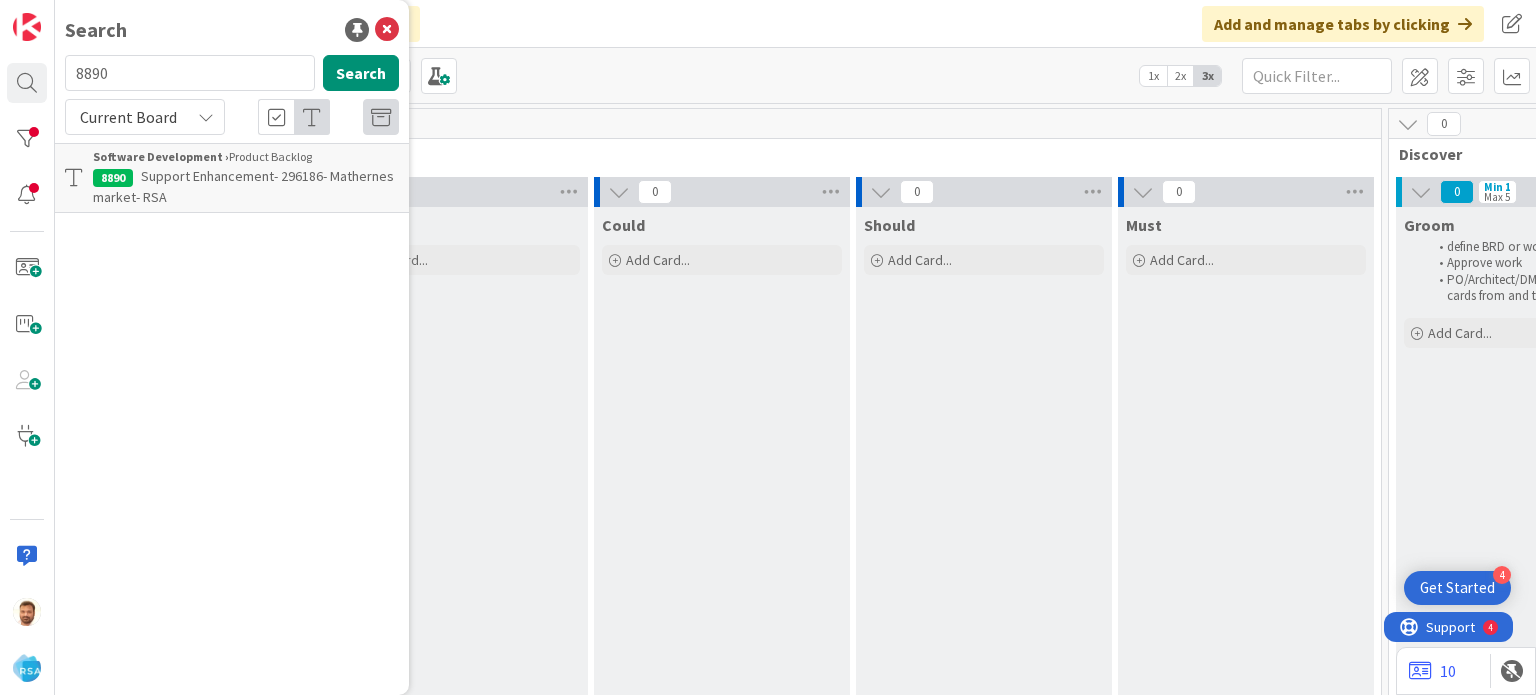 click on "8890" at bounding box center (190, 73) 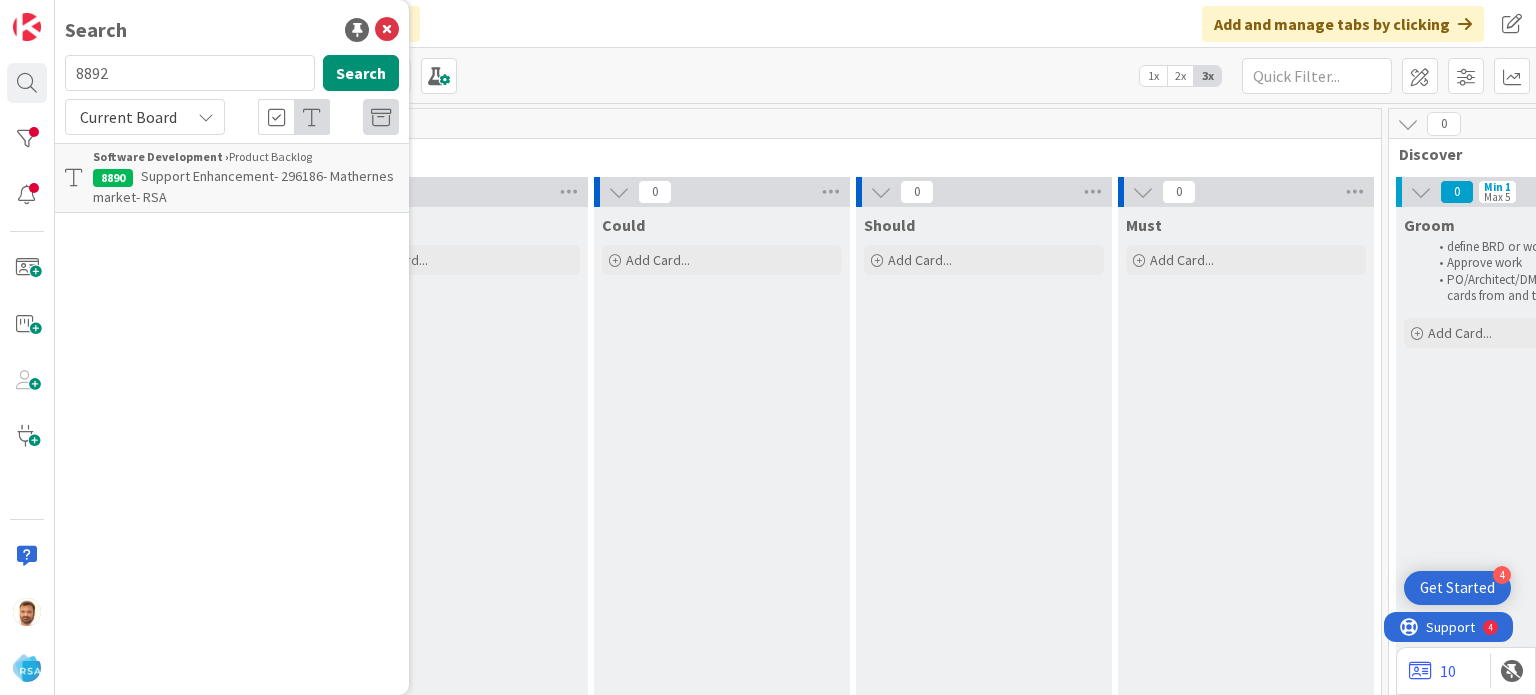 type on "8892" 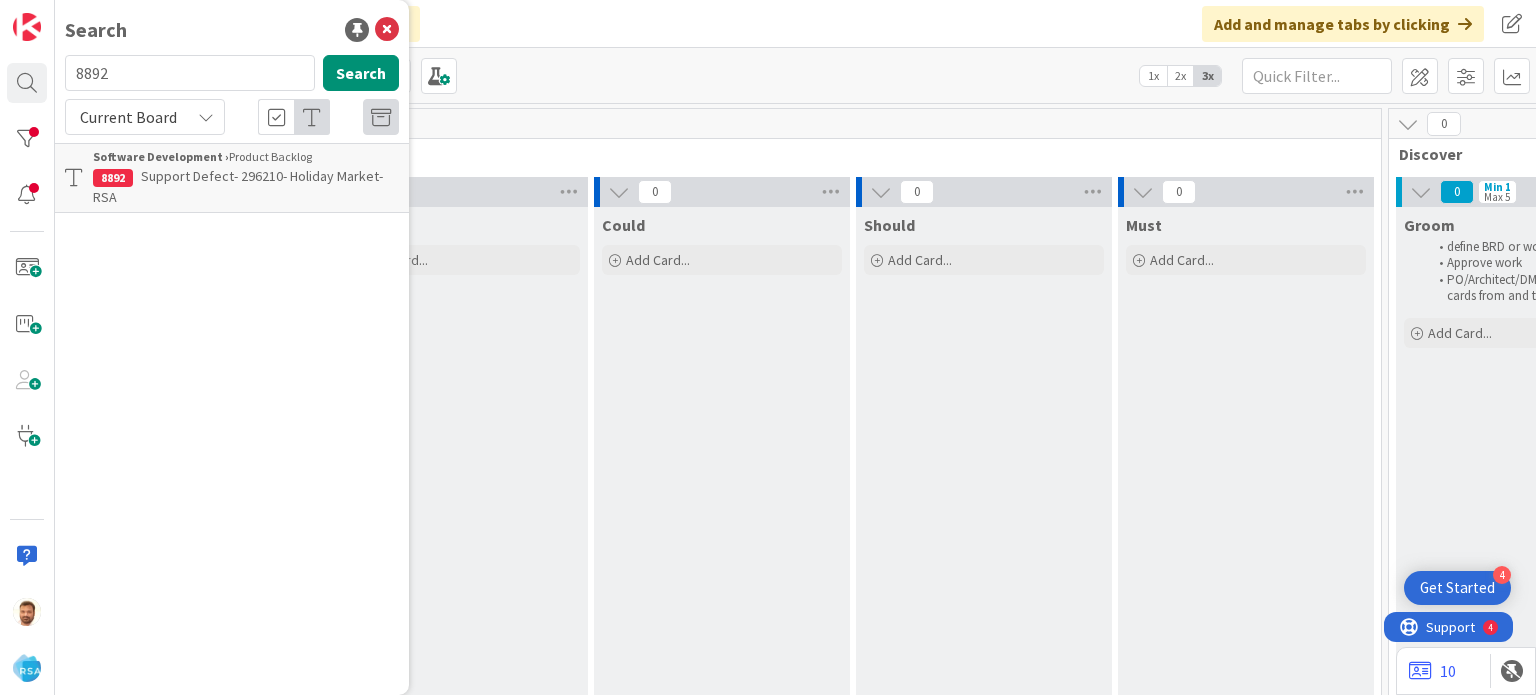 click on "Support Defect- 296210- Holiday Market- RSA" at bounding box center (238, 186) 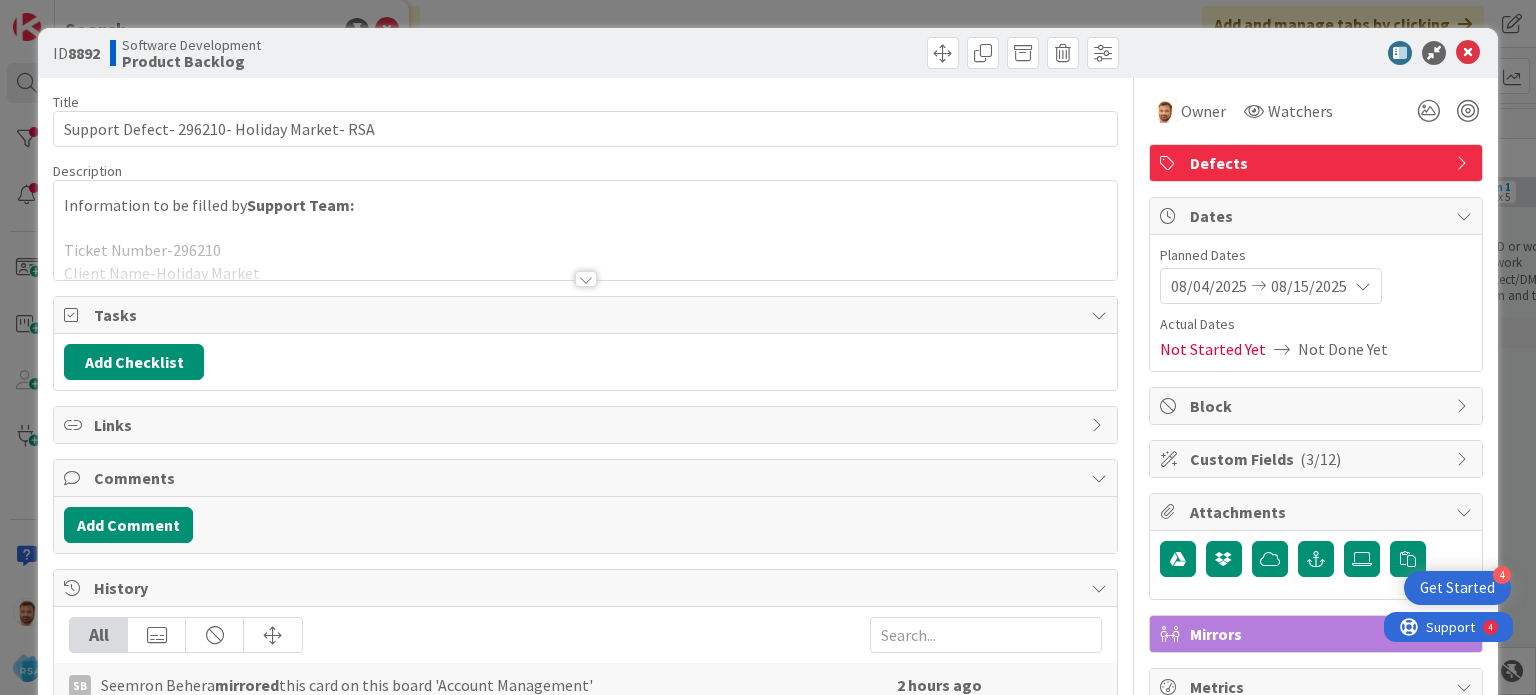scroll, scrollTop: 0, scrollLeft: 0, axis: both 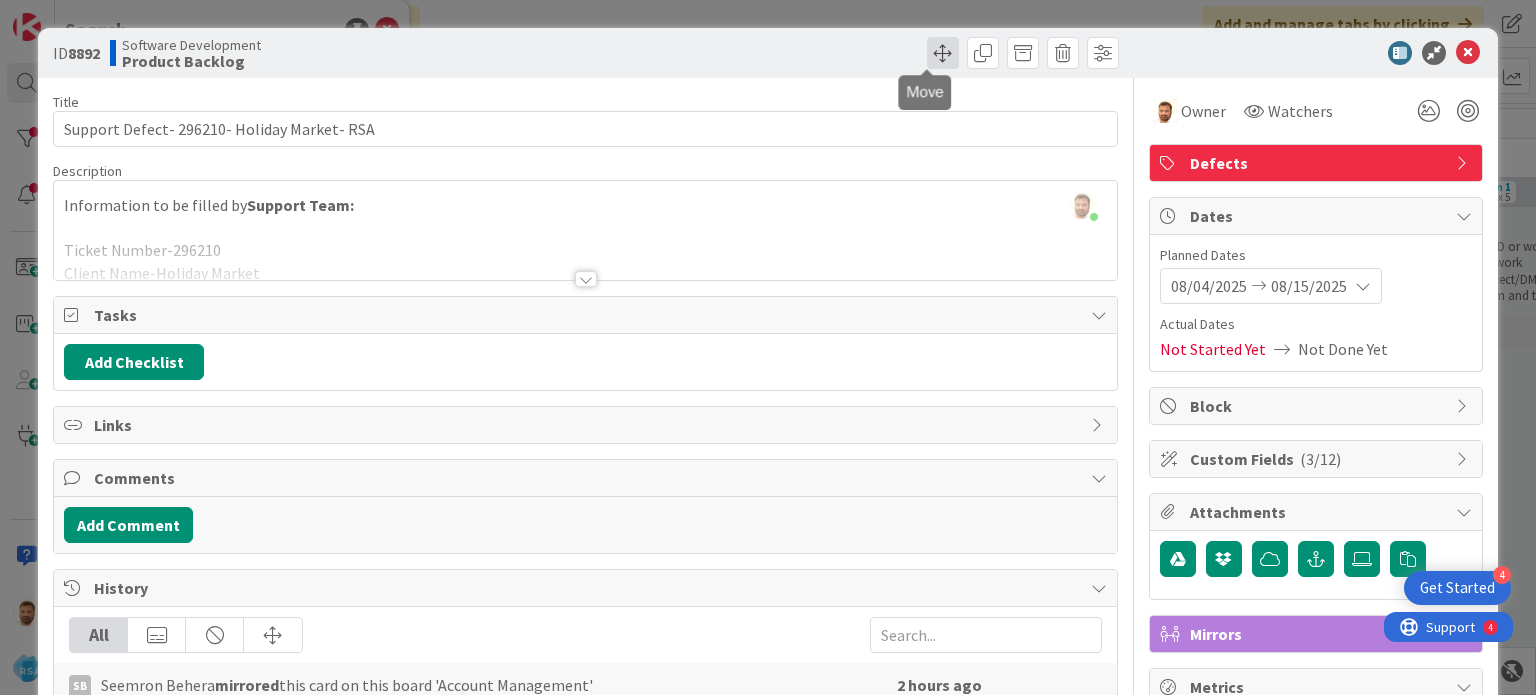 click at bounding box center [943, 53] 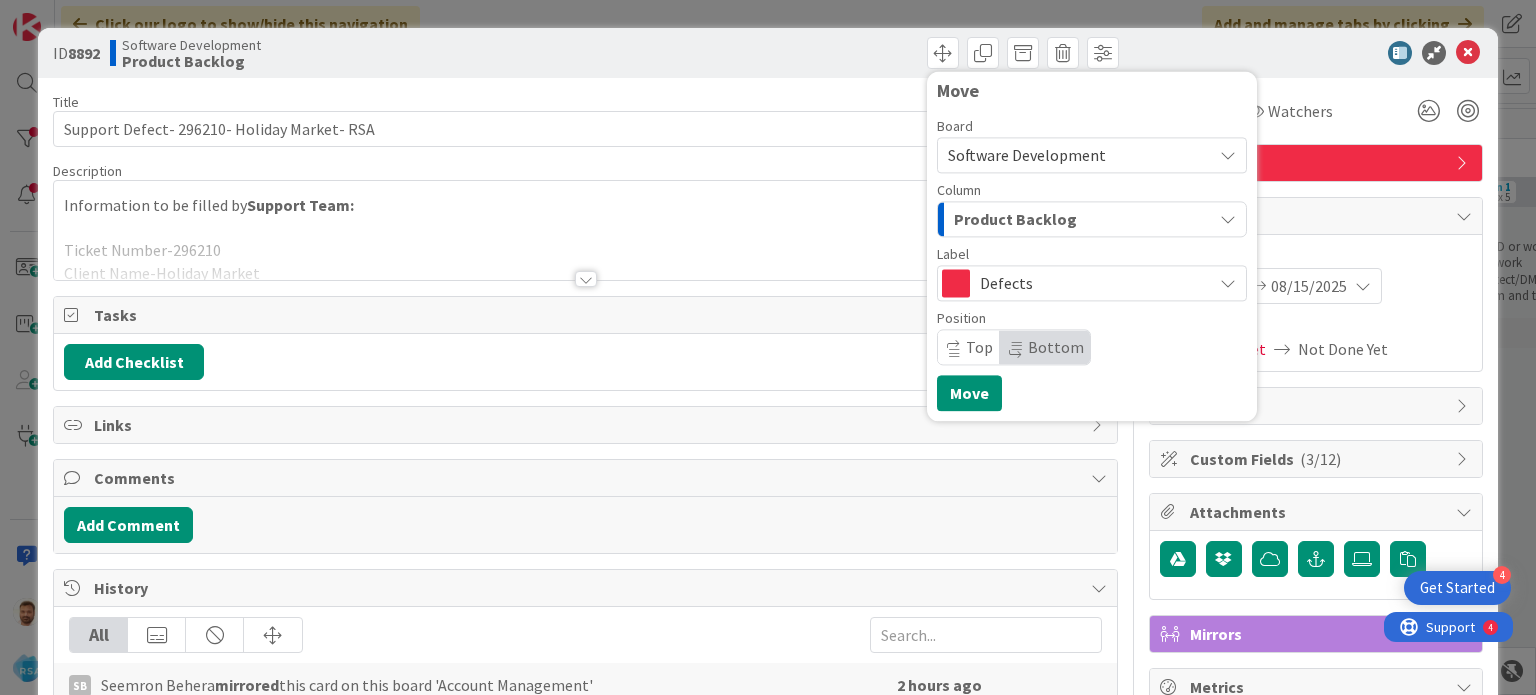 click on "Product Backlog" at bounding box center [1015, 219] 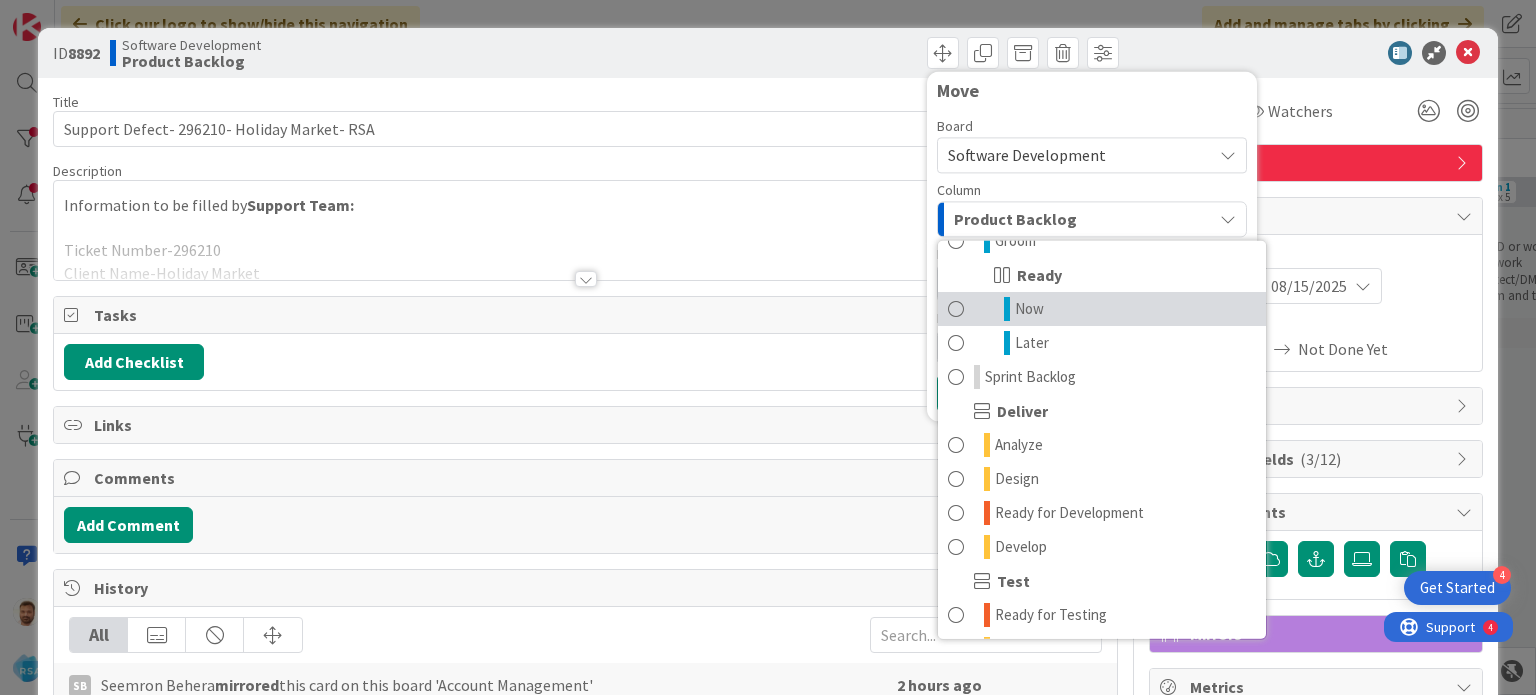 scroll, scrollTop: 400, scrollLeft: 0, axis: vertical 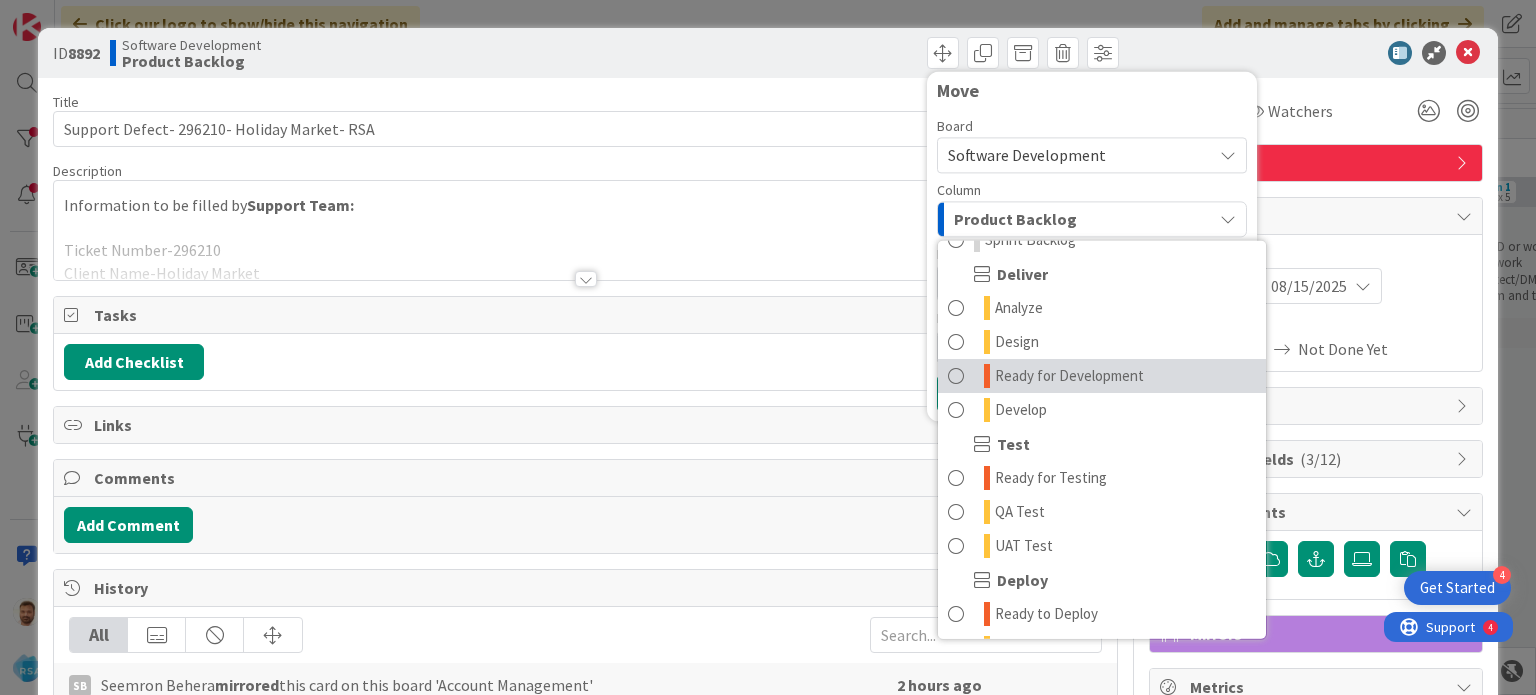 click on "Ready for Development" at bounding box center (1069, 376) 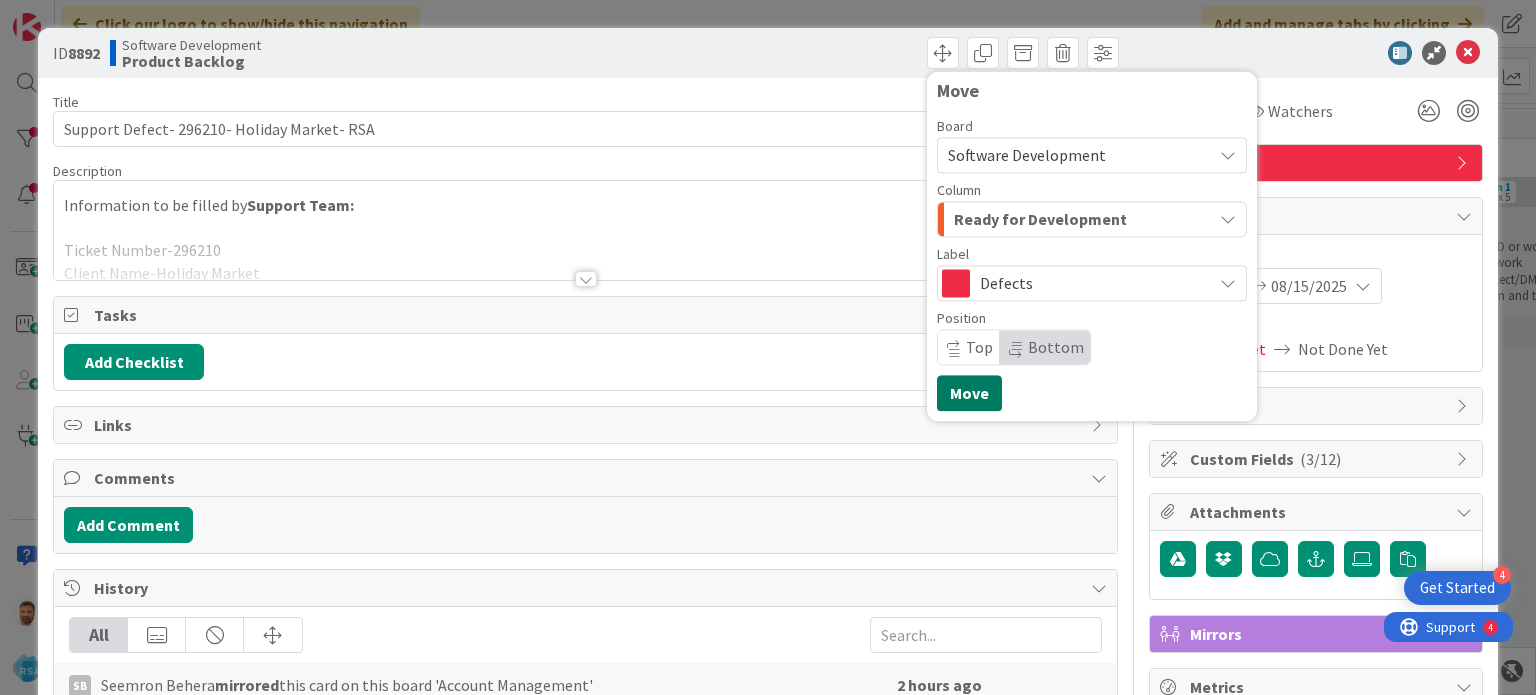 click on "Move" at bounding box center (969, 393) 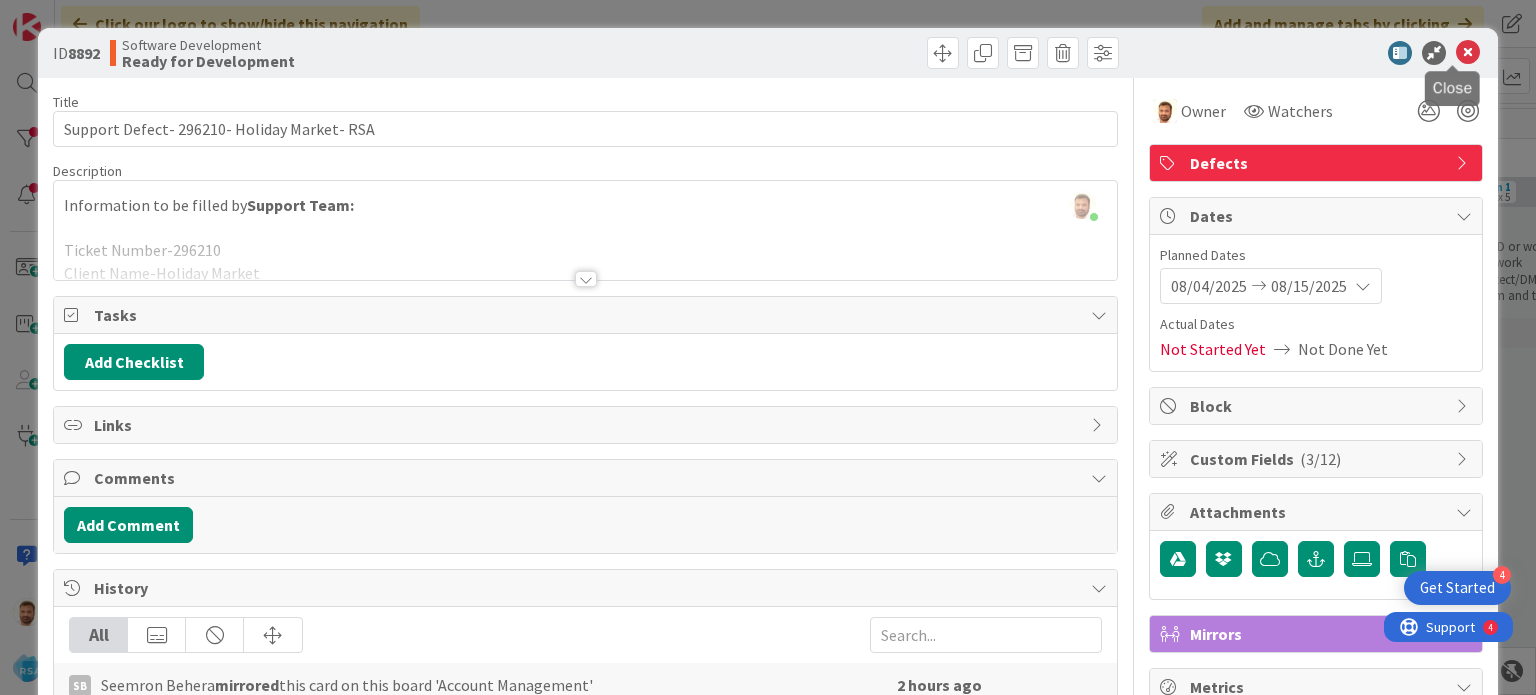 click at bounding box center [1468, 53] 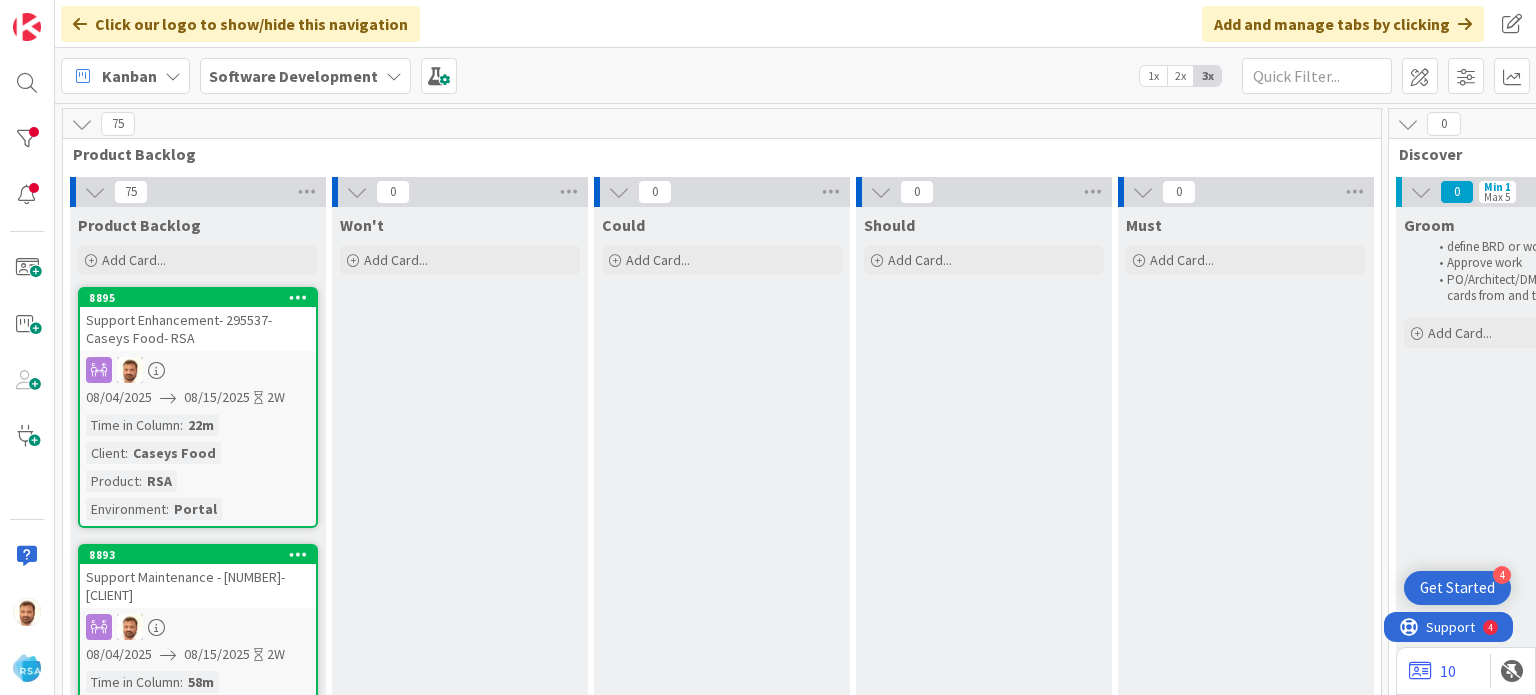 scroll, scrollTop: 0, scrollLeft: 0, axis: both 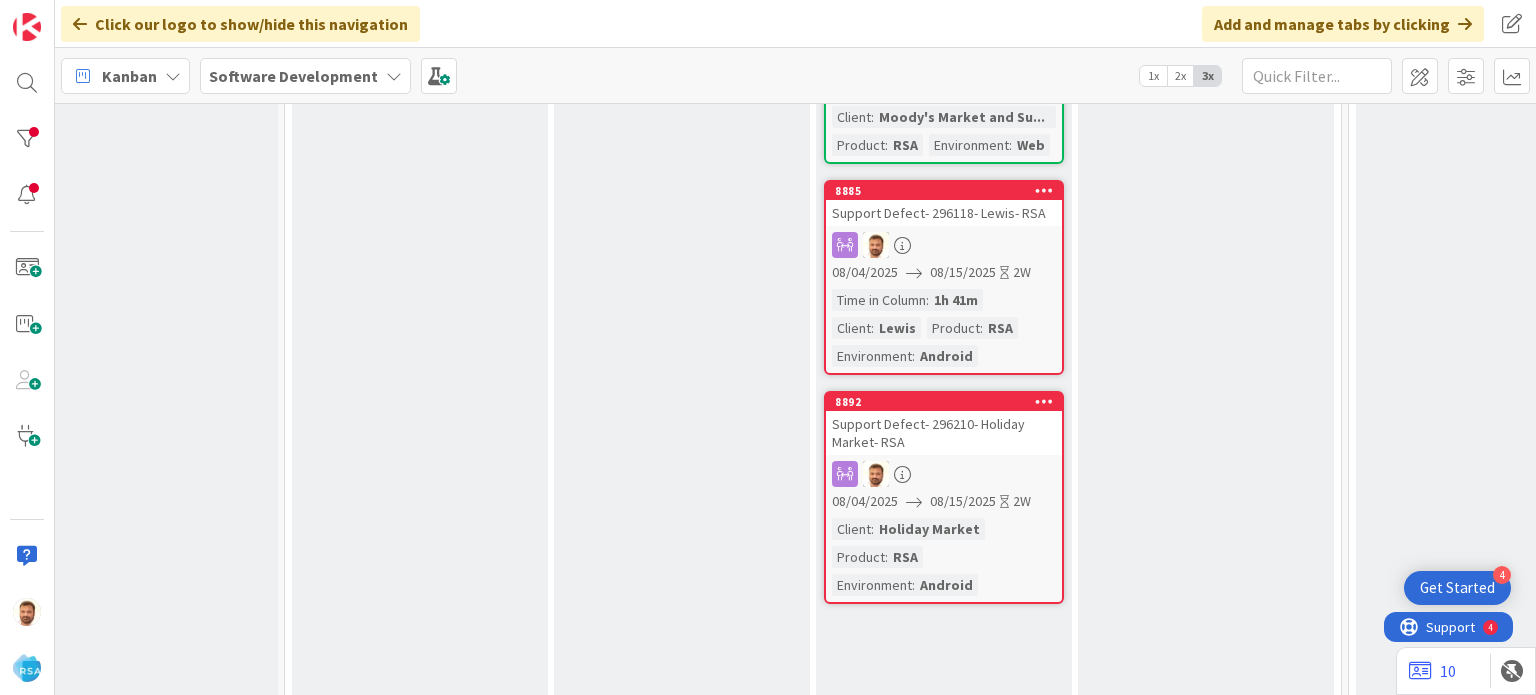 click on "Support Defect- 296210- Holiday Market- RSA" at bounding box center [944, 433] 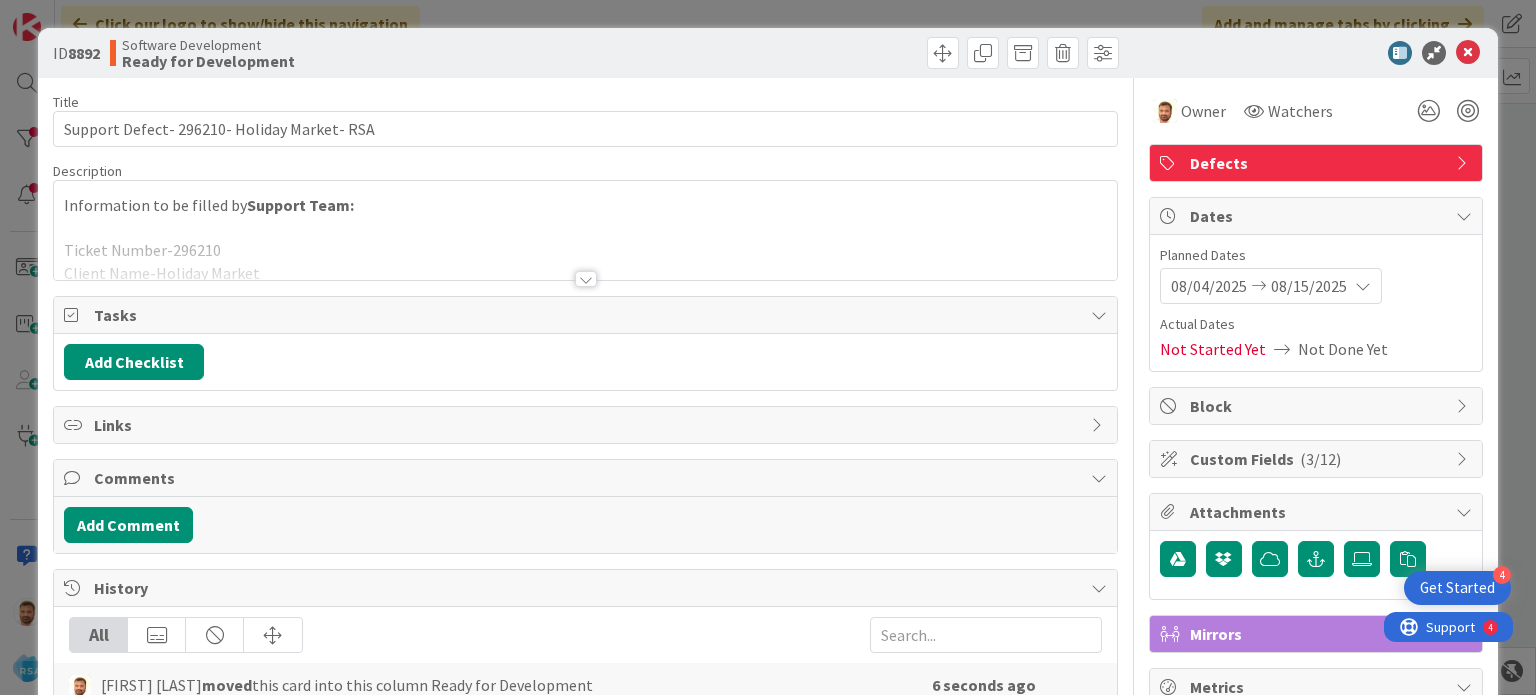scroll, scrollTop: 0, scrollLeft: 0, axis: both 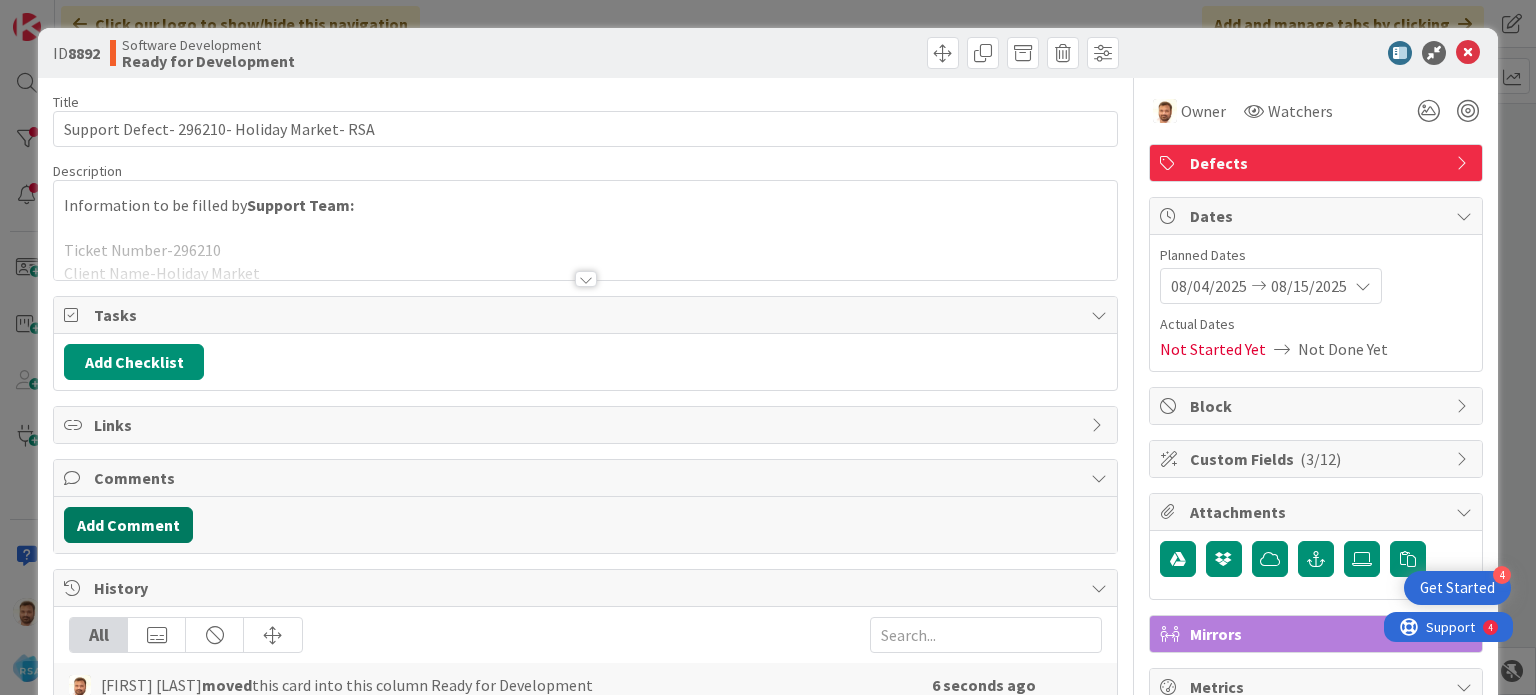 click on "Add Comment" at bounding box center (128, 525) 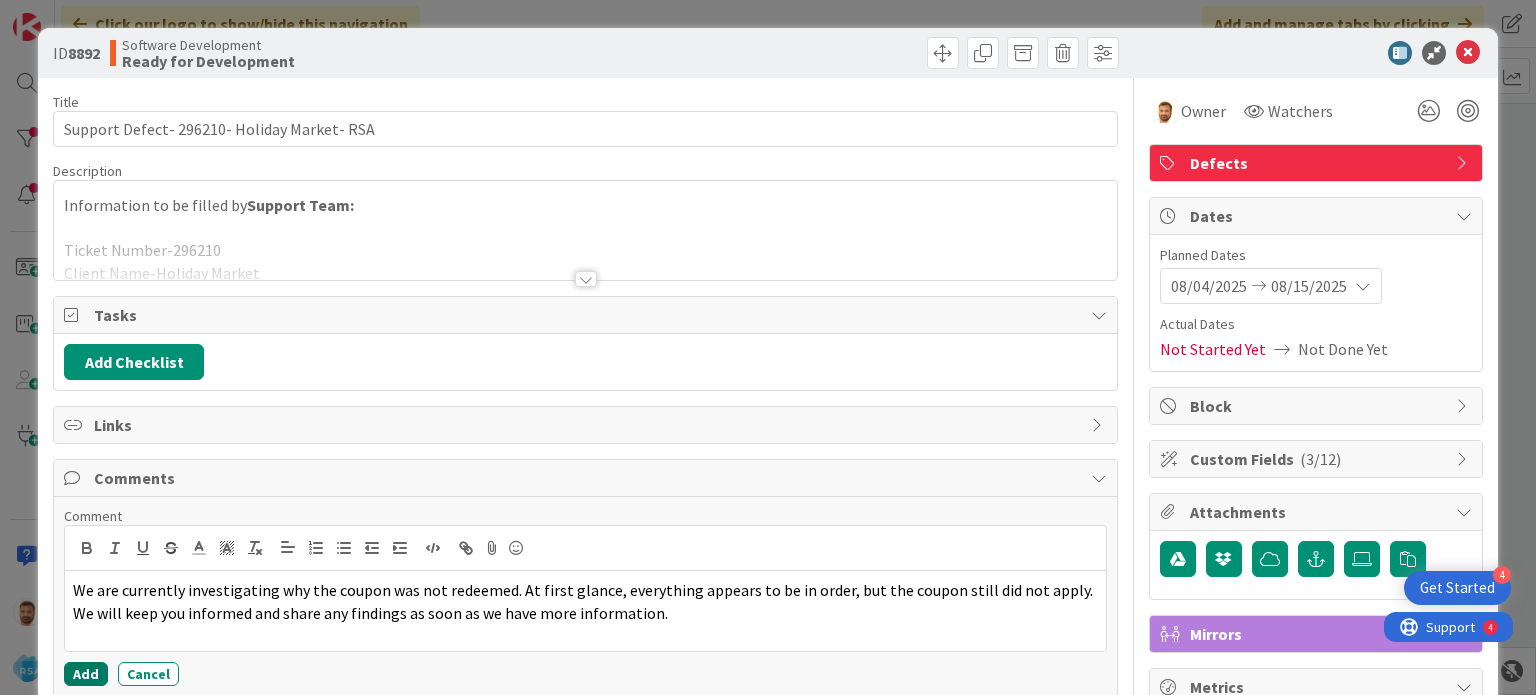 click on "Add" at bounding box center [86, 674] 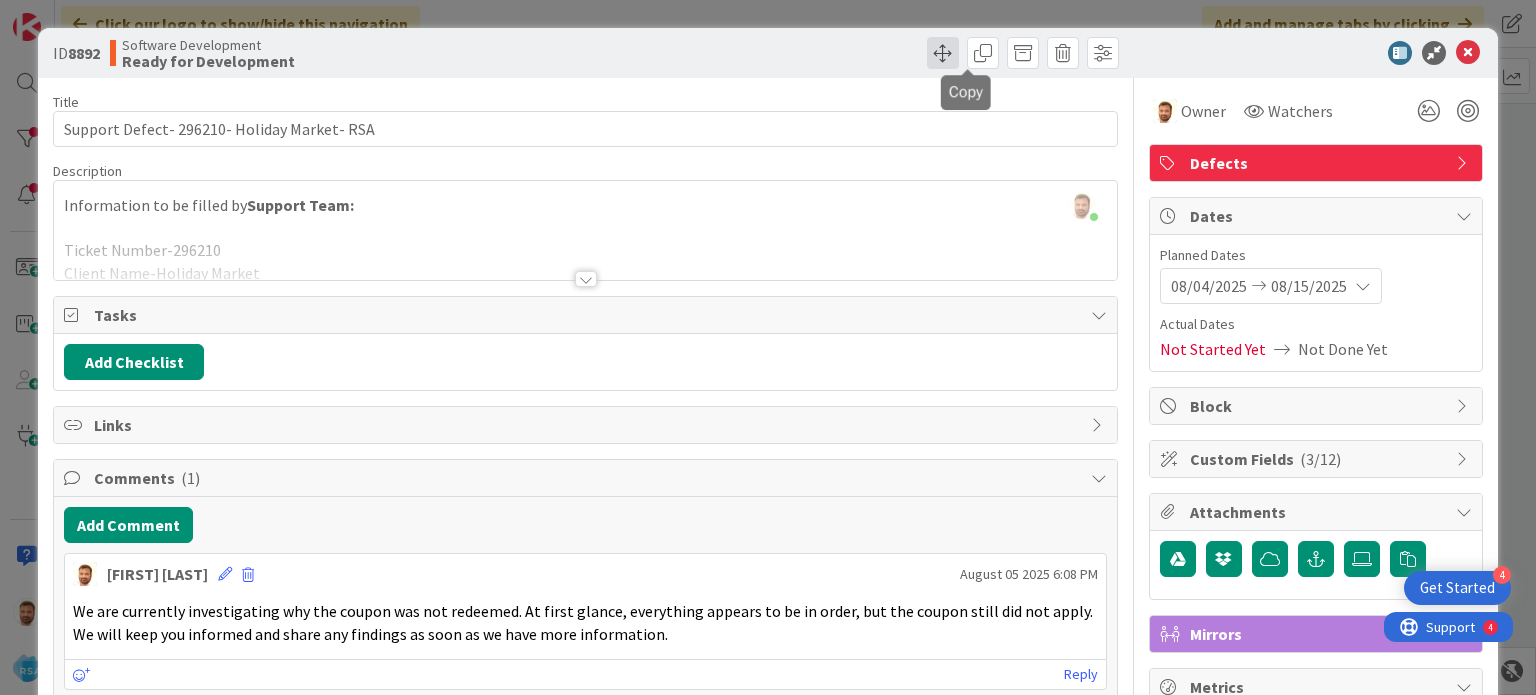click at bounding box center (943, 53) 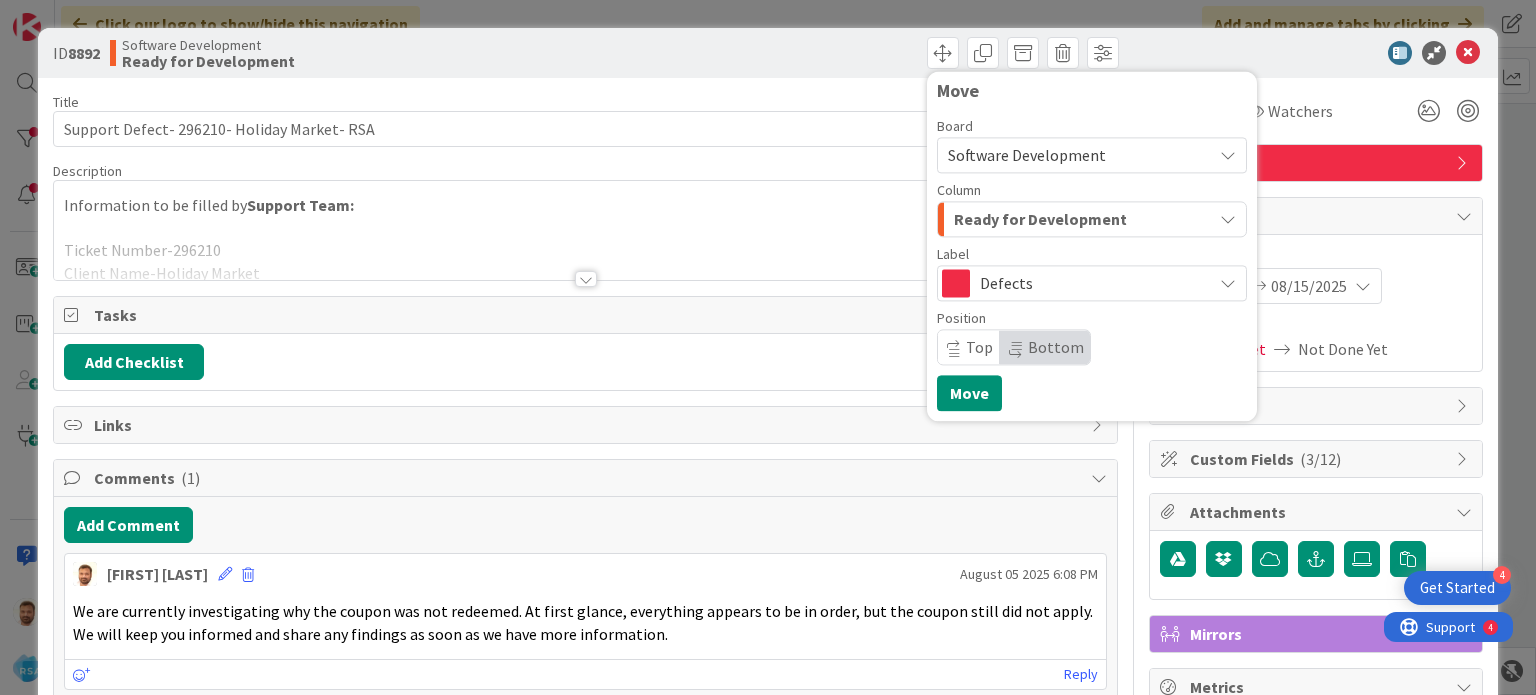 click on "Ready for Development" at bounding box center (1040, 219) 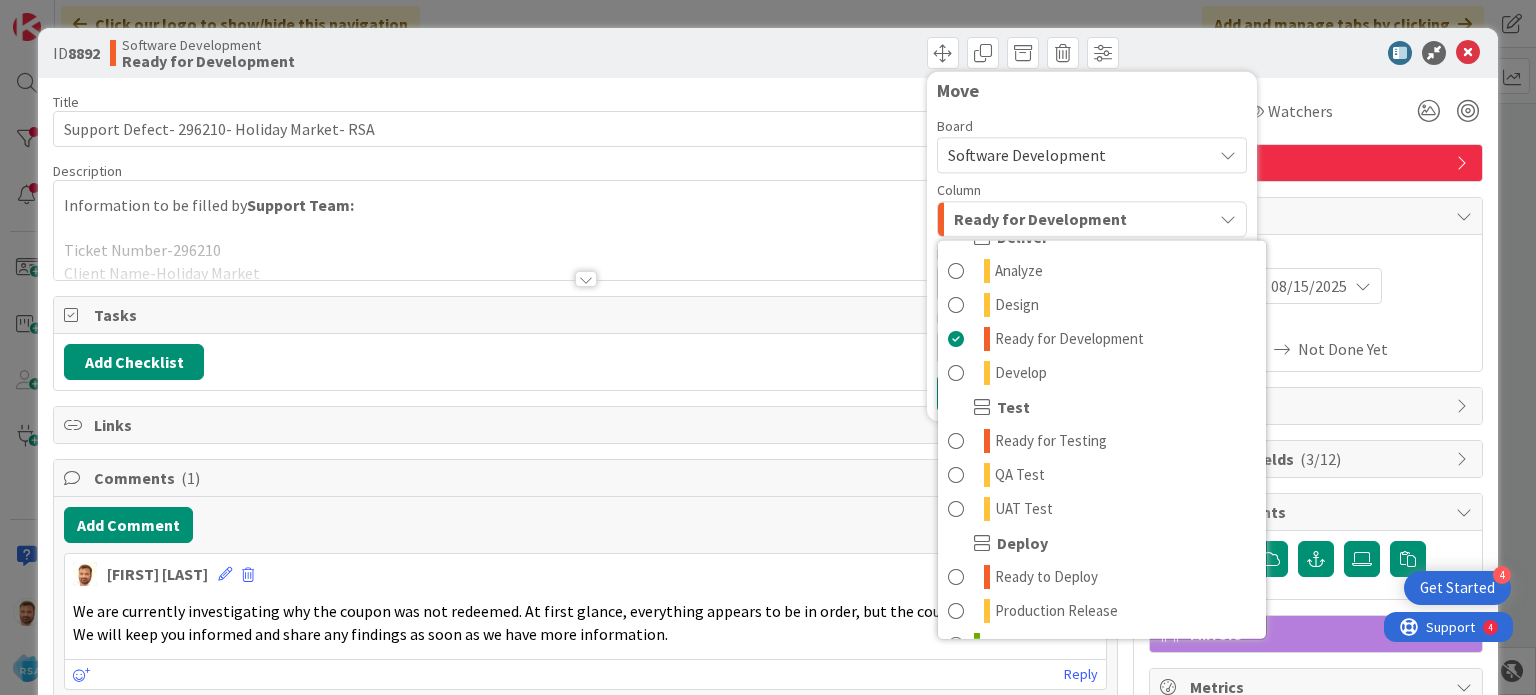 scroll, scrollTop: 500, scrollLeft: 0, axis: vertical 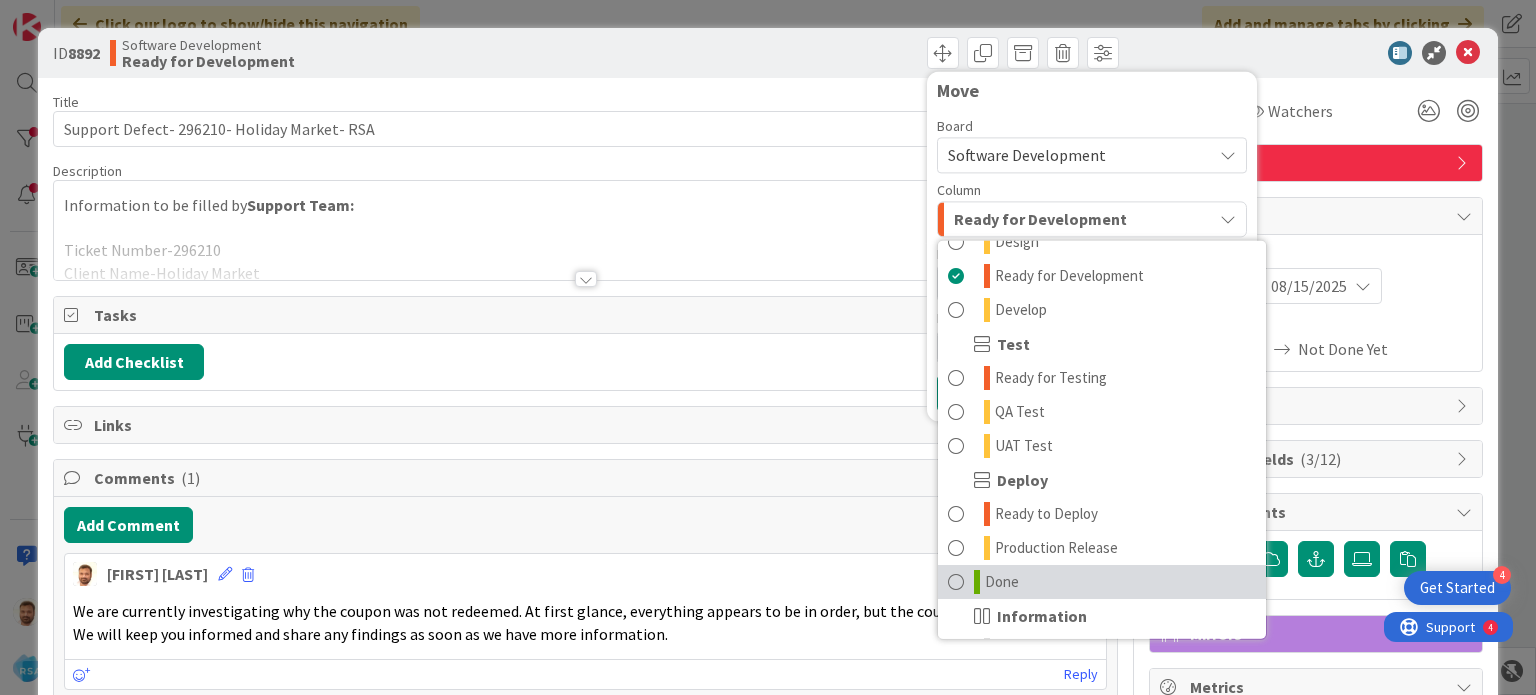 click on "Done" at bounding box center [1002, 582] 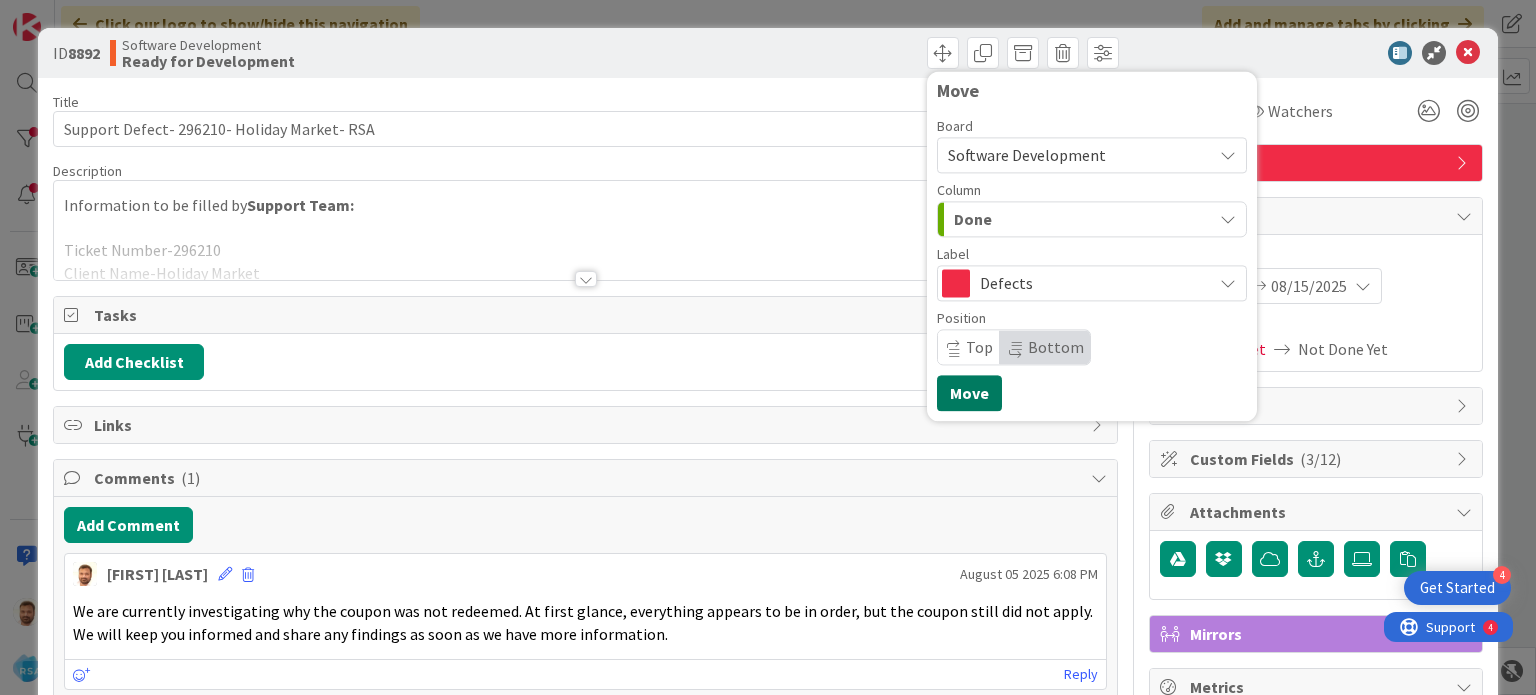 click on "Move" at bounding box center (969, 393) 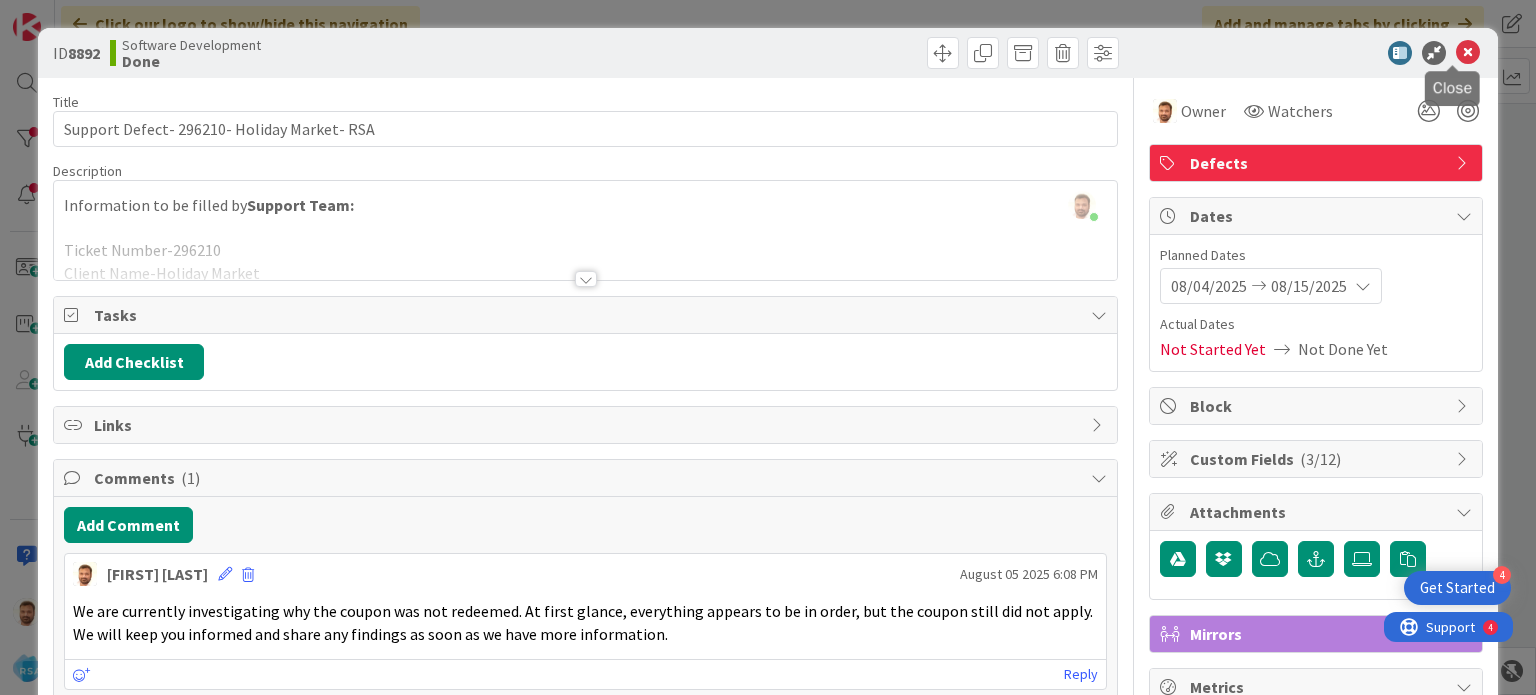 click at bounding box center [1468, 53] 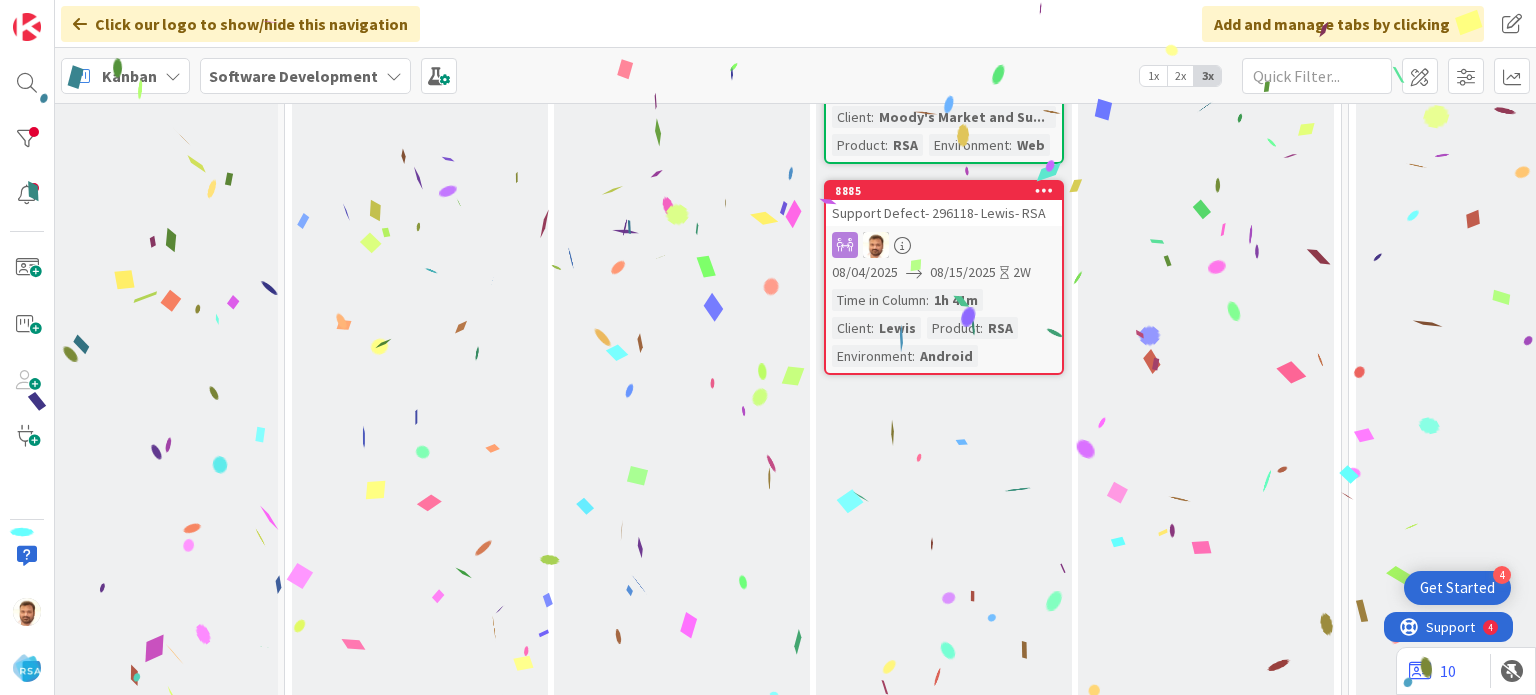 scroll, scrollTop: 0, scrollLeft: 0, axis: both 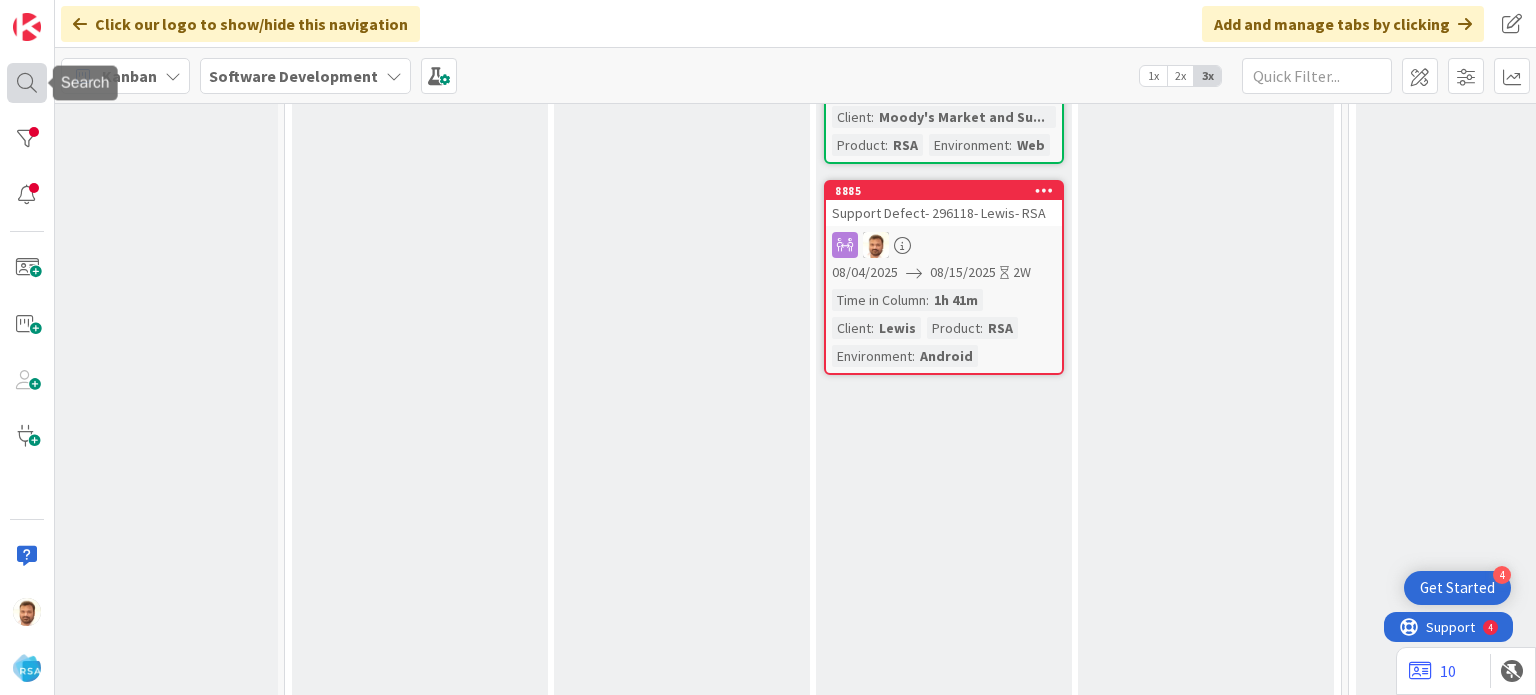 click at bounding box center (27, 83) 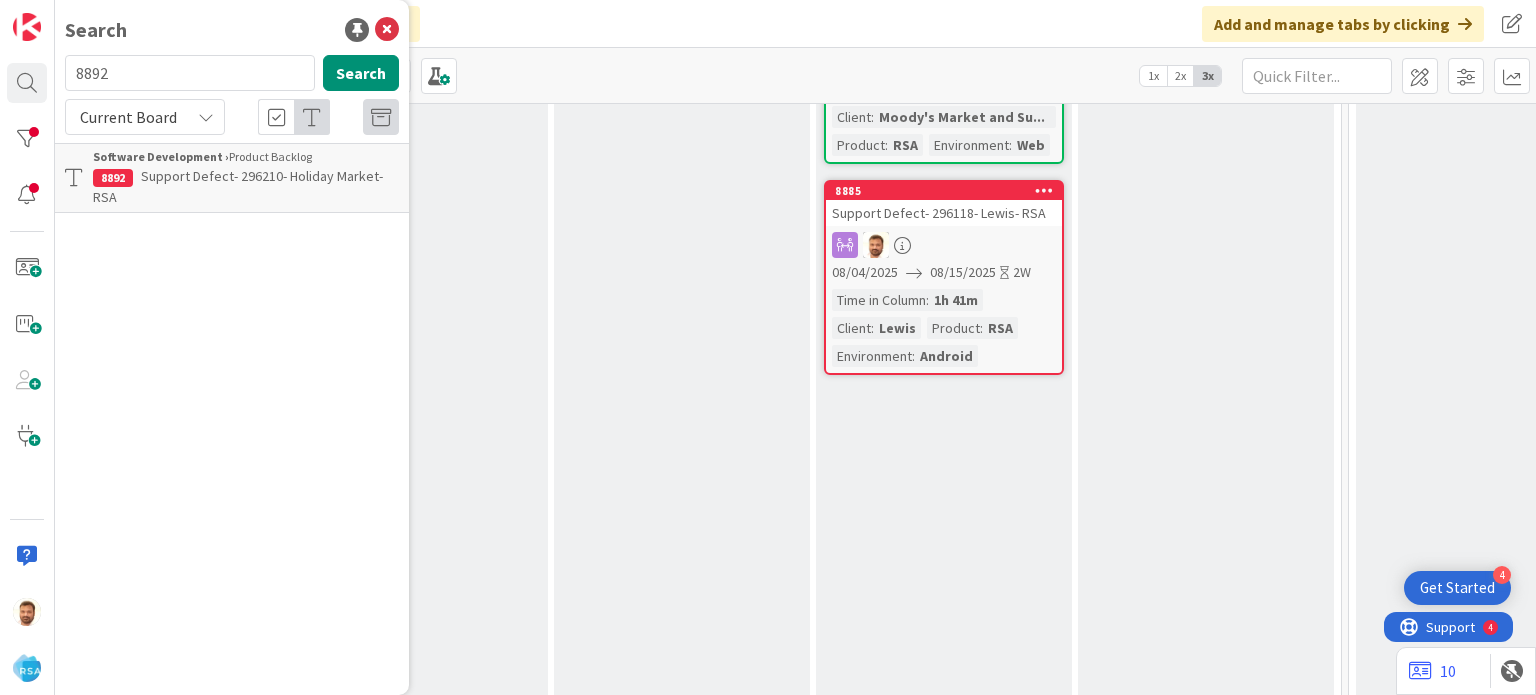 click on "8892" at bounding box center (190, 73) 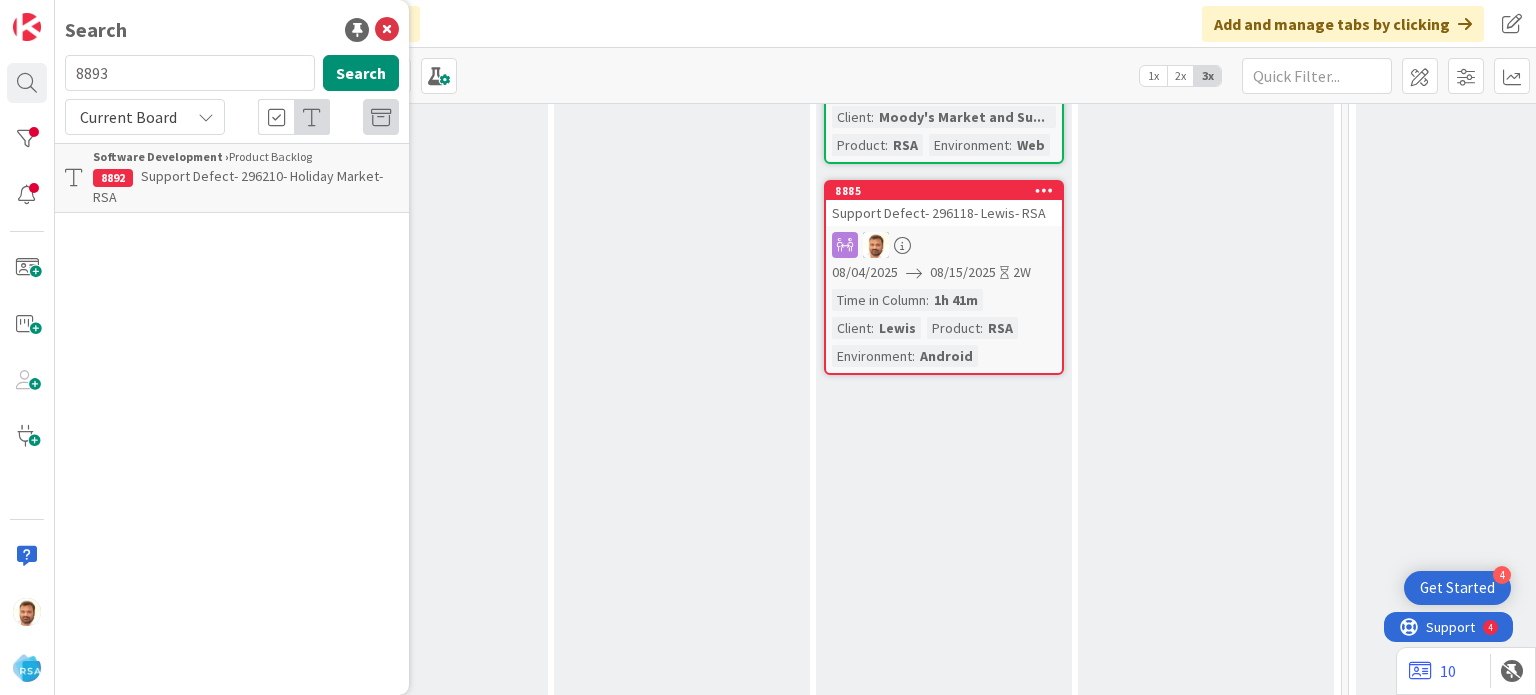 type on "8893" 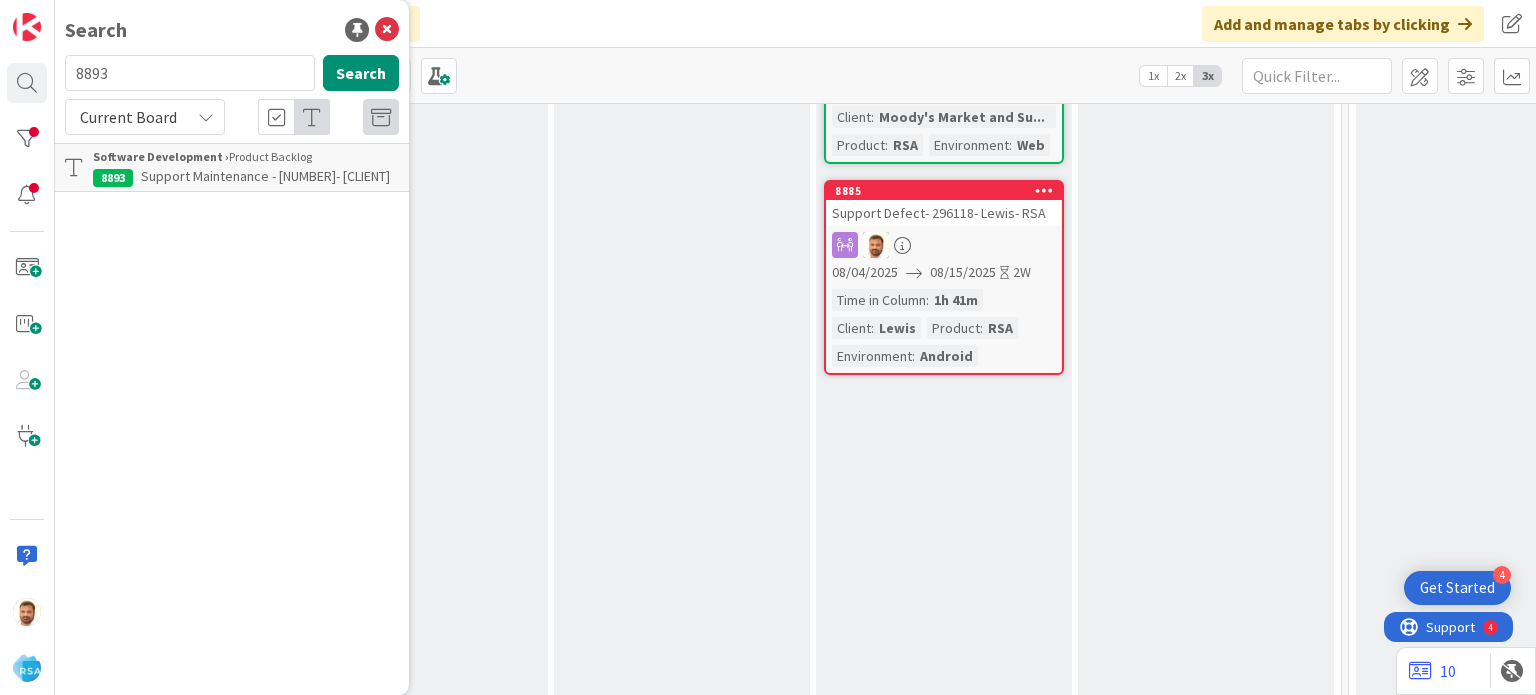 click on "Software Development ›  Product Backlog [NUMBER] Support Maintenance - [NUMBER]- [CLIENT]" at bounding box center [232, 167] 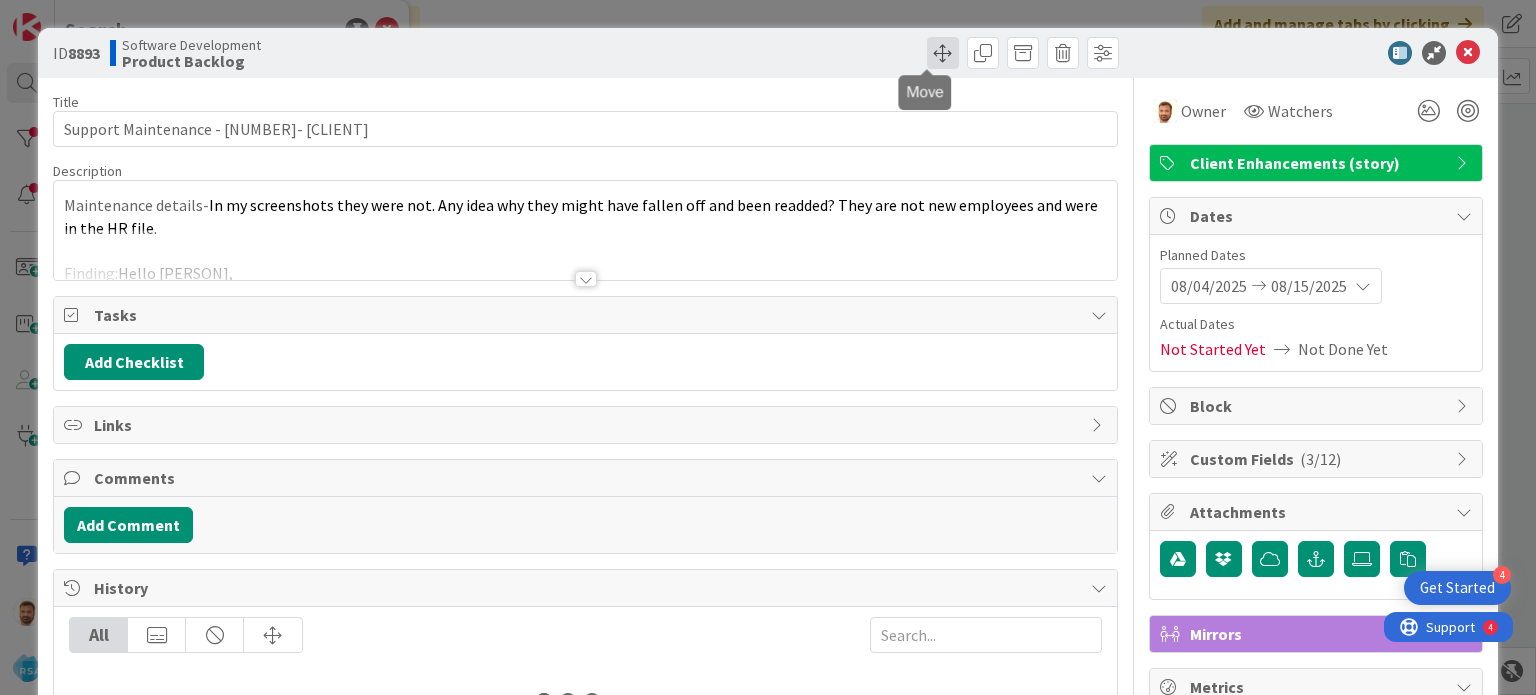 click at bounding box center [943, 53] 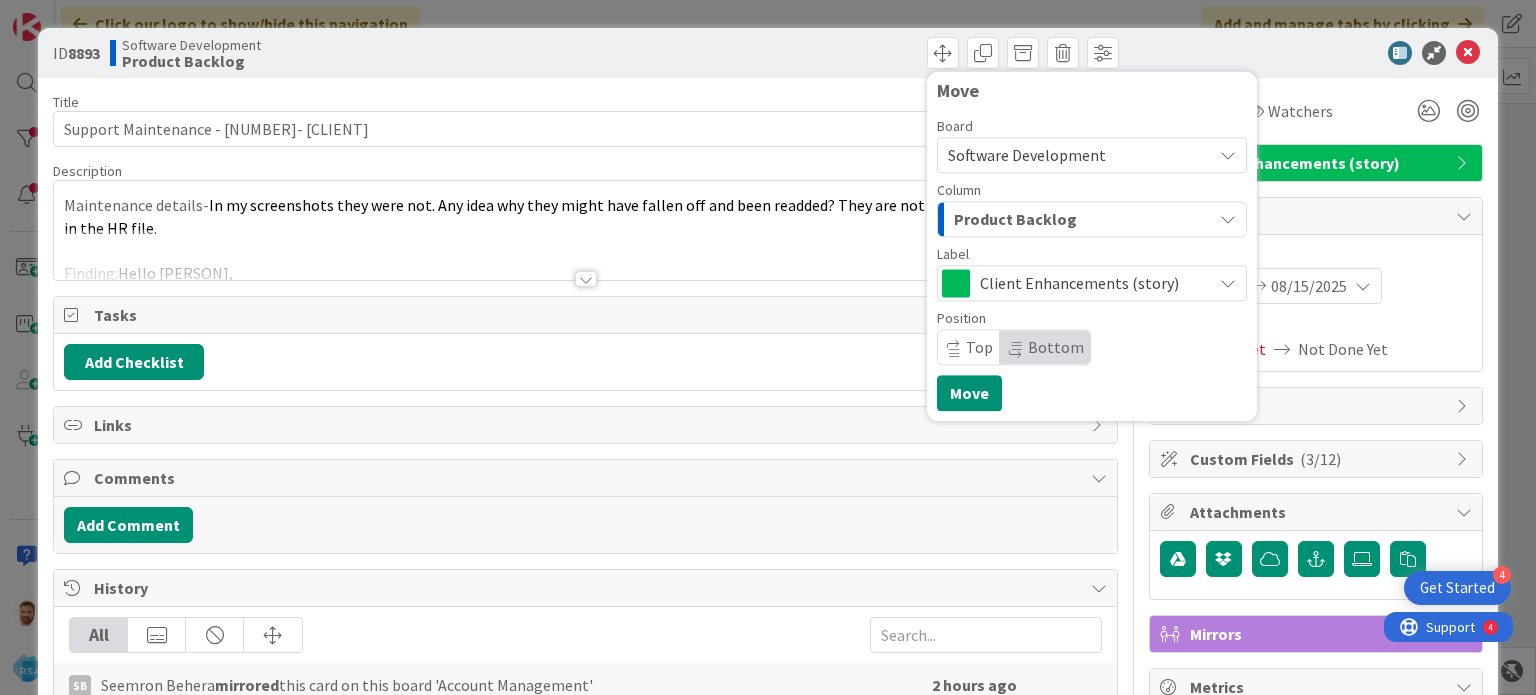 click on "Product Backlog" at bounding box center [1015, 219] 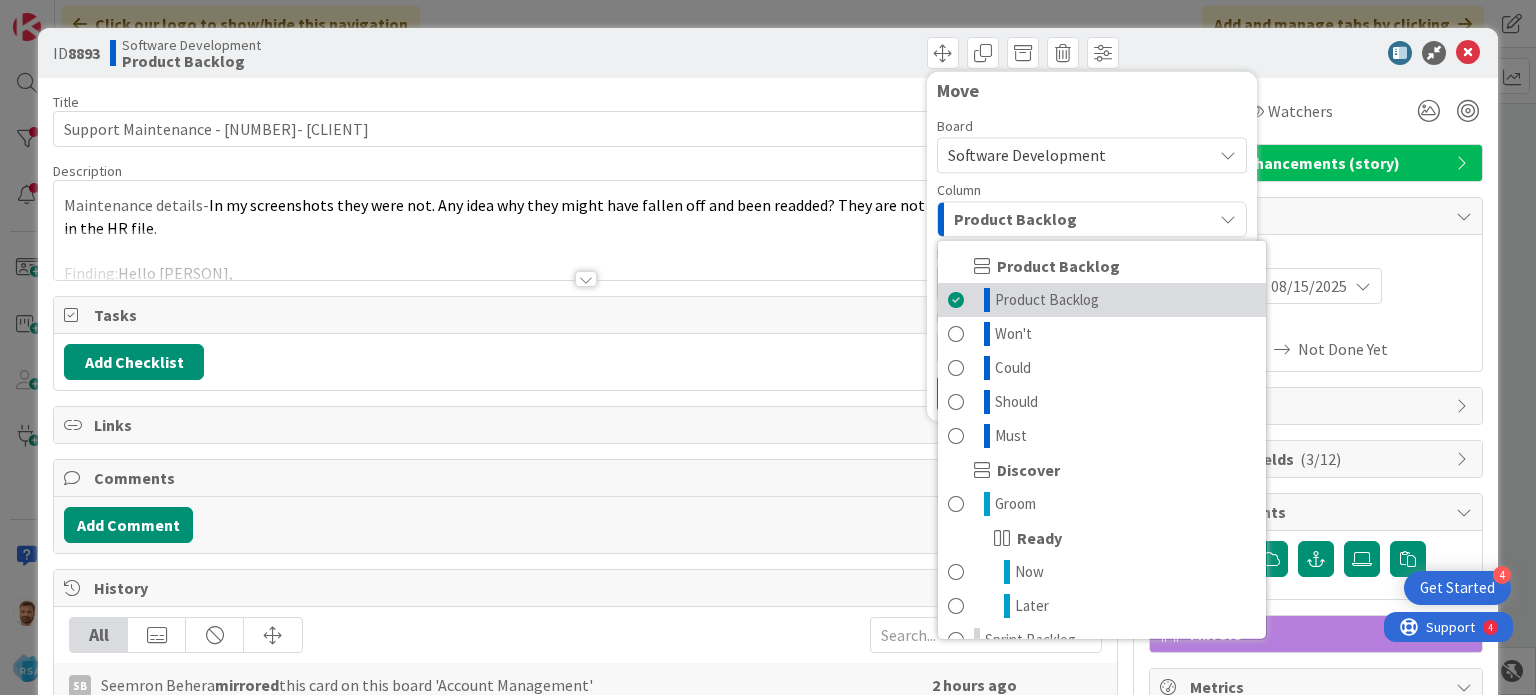 scroll, scrollTop: 0, scrollLeft: 0, axis: both 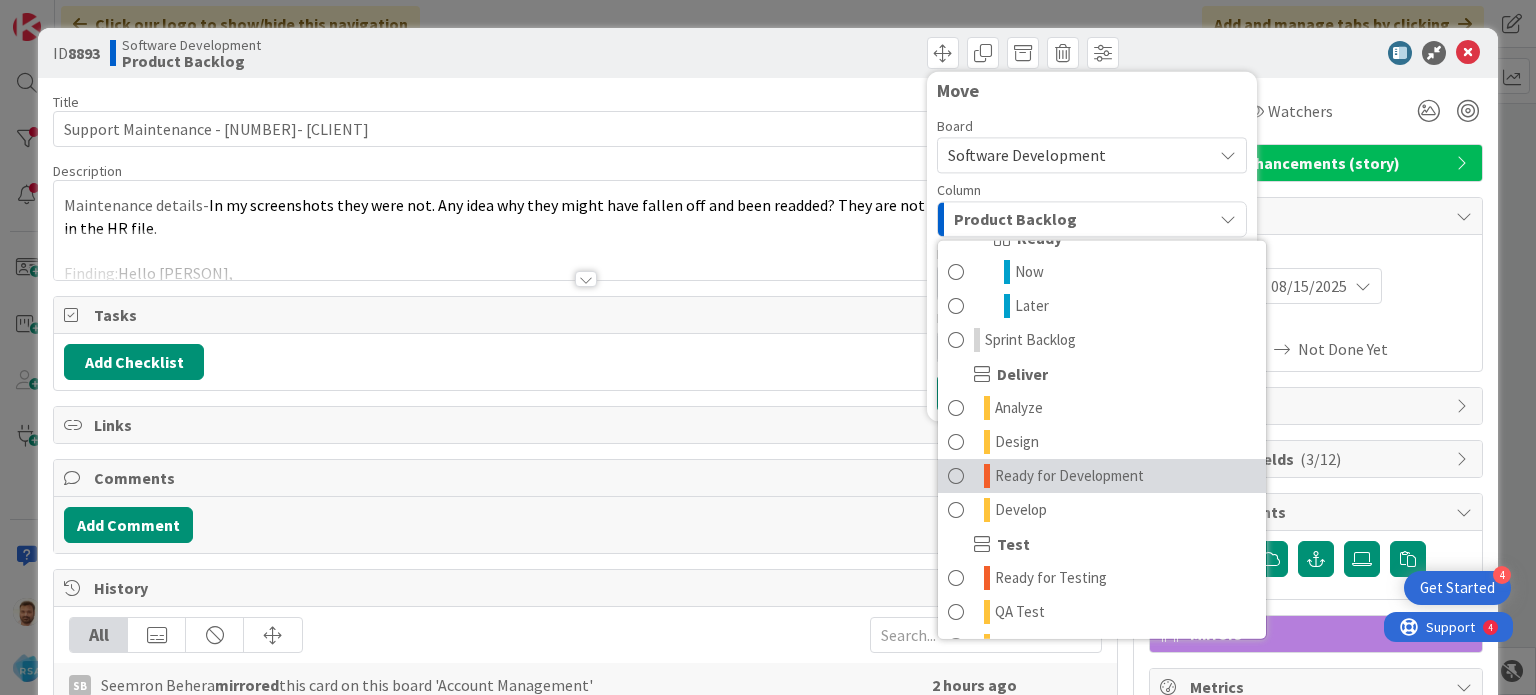click on "Ready for Development" at bounding box center (1069, 476) 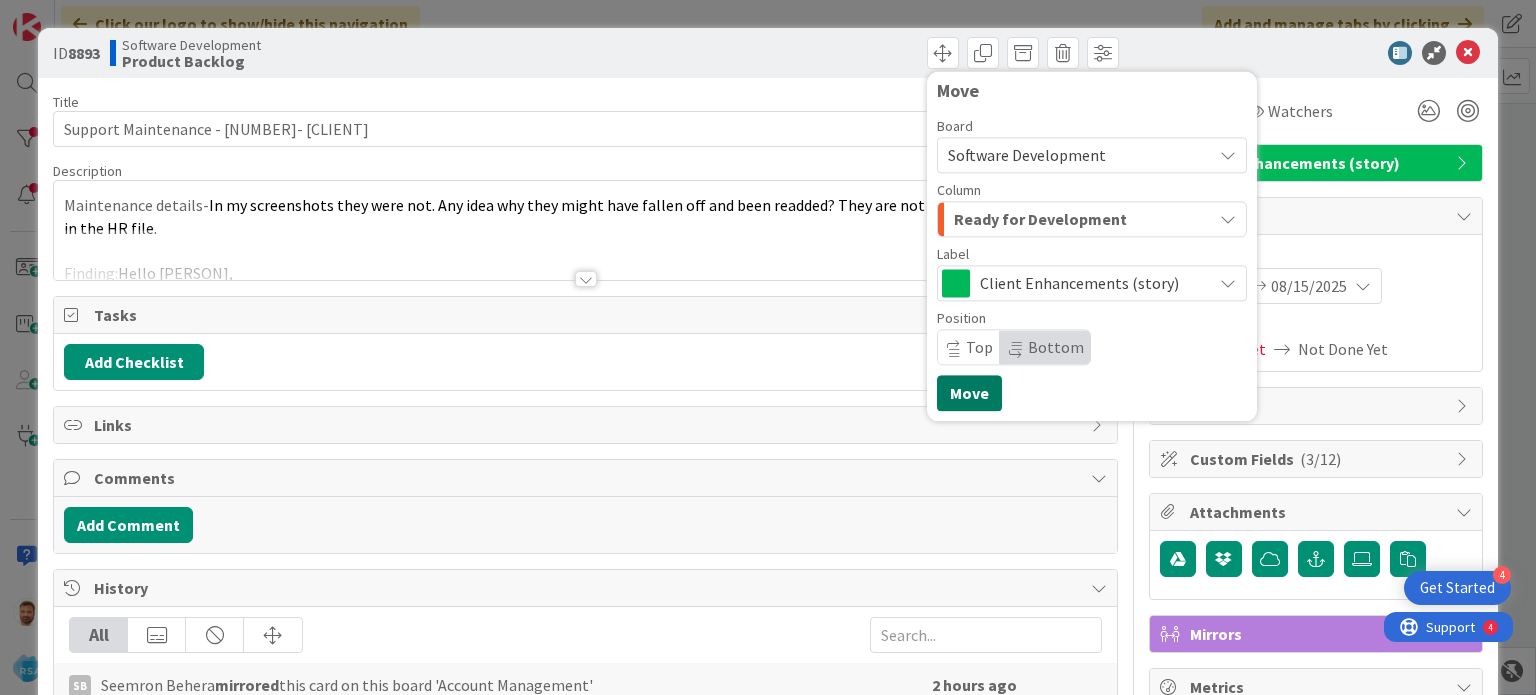 click on "Move" at bounding box center (969, 393) 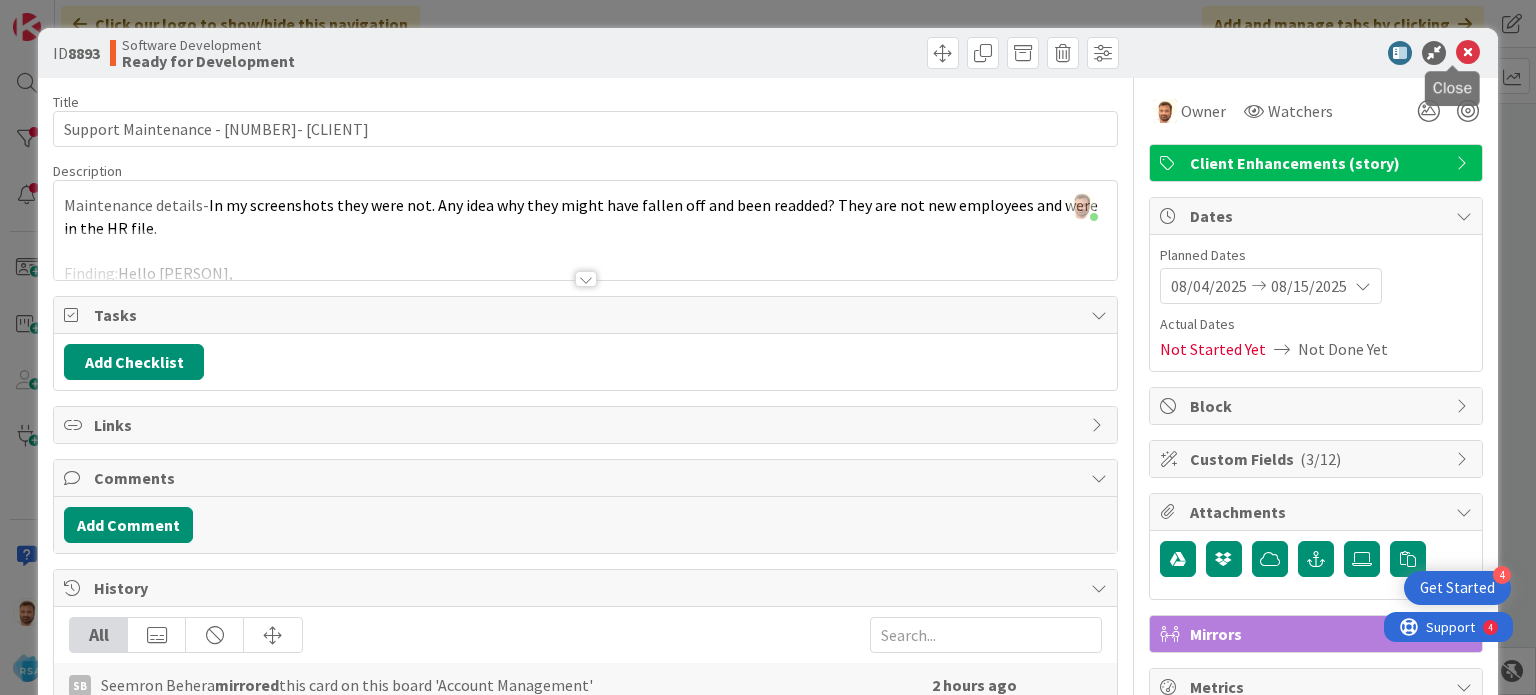 click at bounding box center (1468, 53) 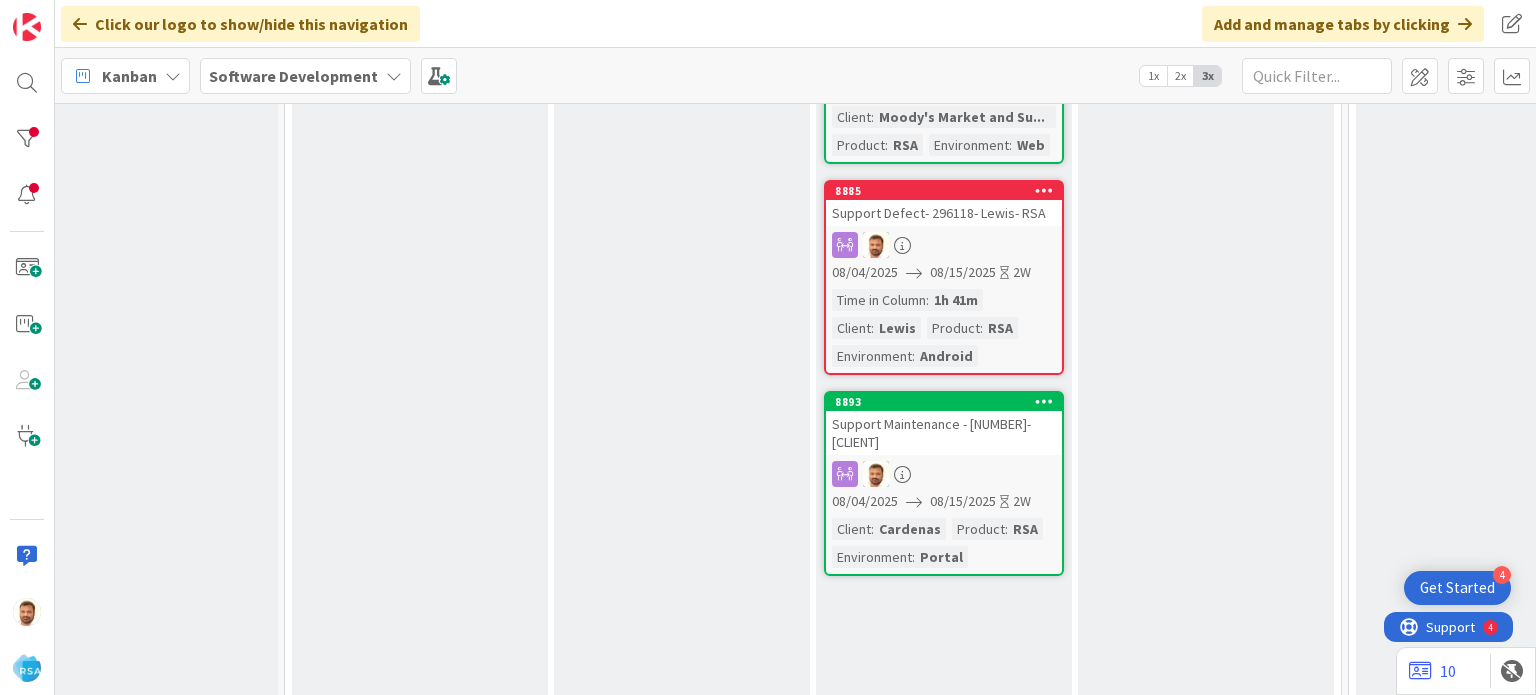 scroll, scrollTop: 0, scrollLeft: 0, axis: both 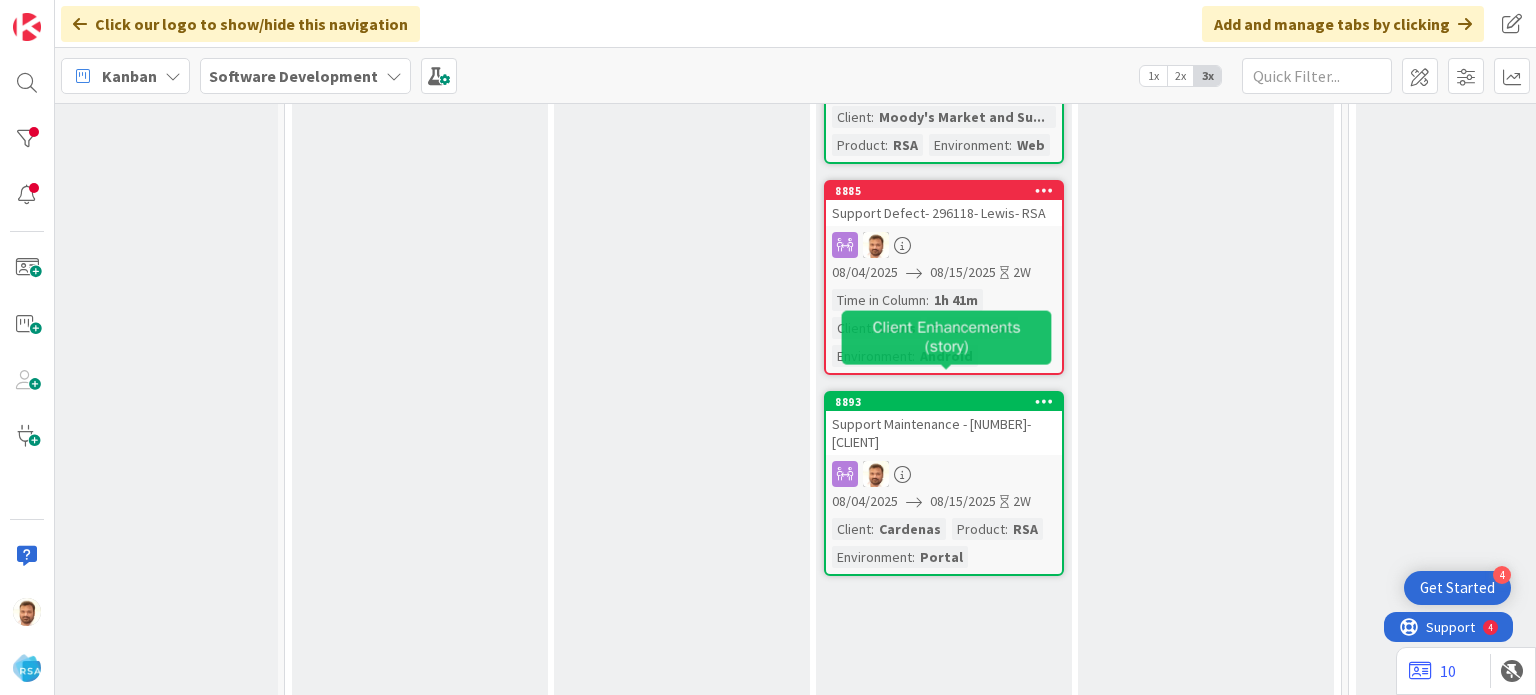 click on "Support Maintenance - [NUMBER]- [CLIENT]" at bounding box center [944, 433] 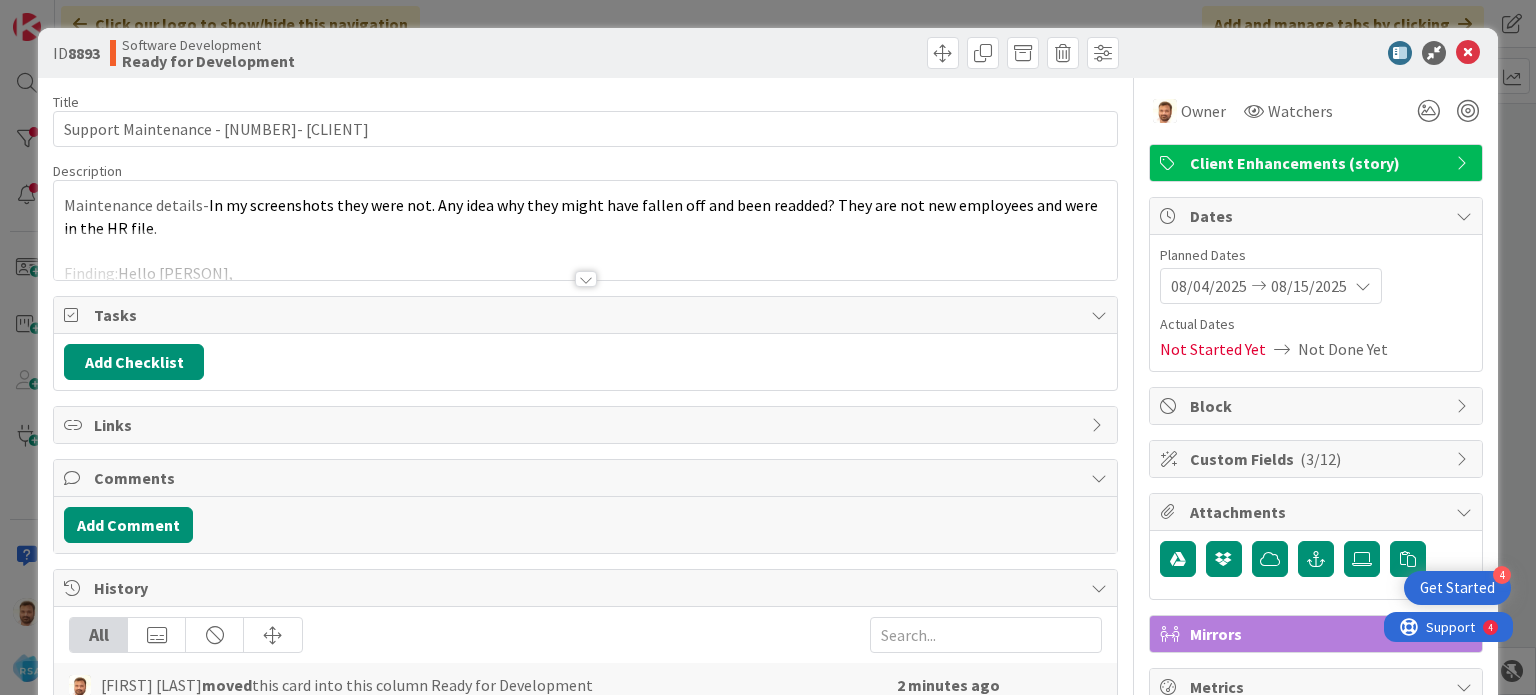 scroll, scrollTop: 0, scrollLeft: 0, axis: both 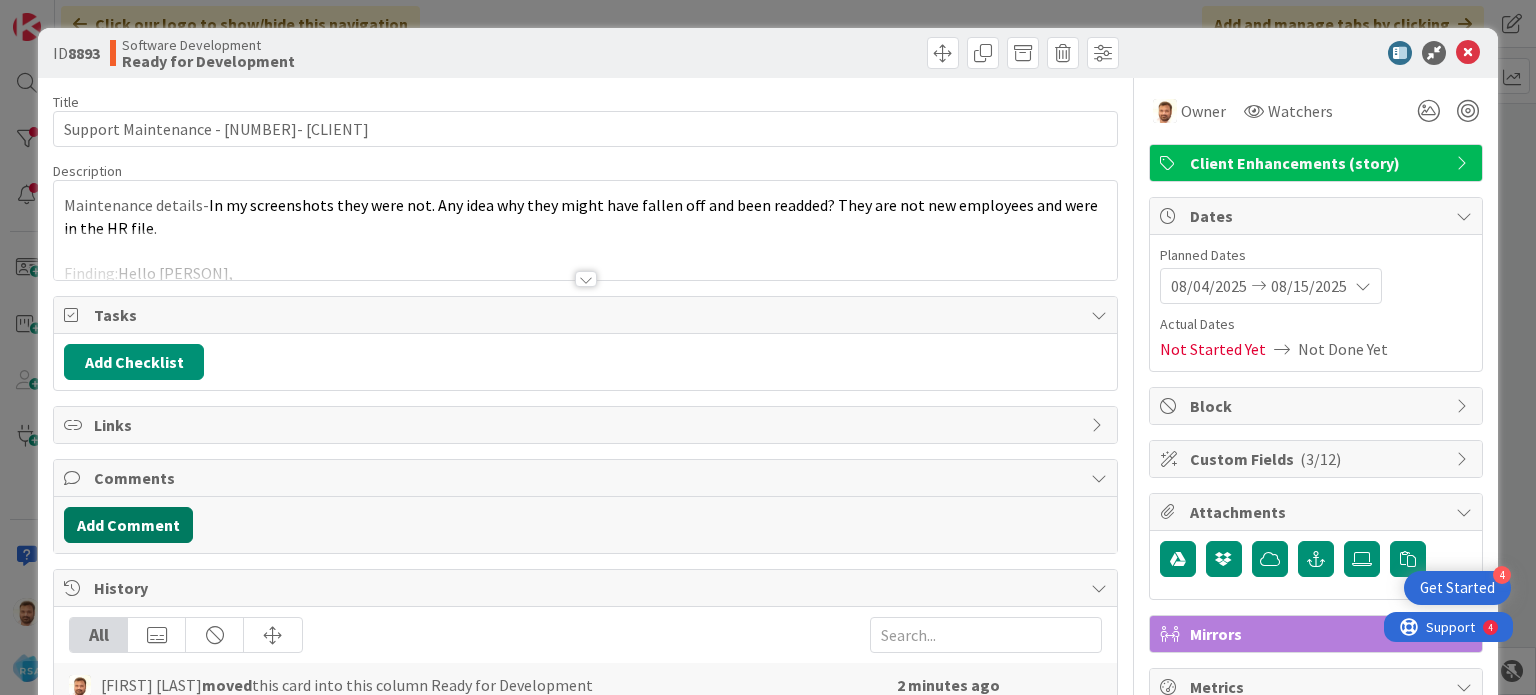 click on "Add Comment" at bounding box center (128, 525) 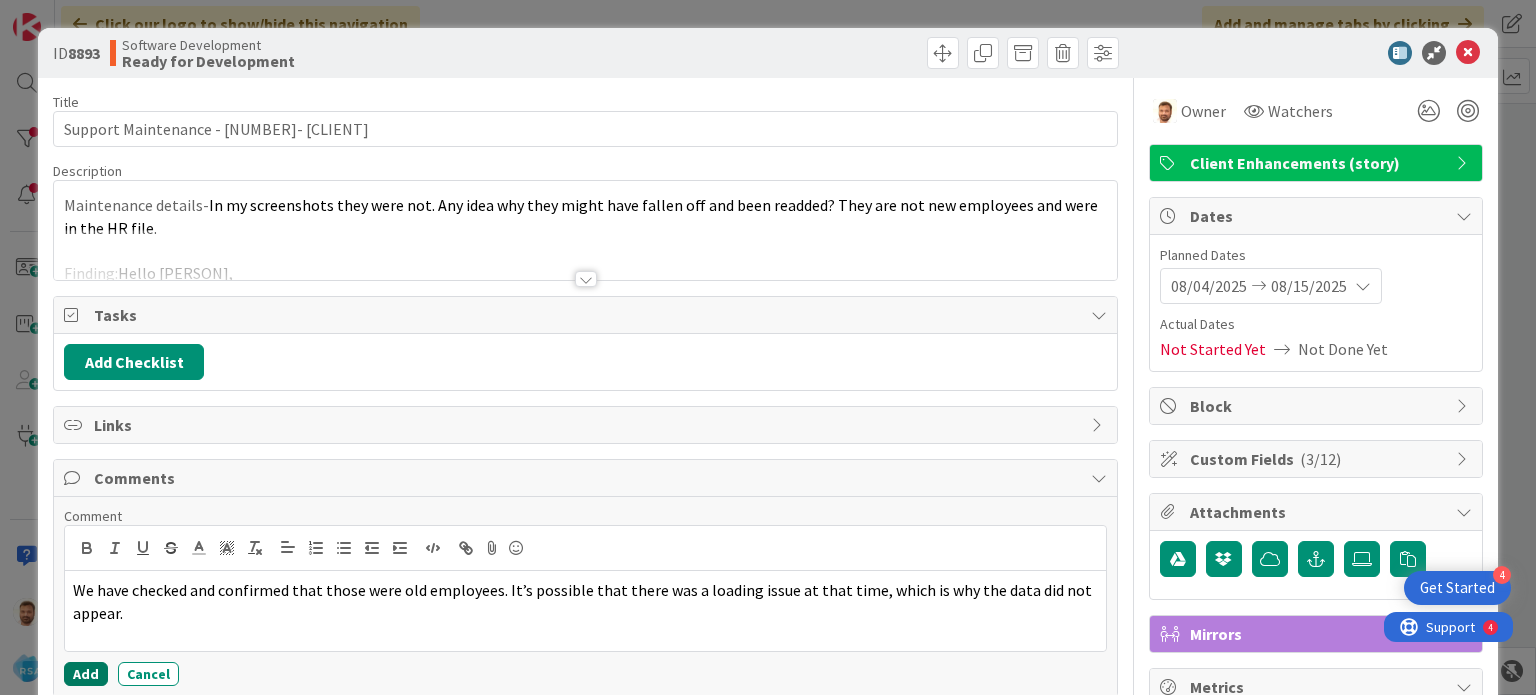 click on "Add" at bounding box center [86, 674] 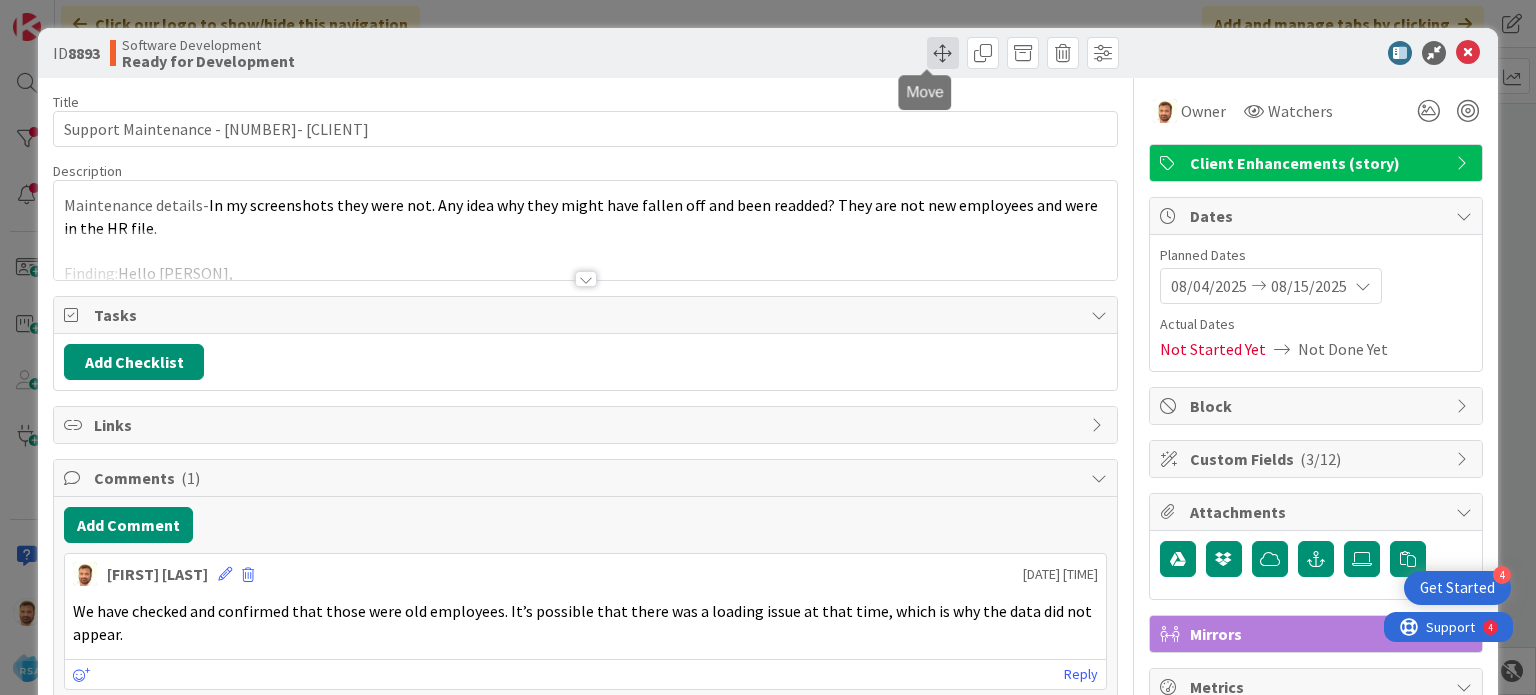 click at bounding box center [943, 53] 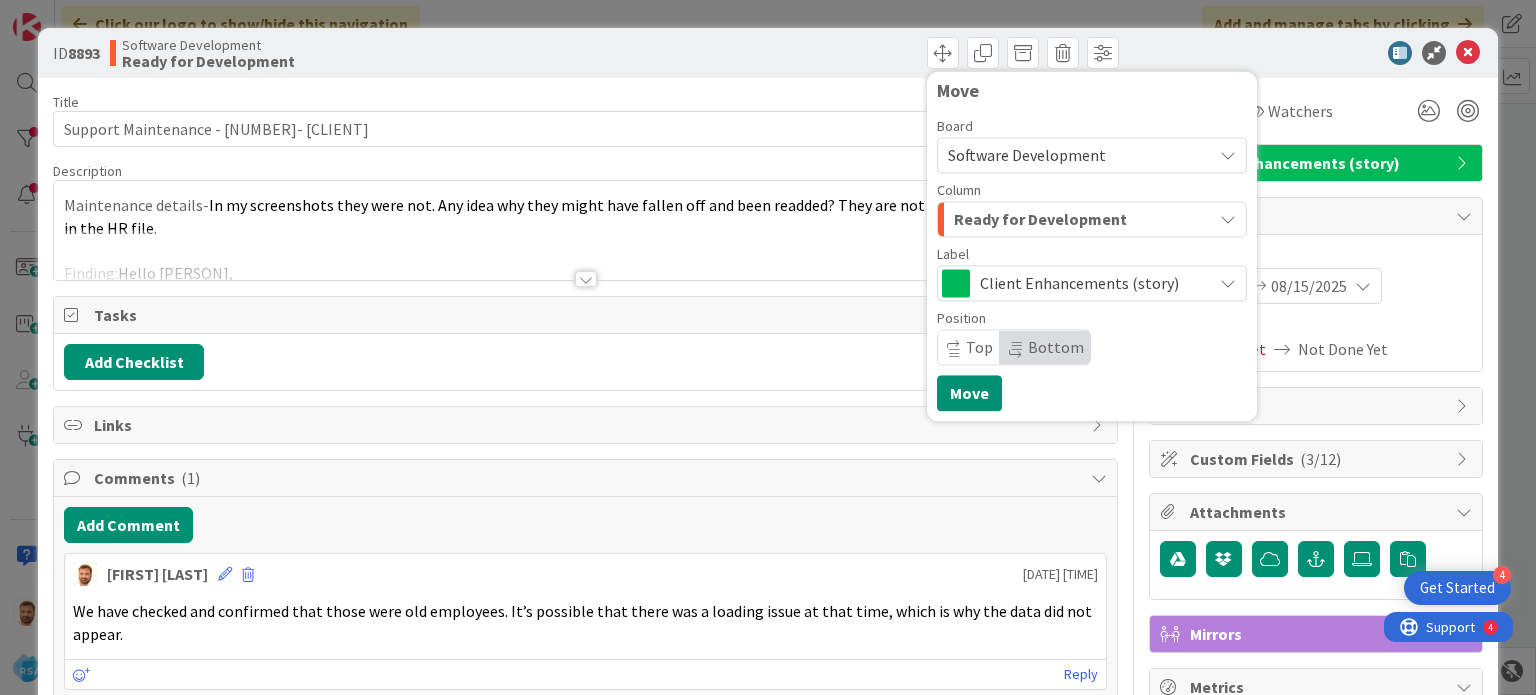 click on "Ready for Development" at bounding box center (1040, 219) 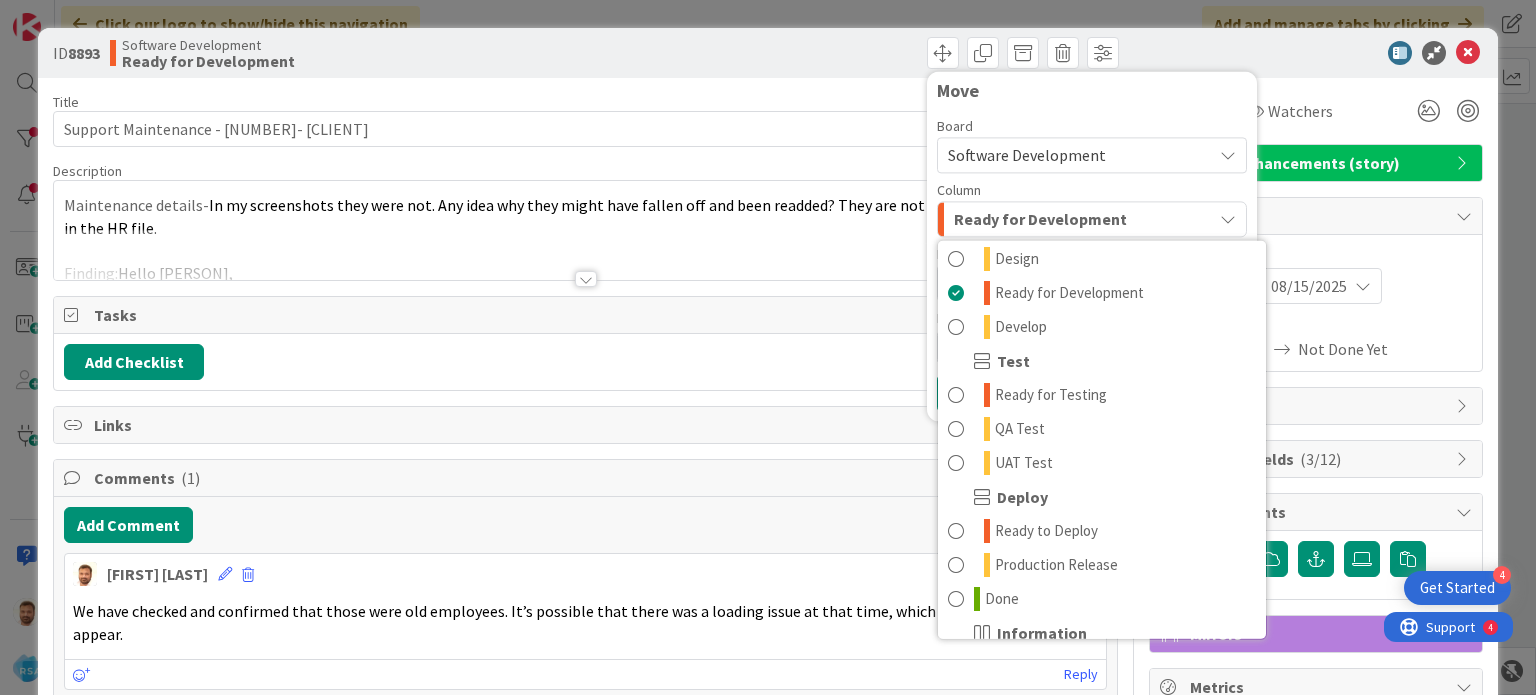 scroll, scrollTop: 500, scrollLeft: 0, axis: vertical 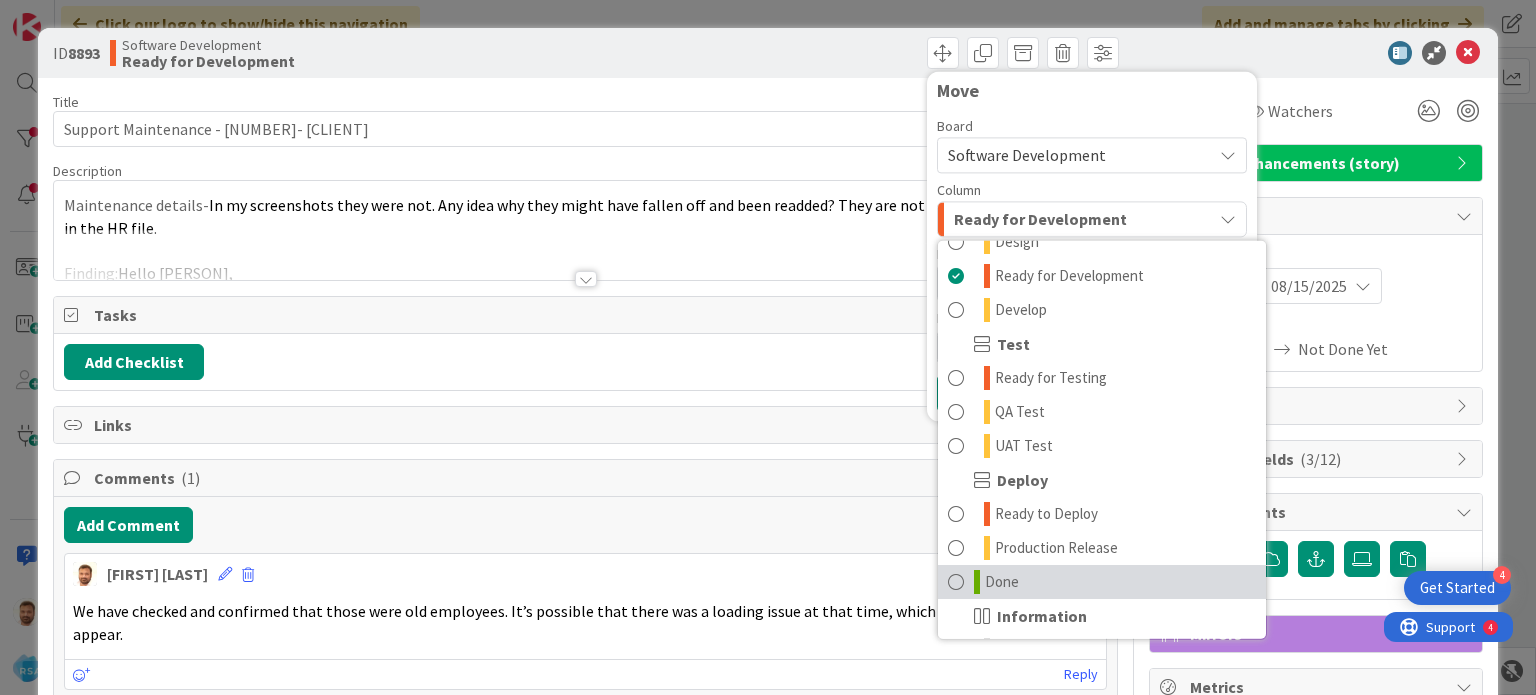 click on "Done" at bounding box center (1102, 582) 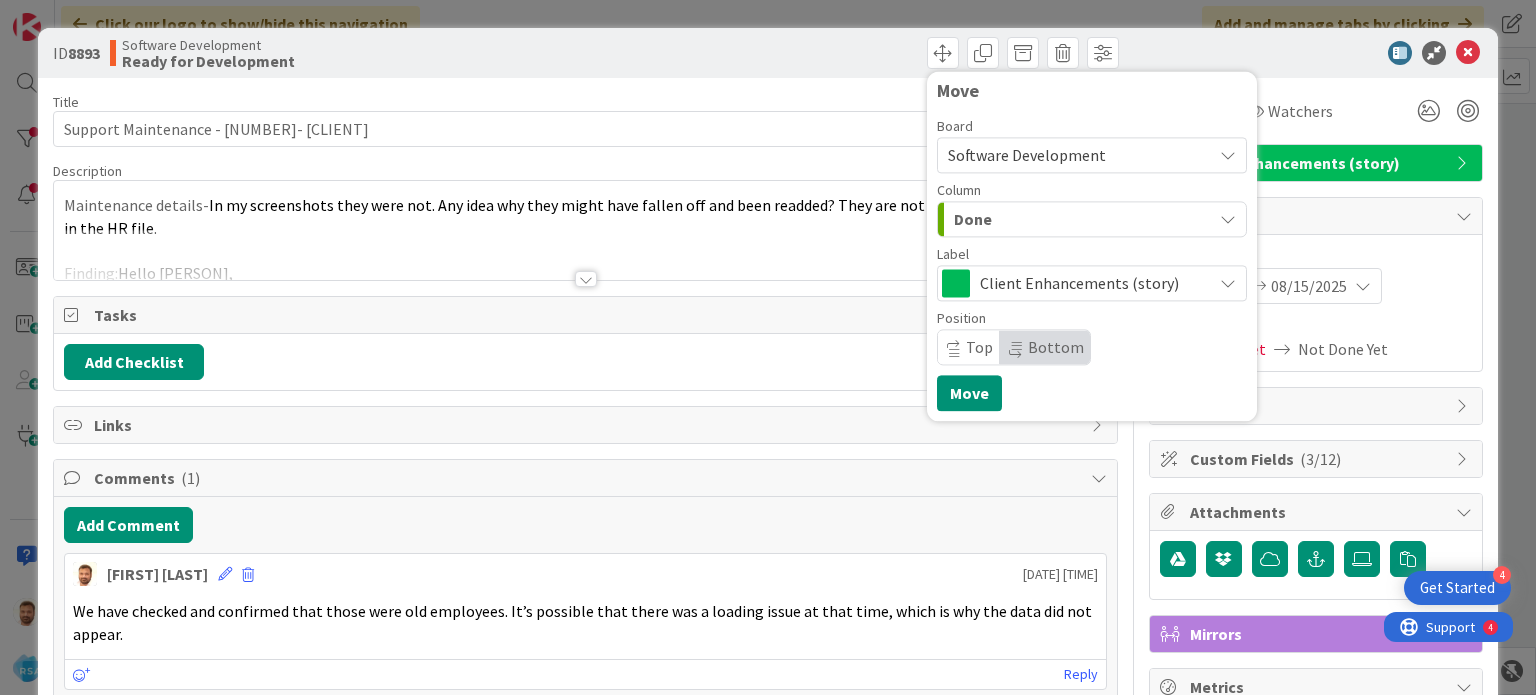 click on "Move Board Software Development Column Done Product Backlog Product Backlog Won't Could Should Must Discover Groom Ready Now Later Sprint Backlog Deliver Analyze Design Ready for Development Develop Test Ready for Testing QA Test UAT Test Deploy Ready to Deploy Production Release Done Information Projects Notes Label Client Enhancements (story) Position Top Bottom Move" at bounding box center (1092, 246) 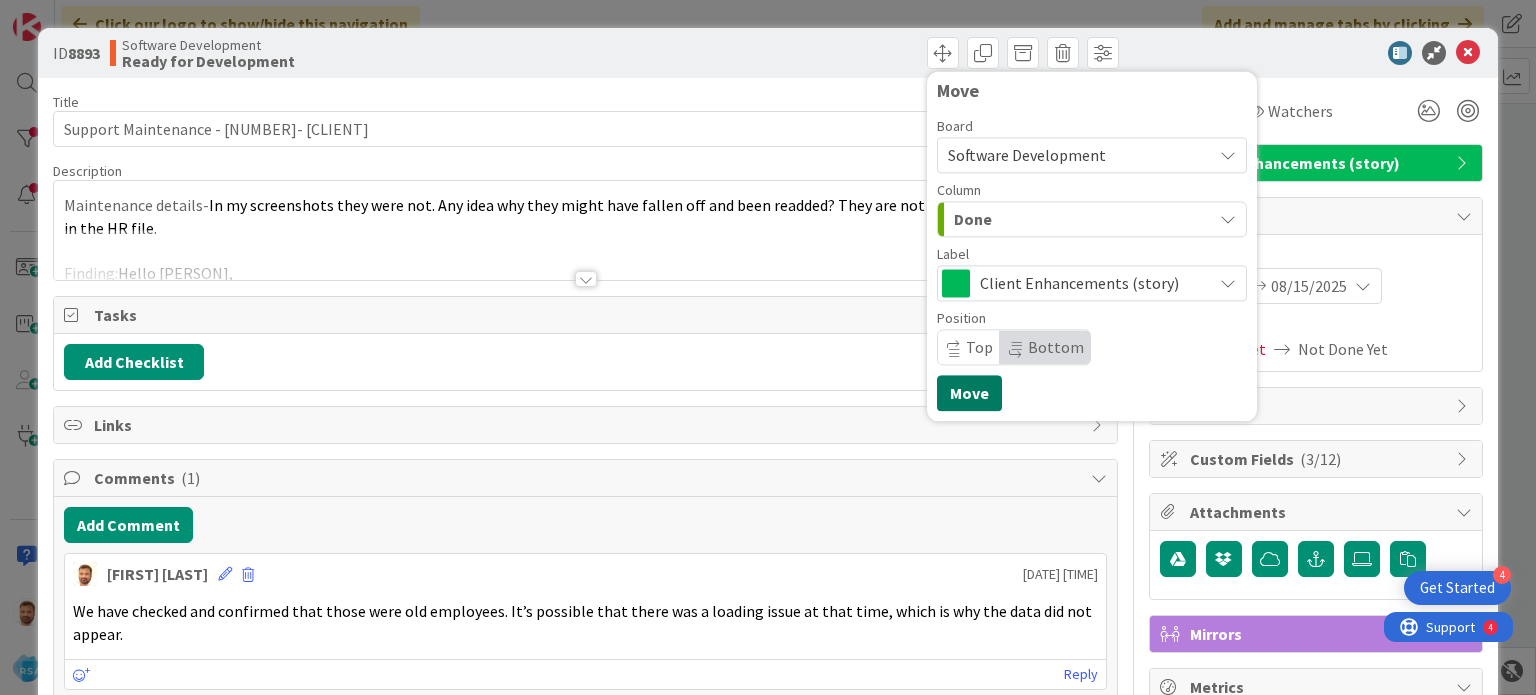 click on "Move" at bounding box center [969, 393] 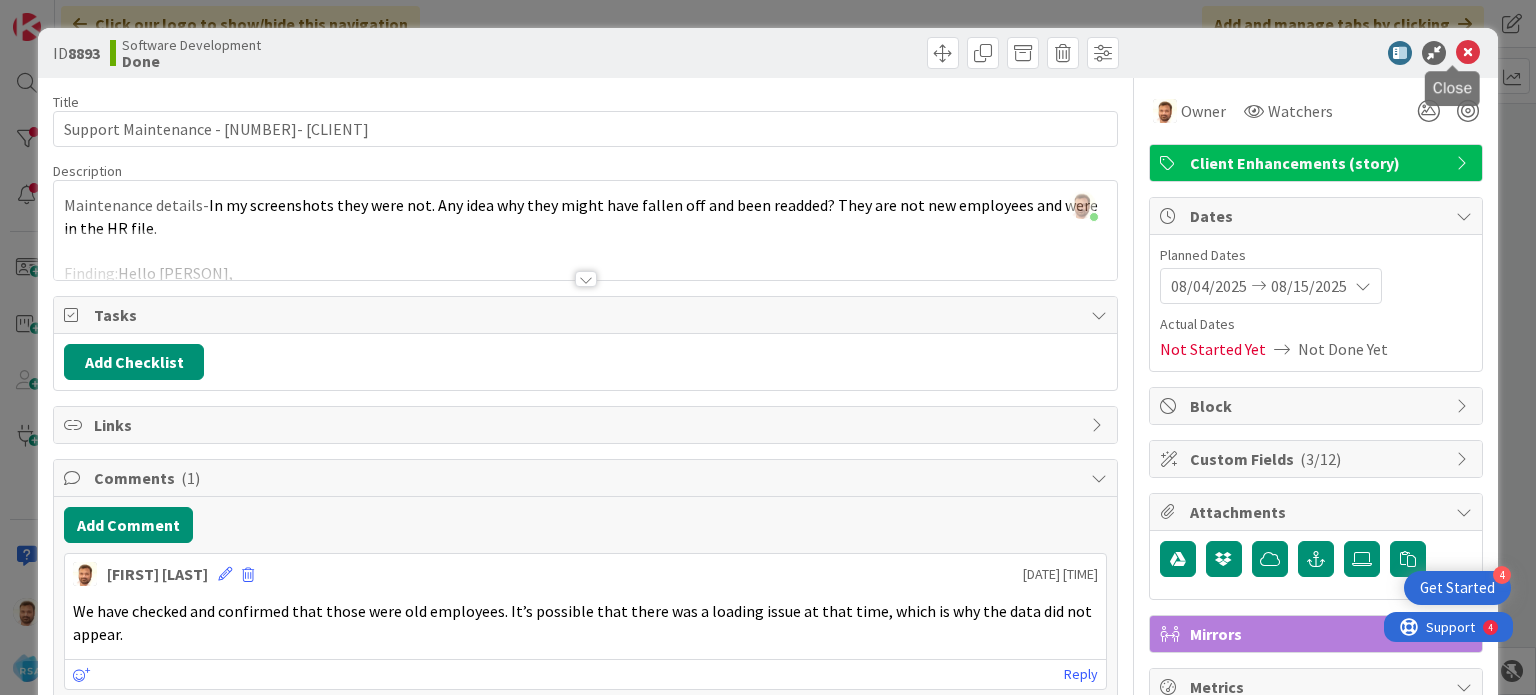 click at bounding box center [1468, 53] 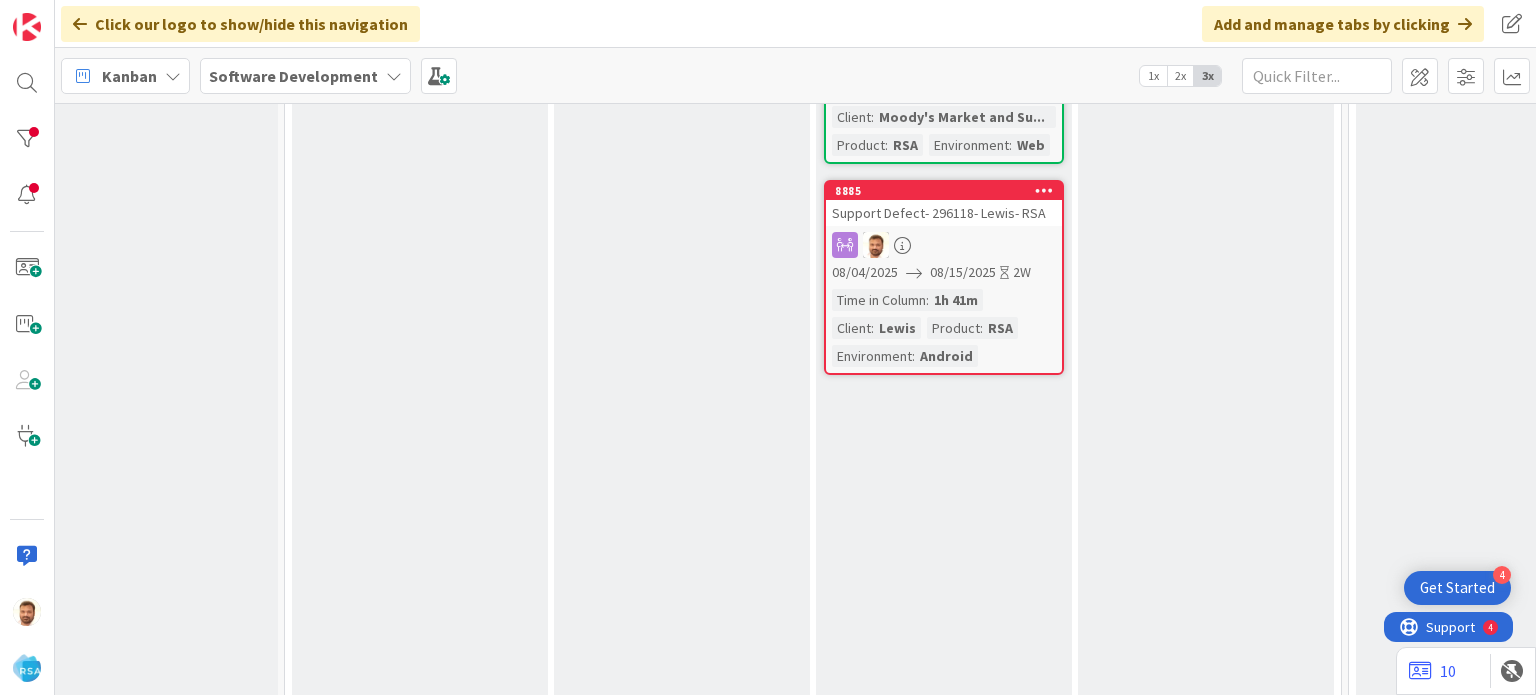 scroll, scrollTop: 0, scrollLeft: 0, axis: both 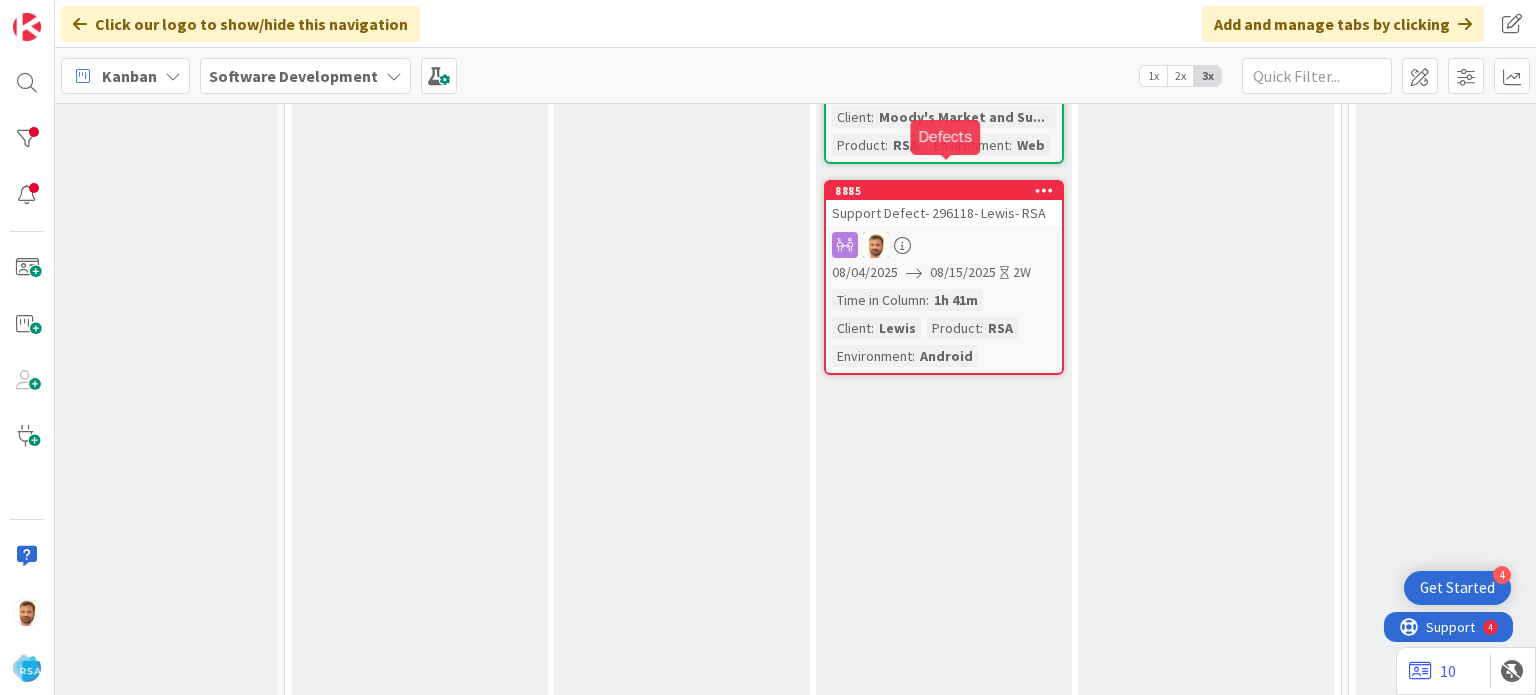 click on "8885" at bounding box center [948, 191] 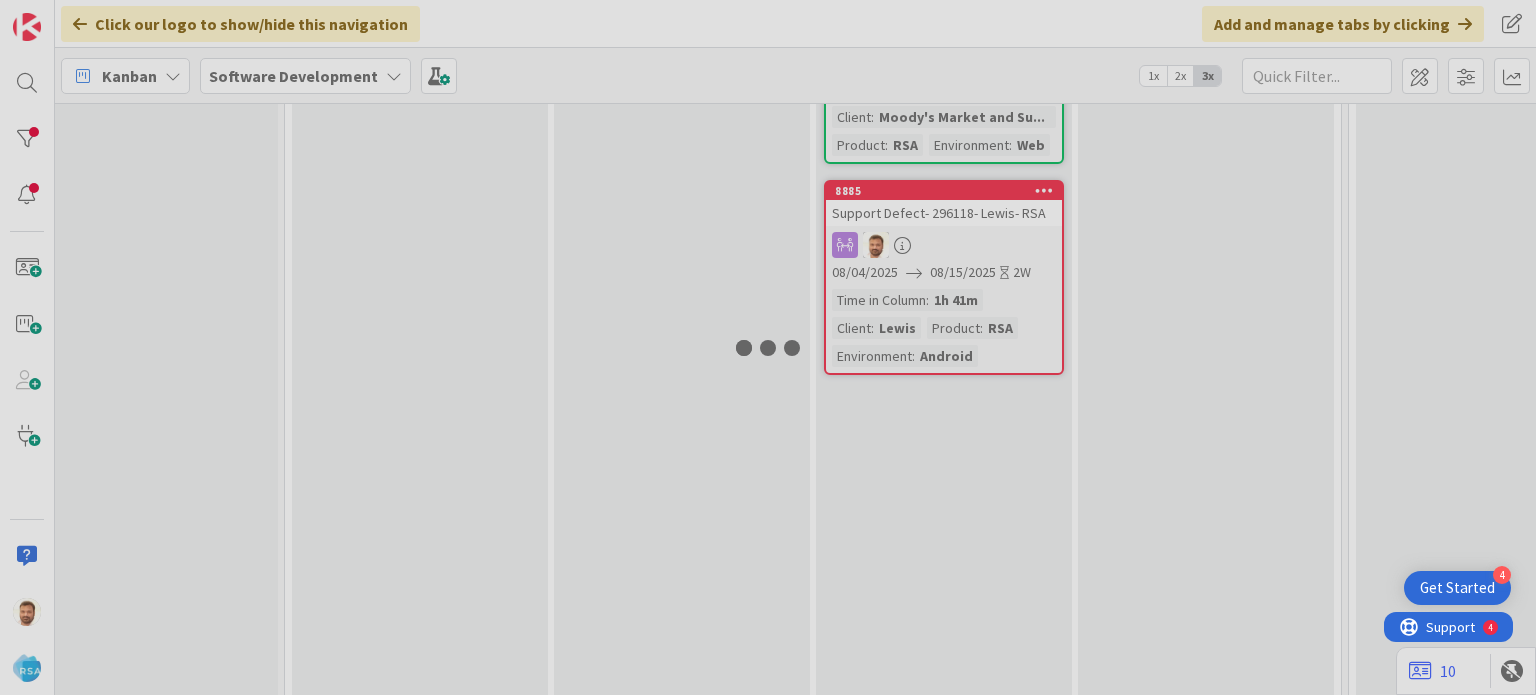 click at bounding box center [768, 347] 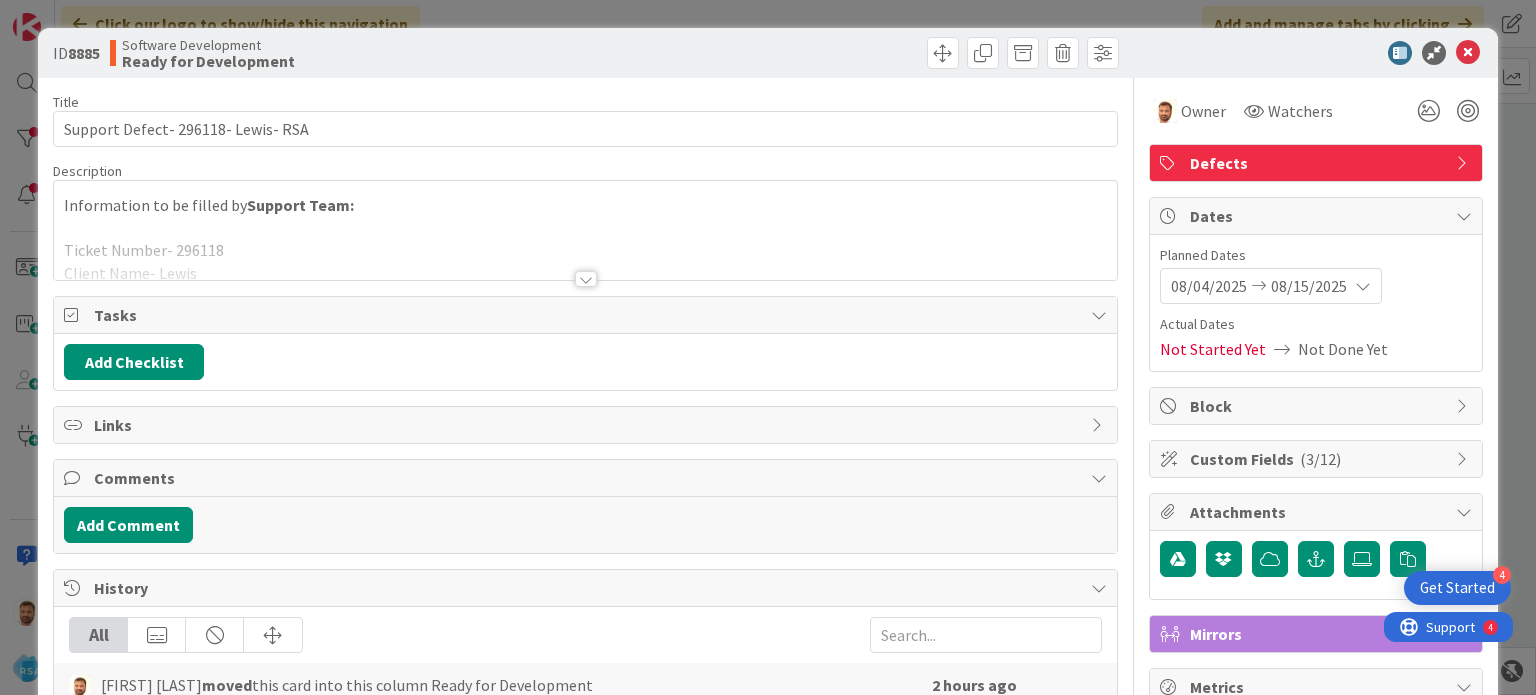 scroll, scrollTop: 0, scrollLeft: 0, axis: both 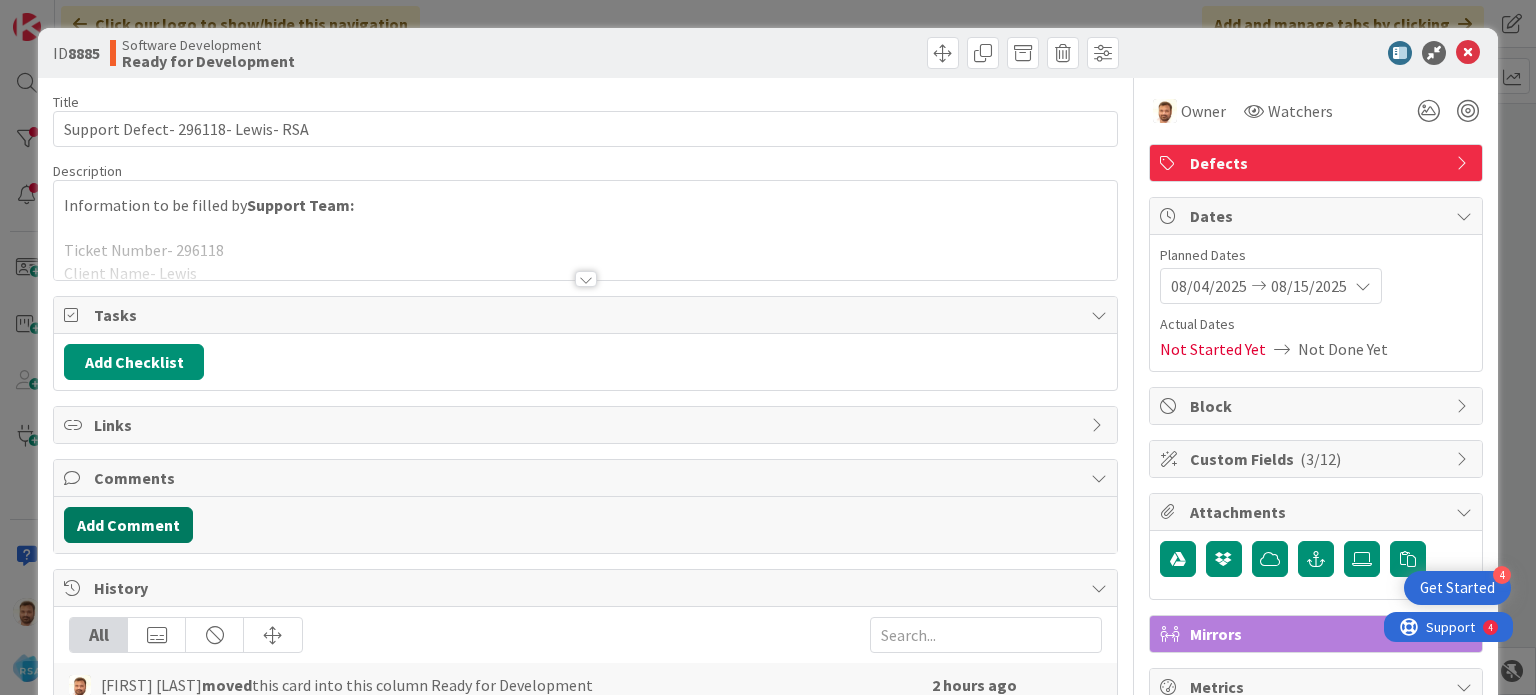 click on "Add Comment" at bounding box center [128, 525] 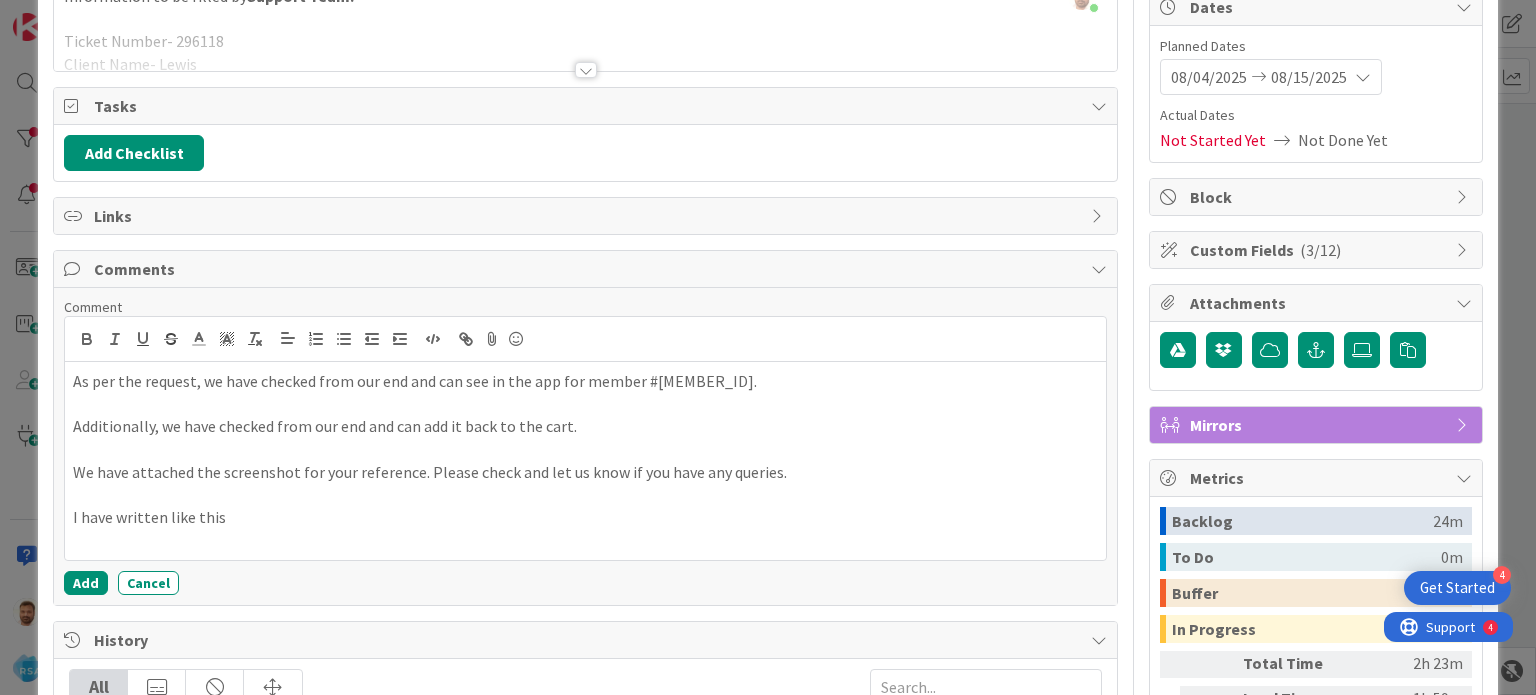 scroll, scrollTop: 260, scrollLeft: 0, axis: vertical 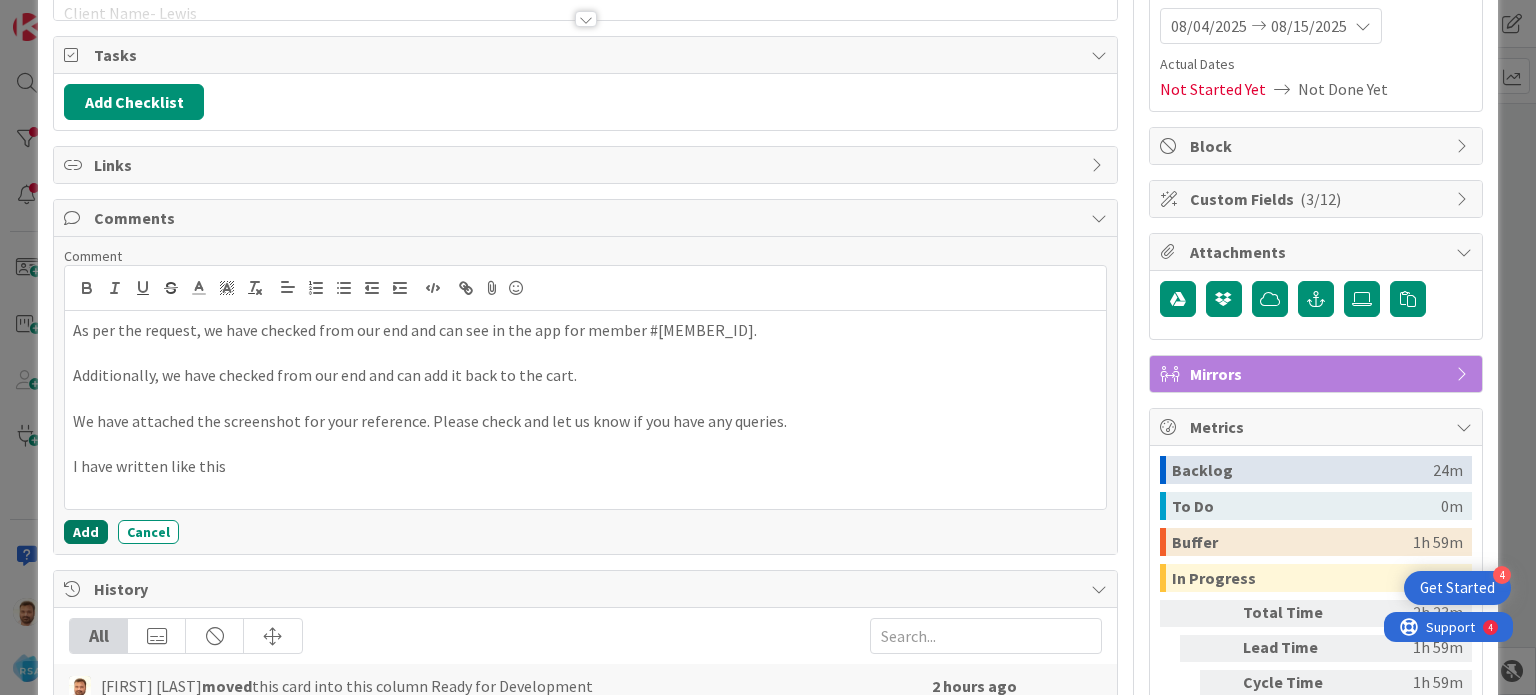 click on "Add" at bounding box center [86, 532] 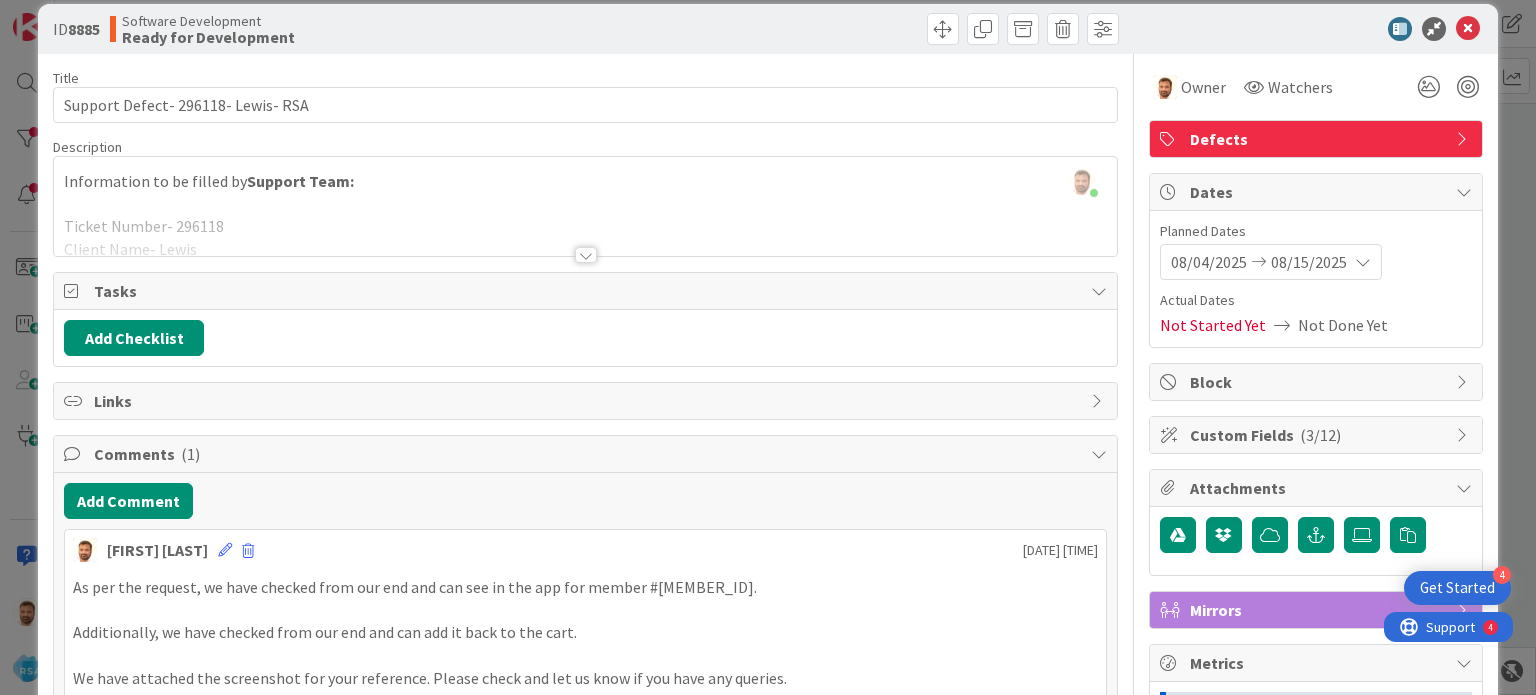 scroll, scrollTop: 0, scrollLeft: 0, axis: both 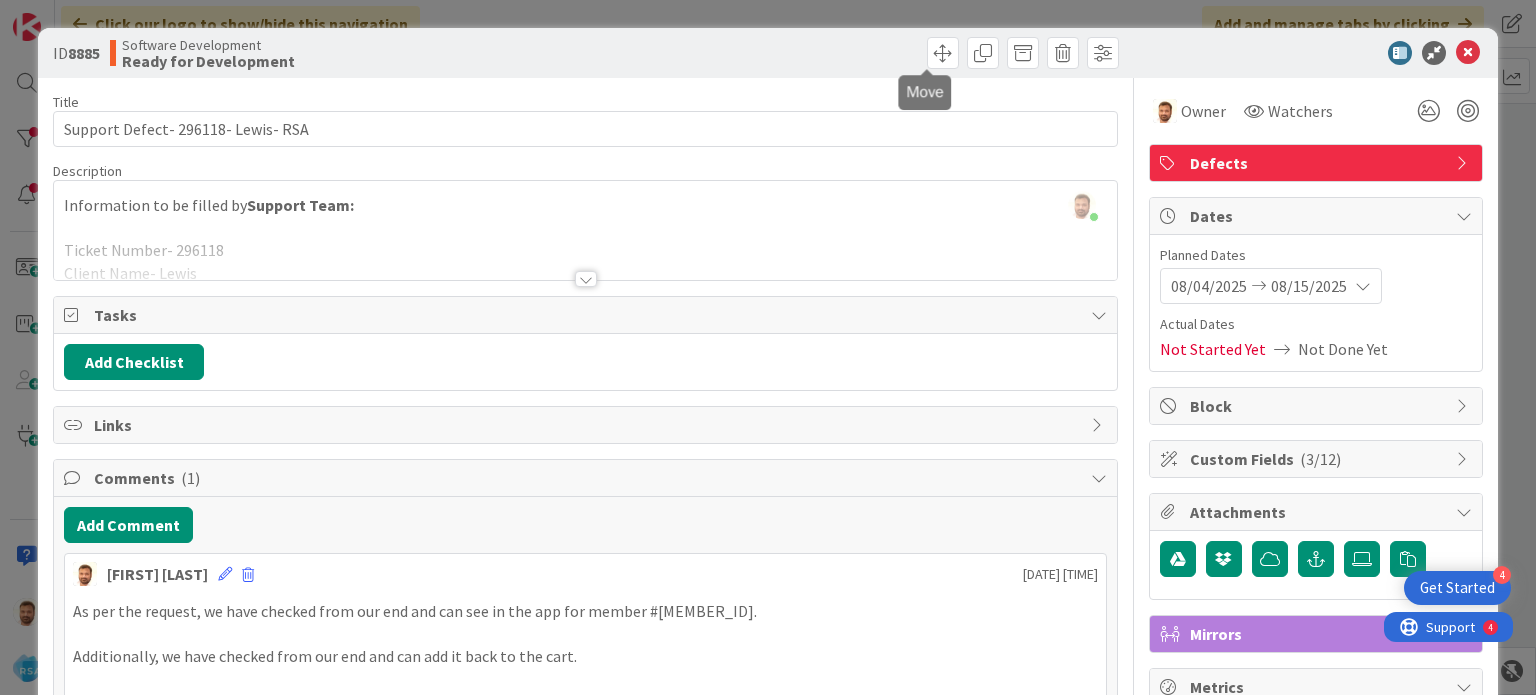 click on "ID  8885 Software Development Ready for Development" at bounding box center (767, 53) 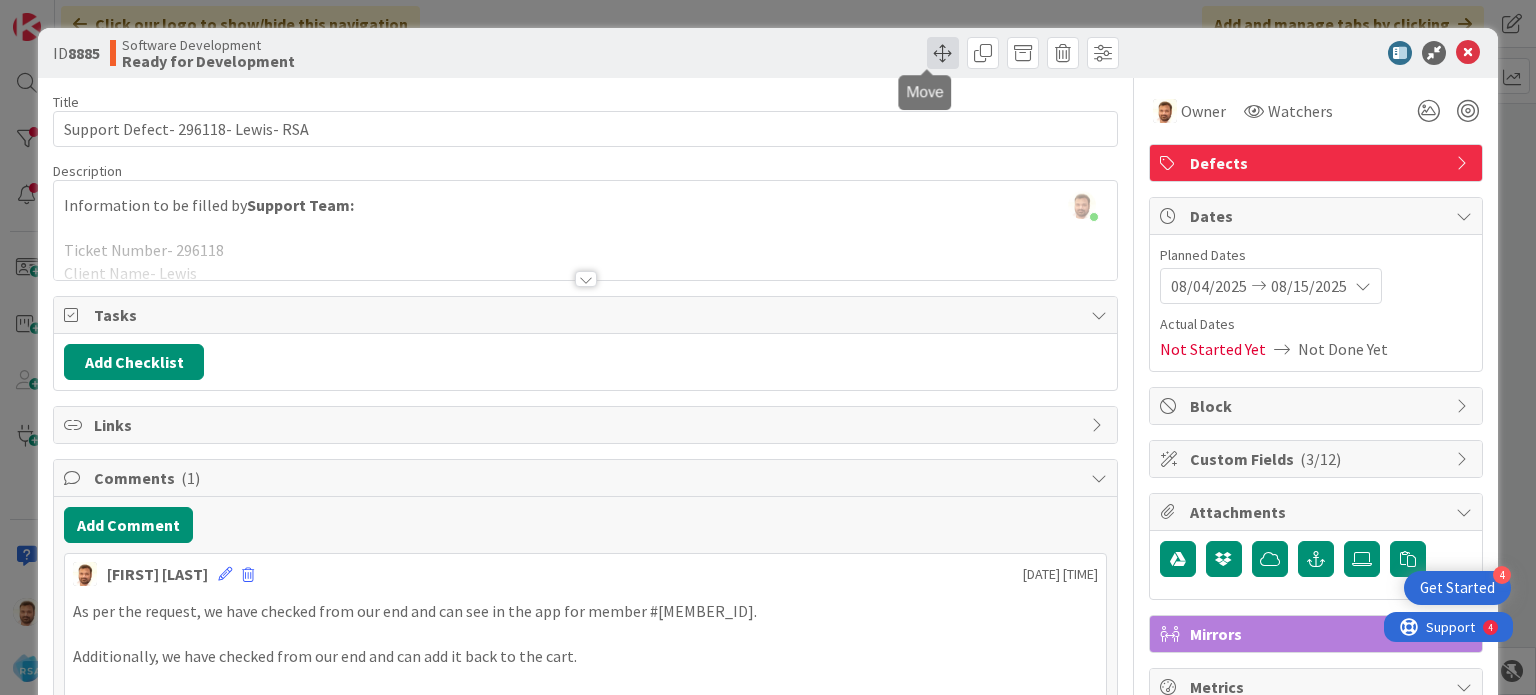 click at bounding box center (943, 53) 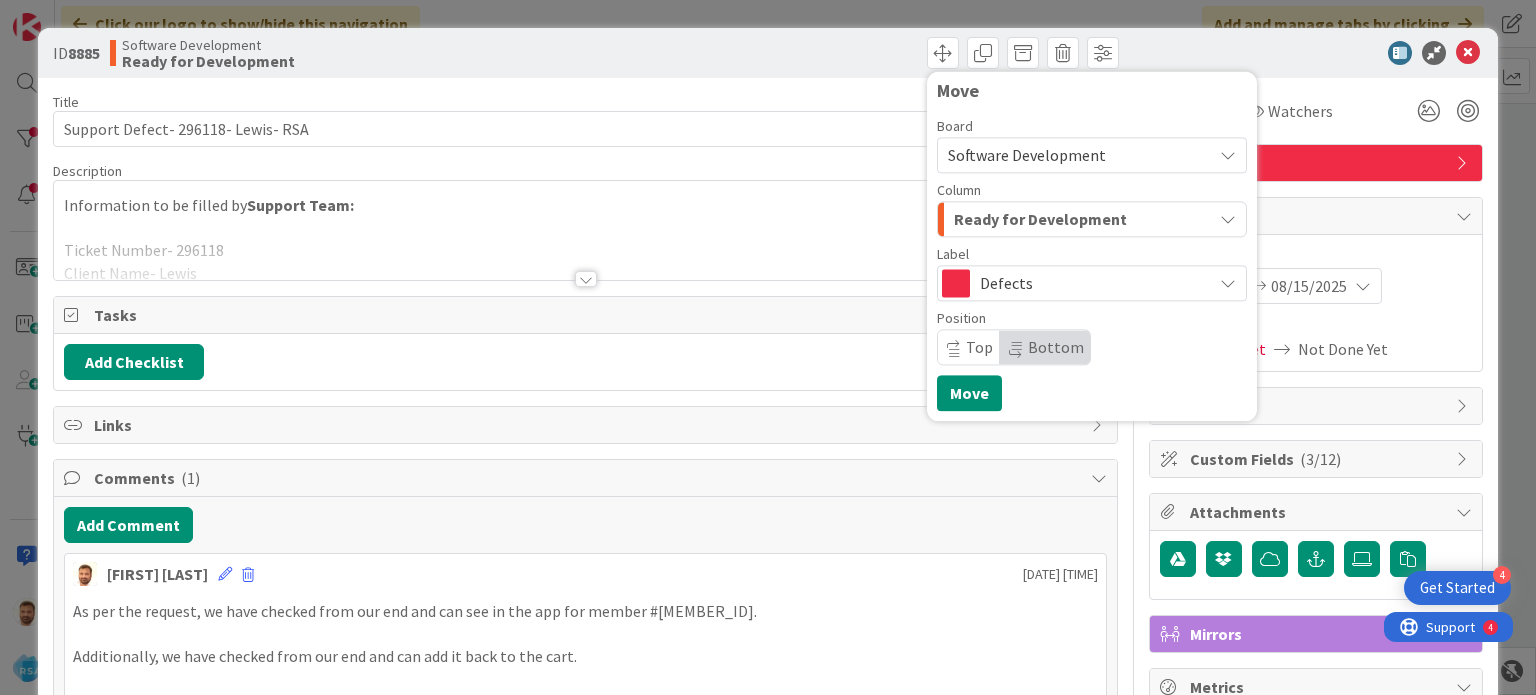 click on "Ready for Development" at bounding box center (1040, 219) 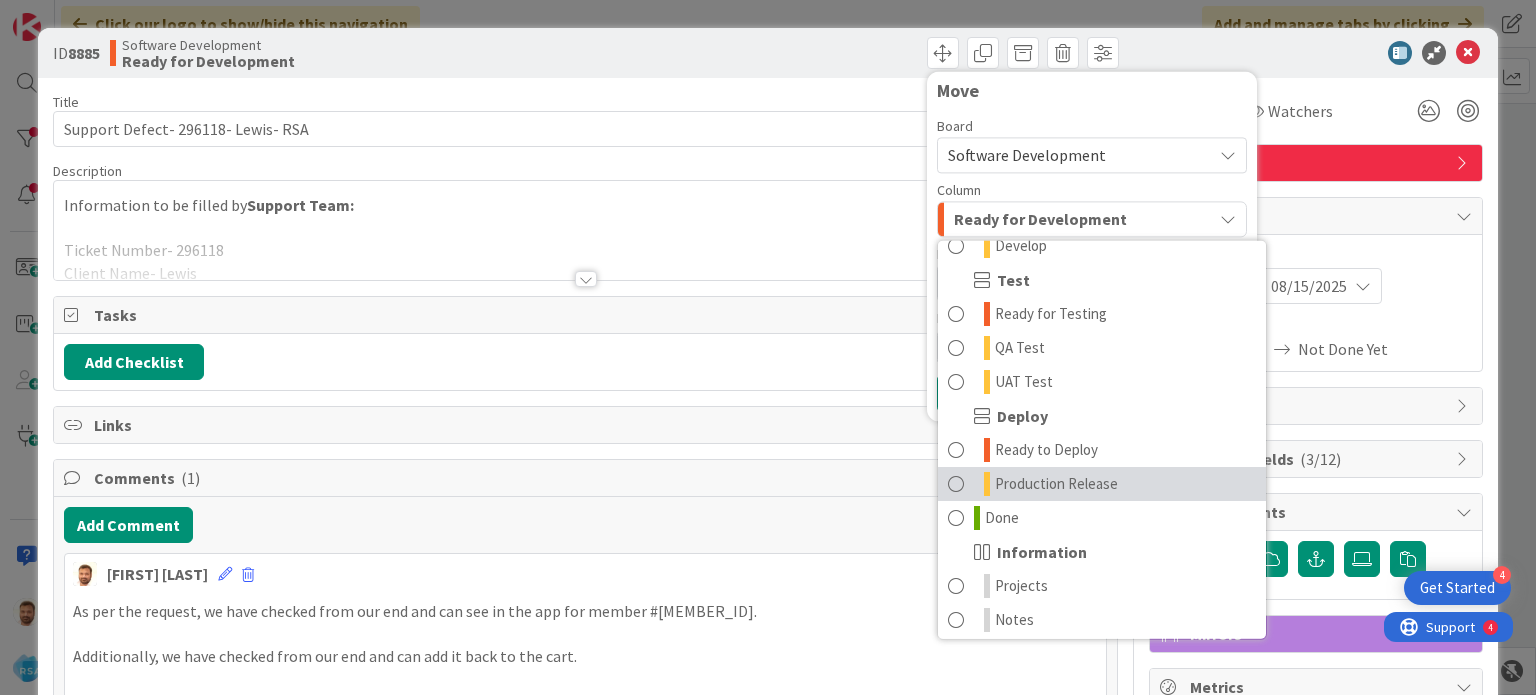 scroll, scrollTop: 569, scrollLeft: 0, axis: vertical 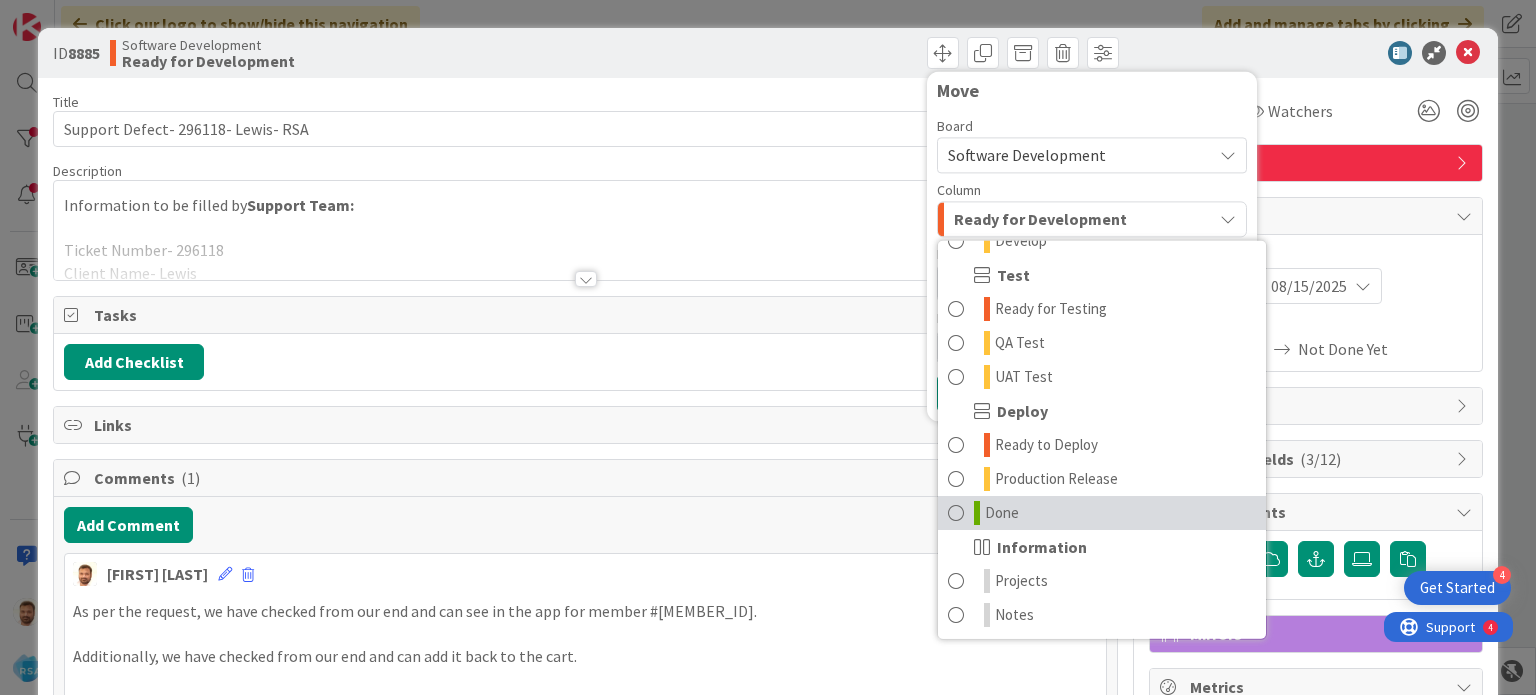 click on "Done" at bounding box center [1002, 513] 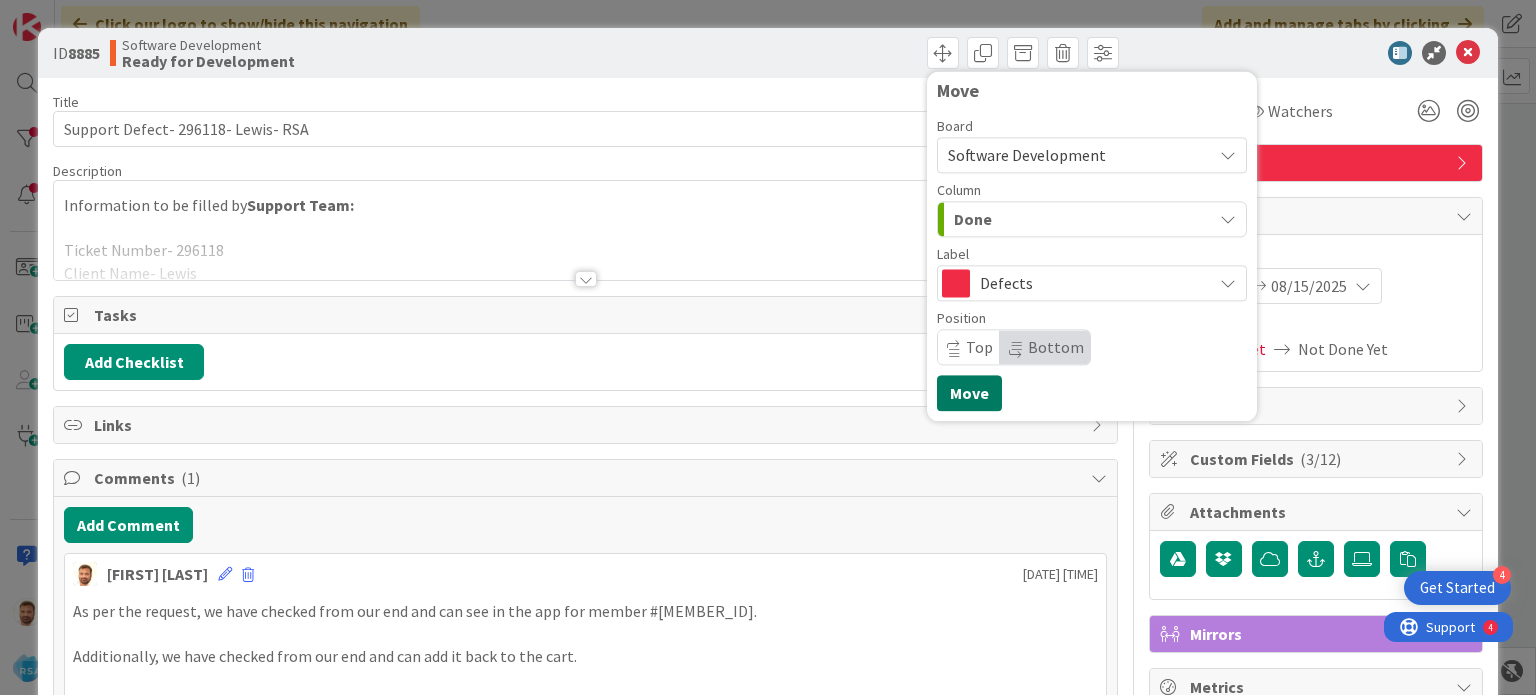click on "Move" at bounding box center (969, 393) 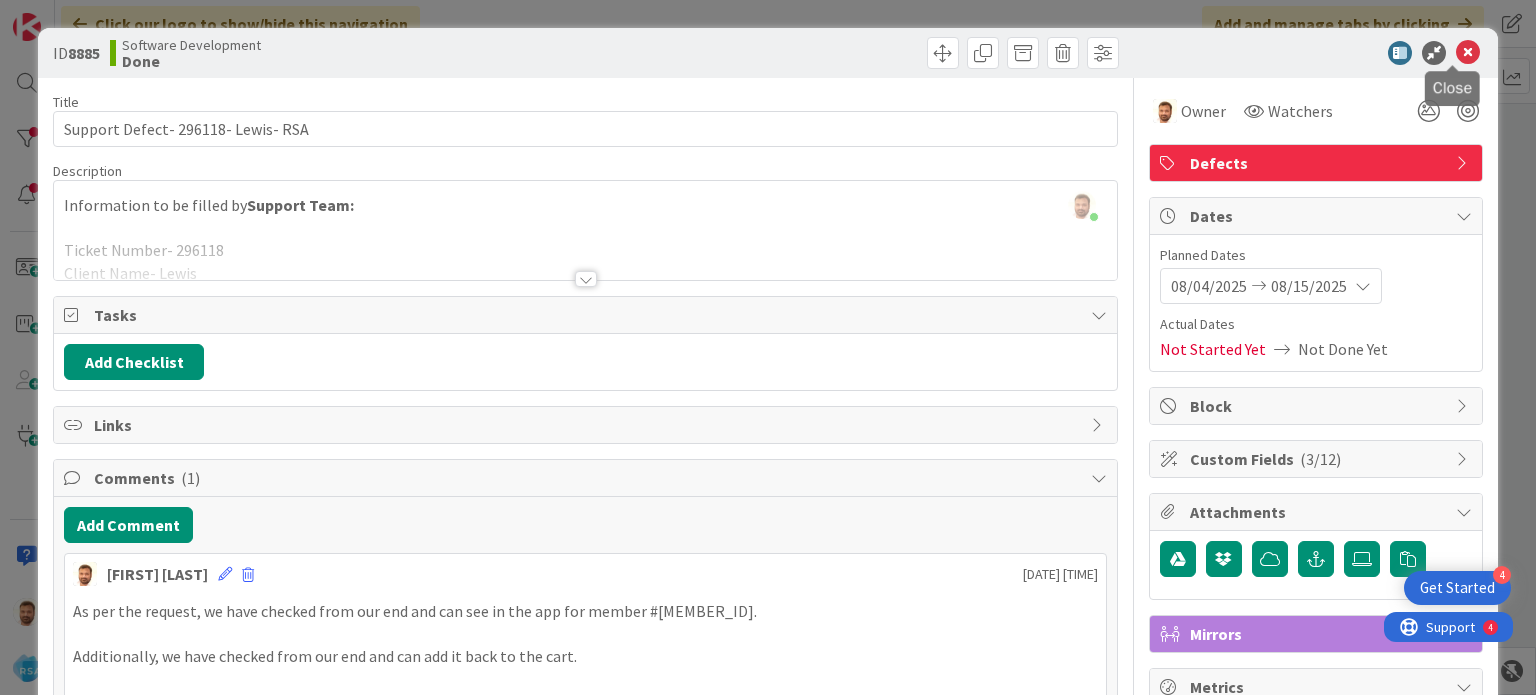 click at bounding box center (1468, 53) 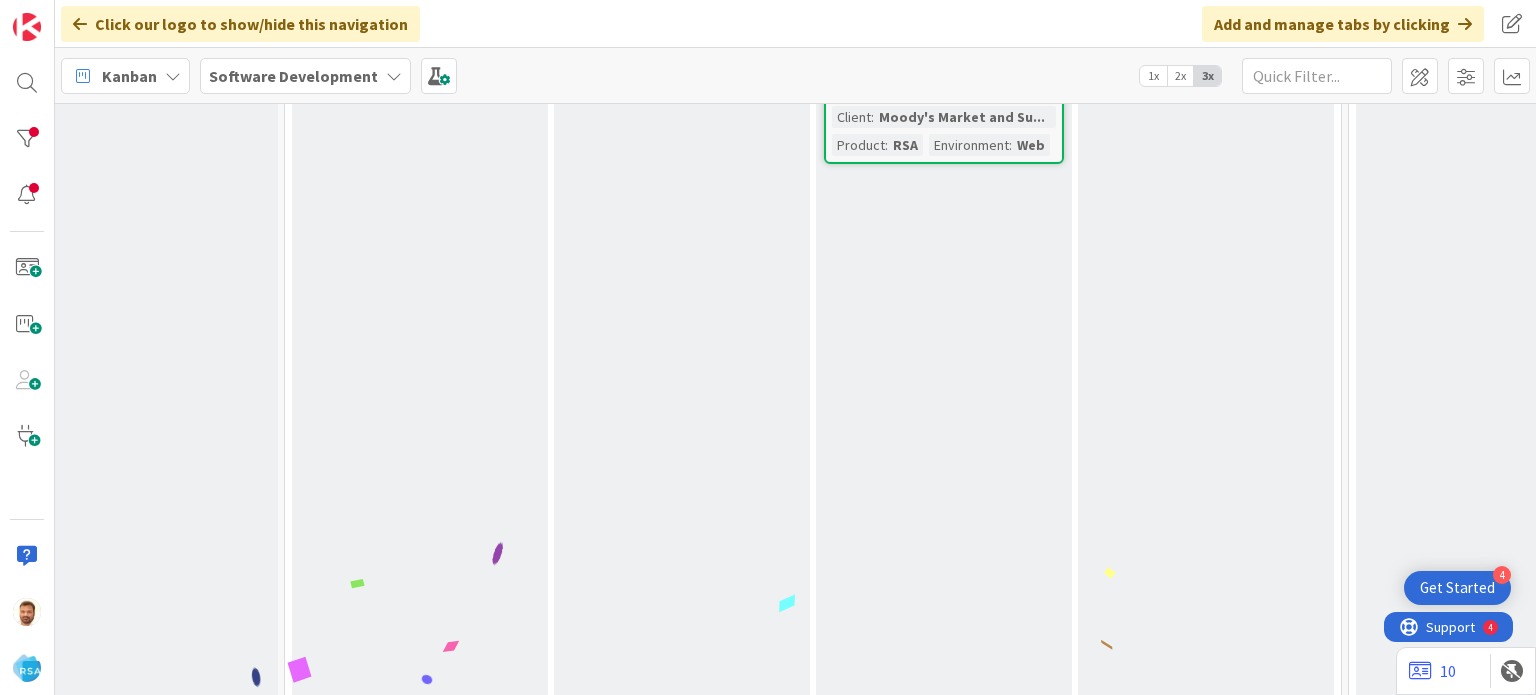 scroll, scrollTop: 0, scrollLeft: 0, axis: both 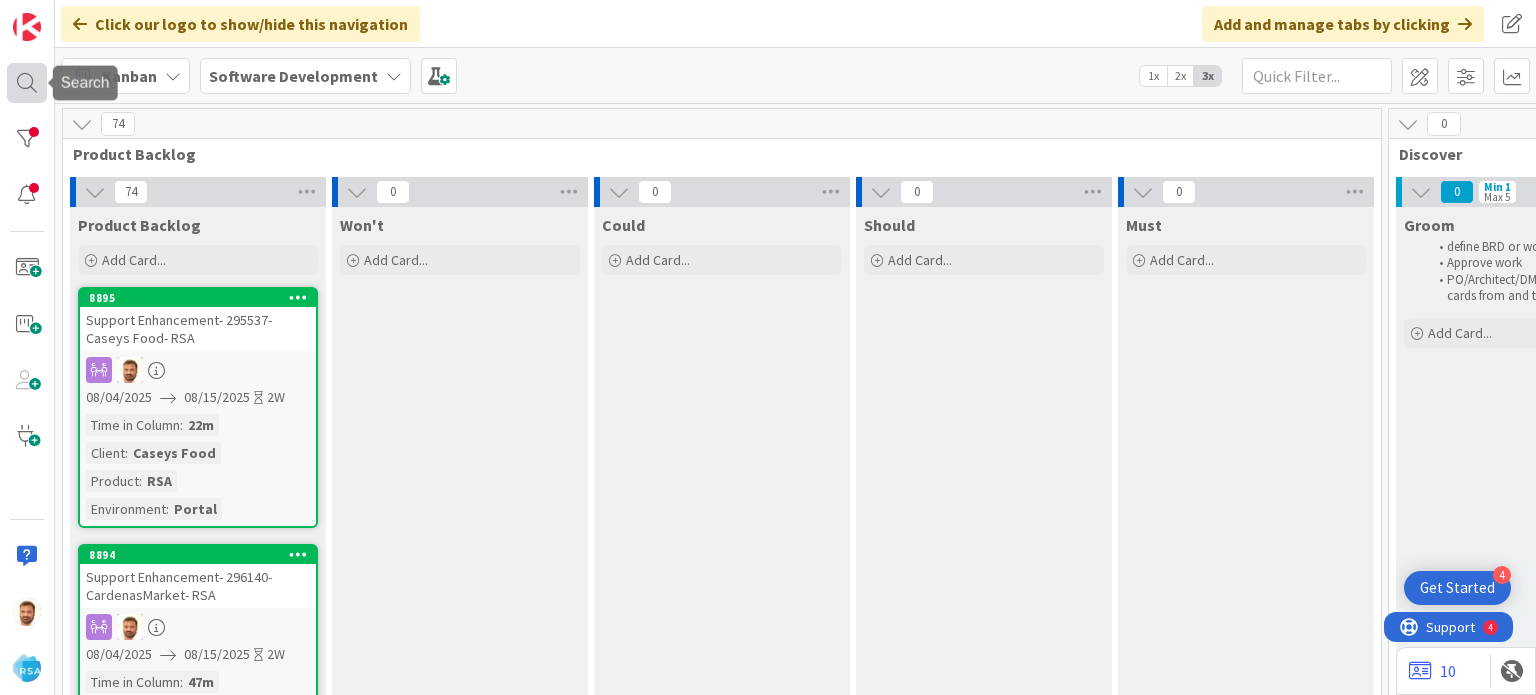 click at bounding box center (27, 83) 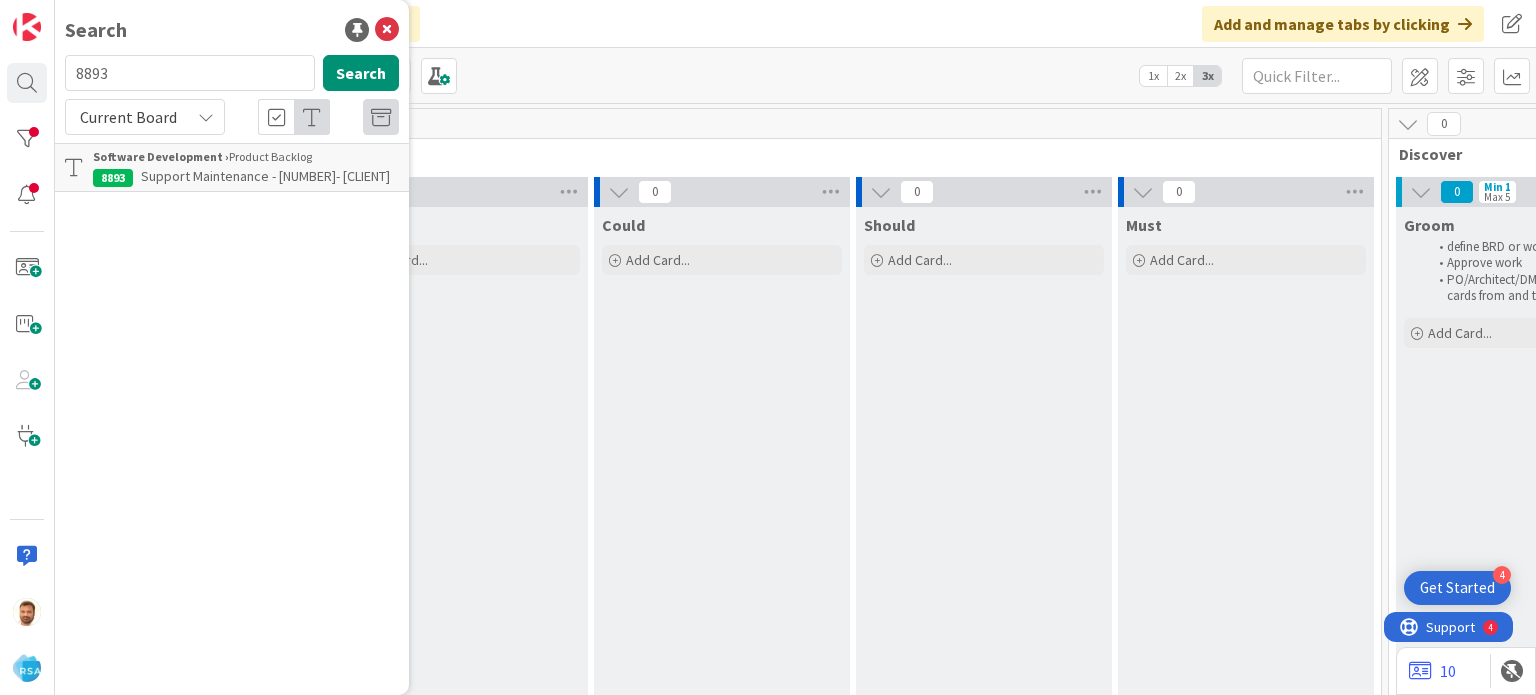 click on "8893" at bounding box center [190, 73] 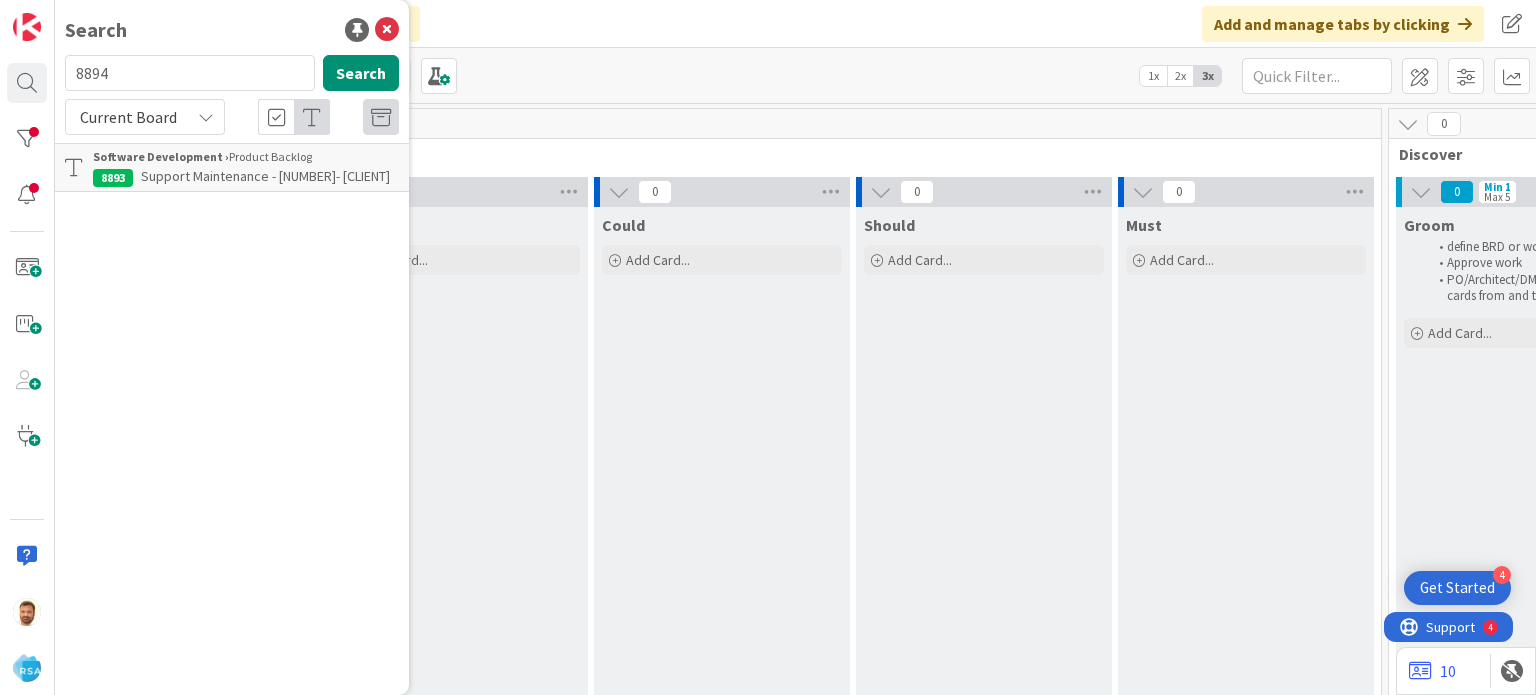 type on "8894" 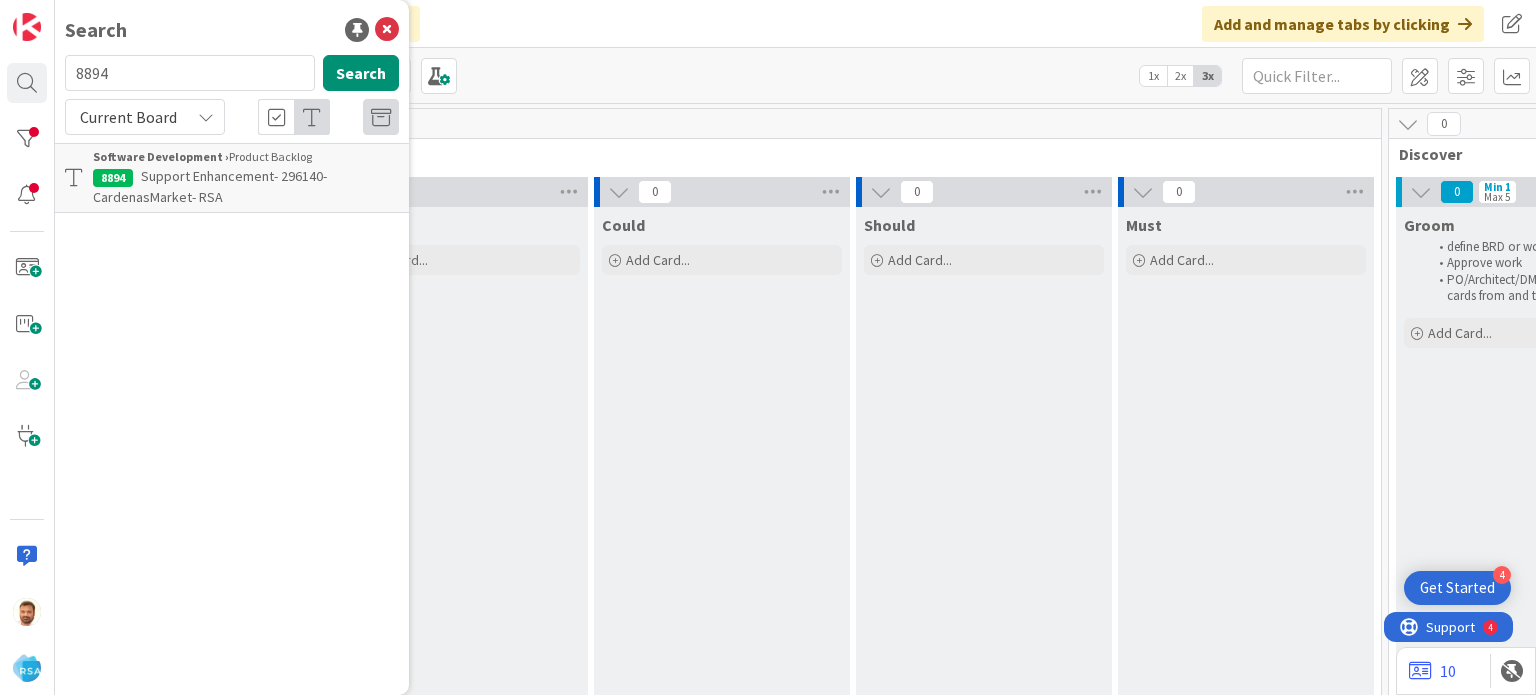 click on "Support Enhancement- 296140- CardenasMarket- RSA" at bounding box center [246, 187] 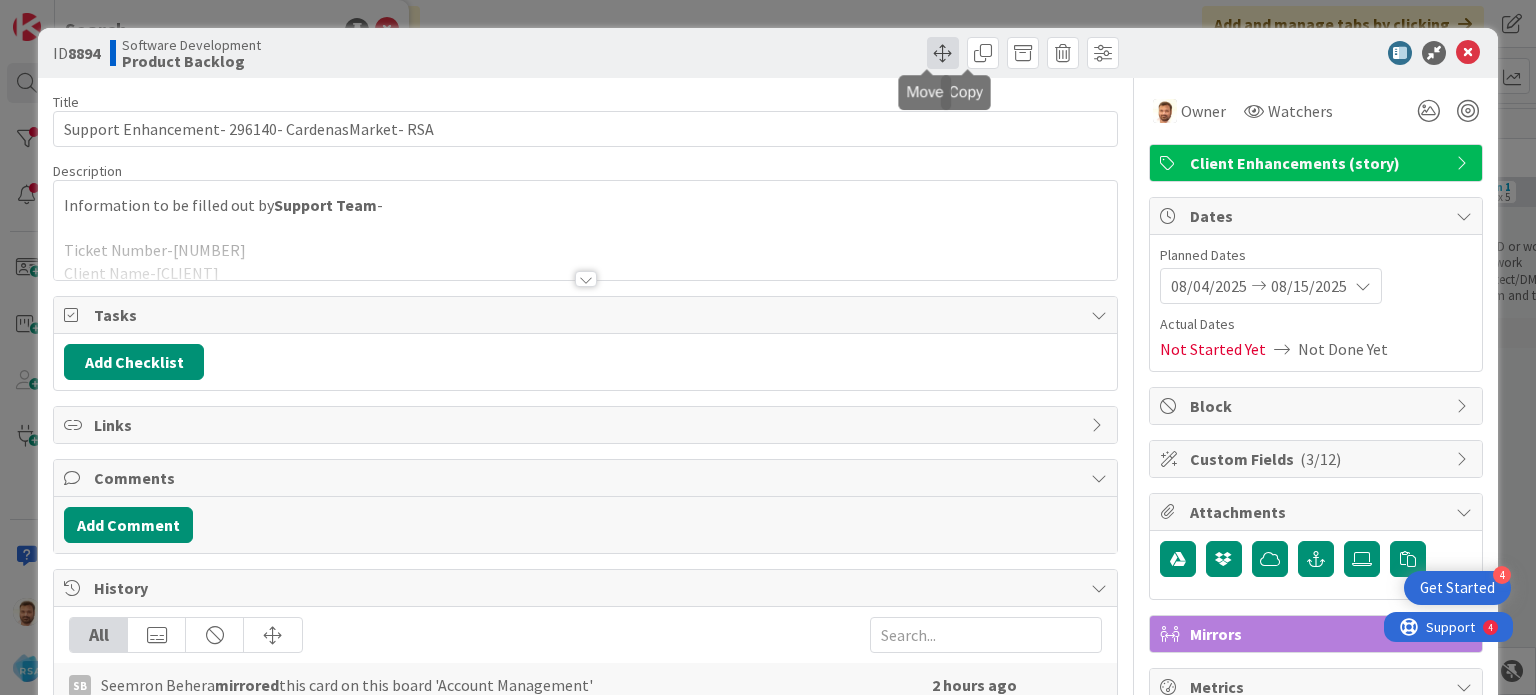 scroll, scrollTop: 0, scrollLeft: 0, axis: both 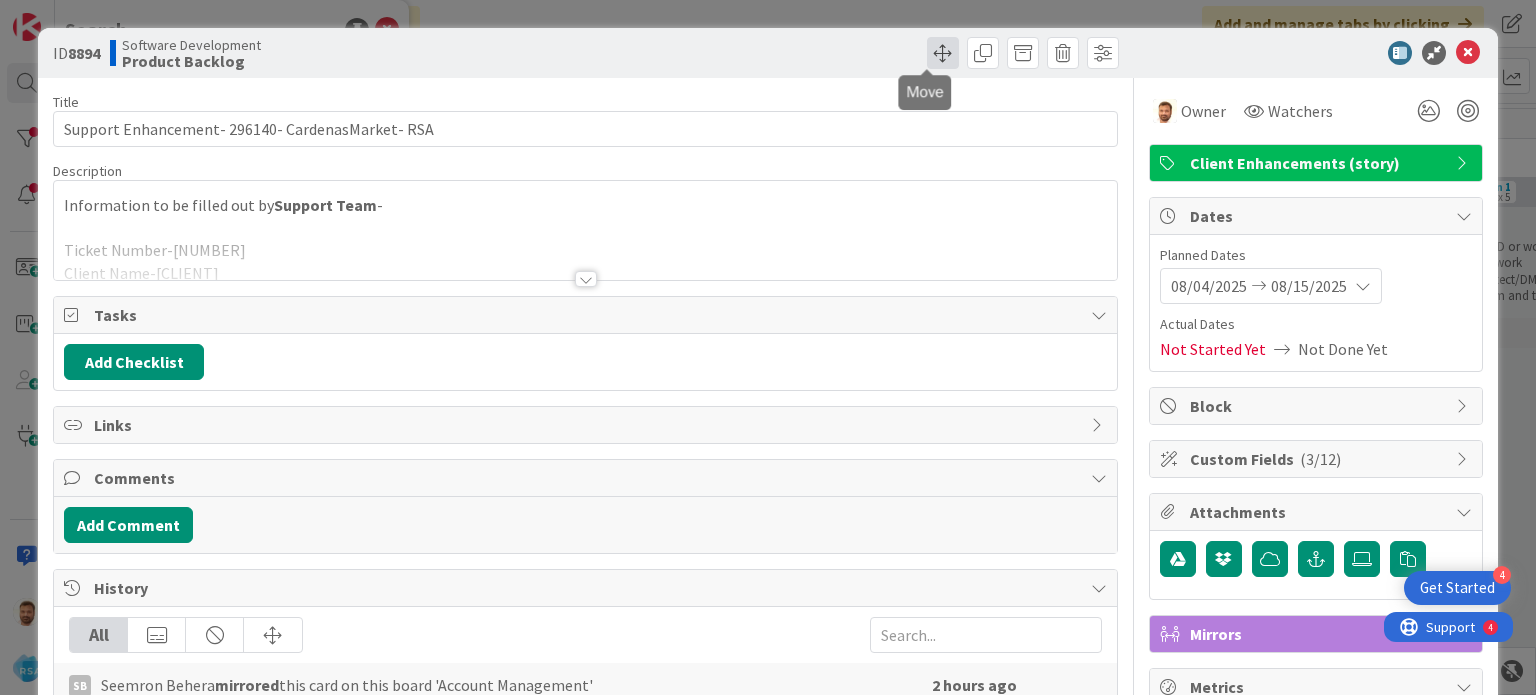 click at bounding box center (943, 53) 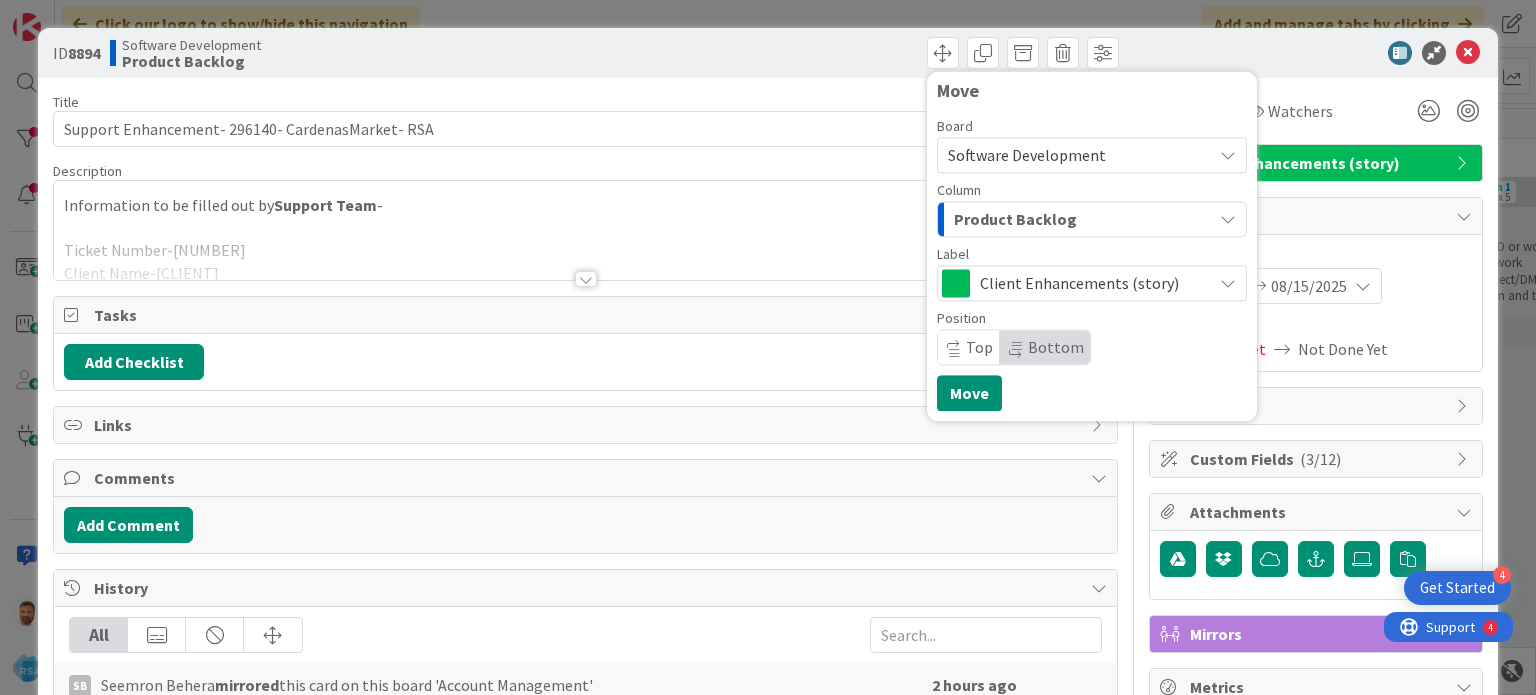 click on "Product Backlog" at bounding box center [1015, 219] 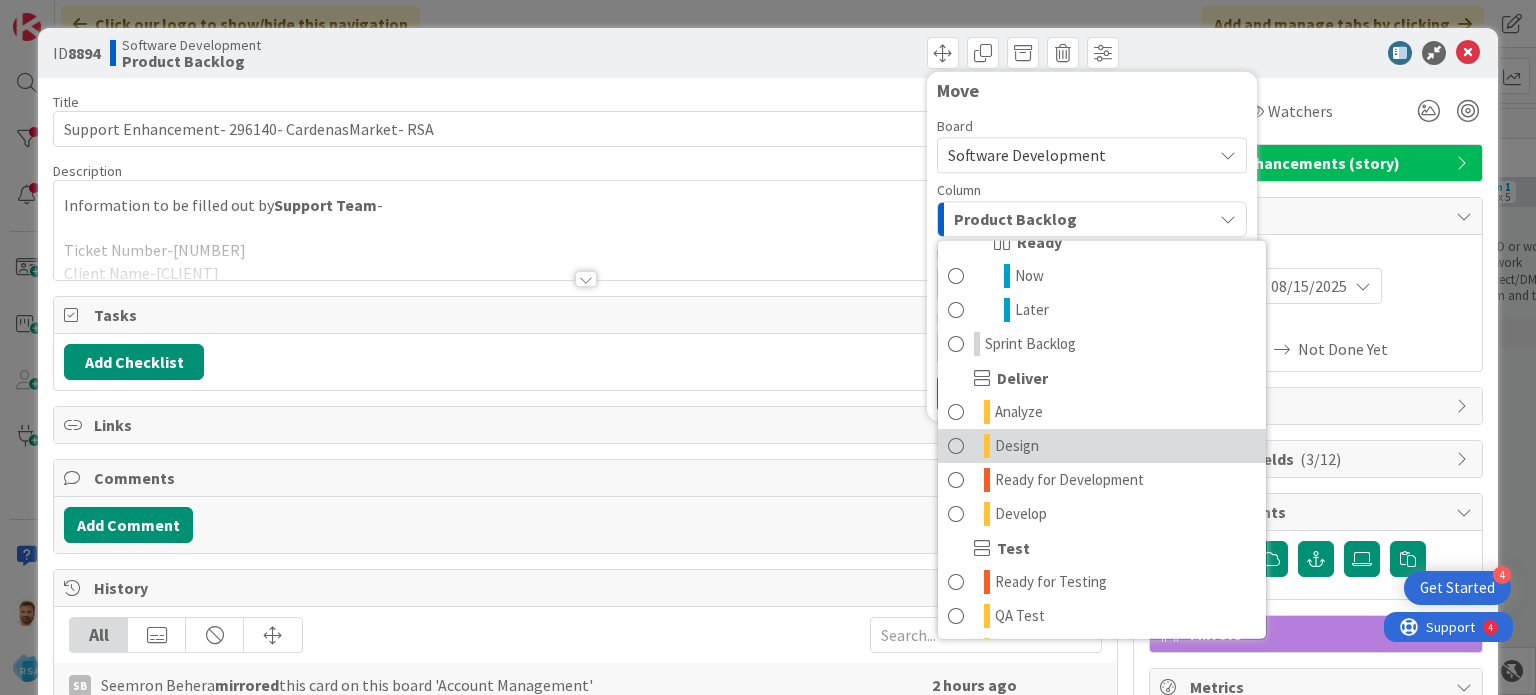 scroll, scrollTop: 400, scrollLeft: 0, axis: vertical 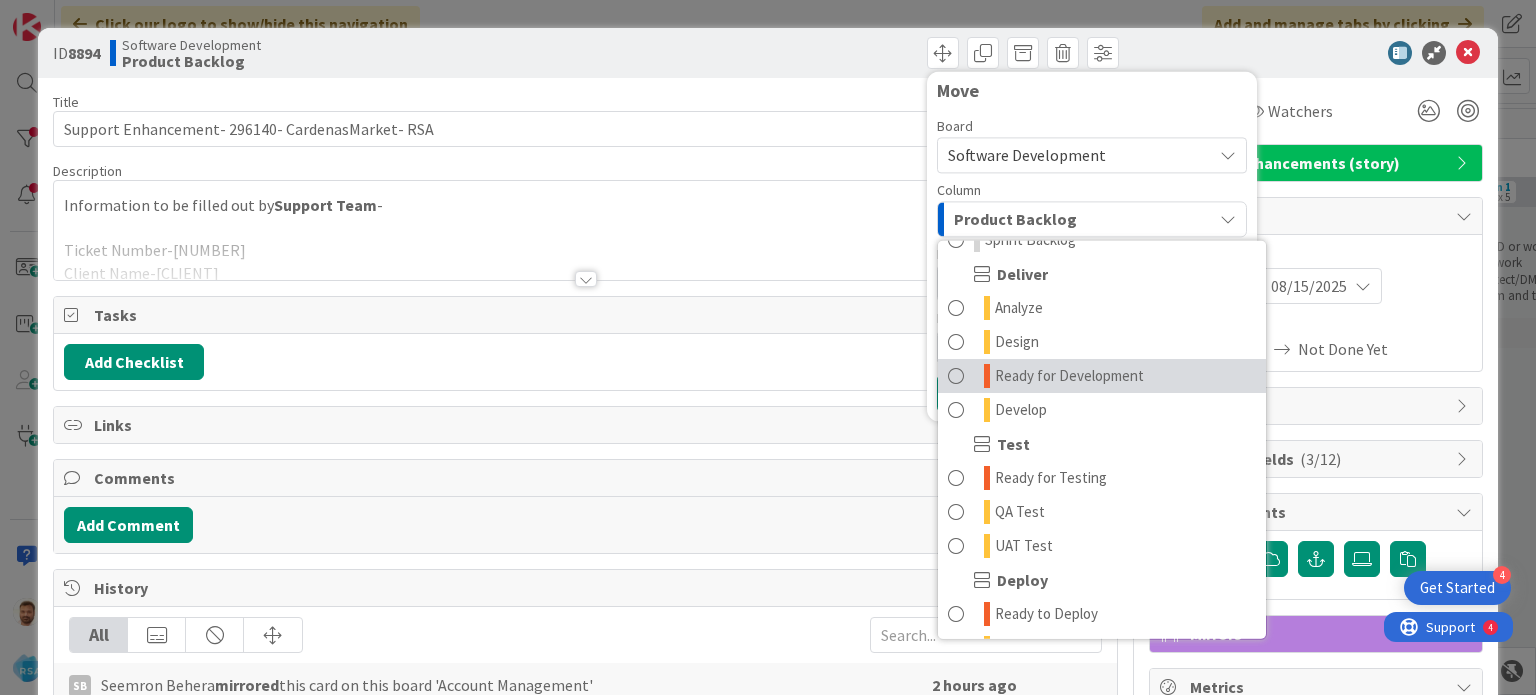 click on "Ready for Development" at bounding box center [1069, 376] 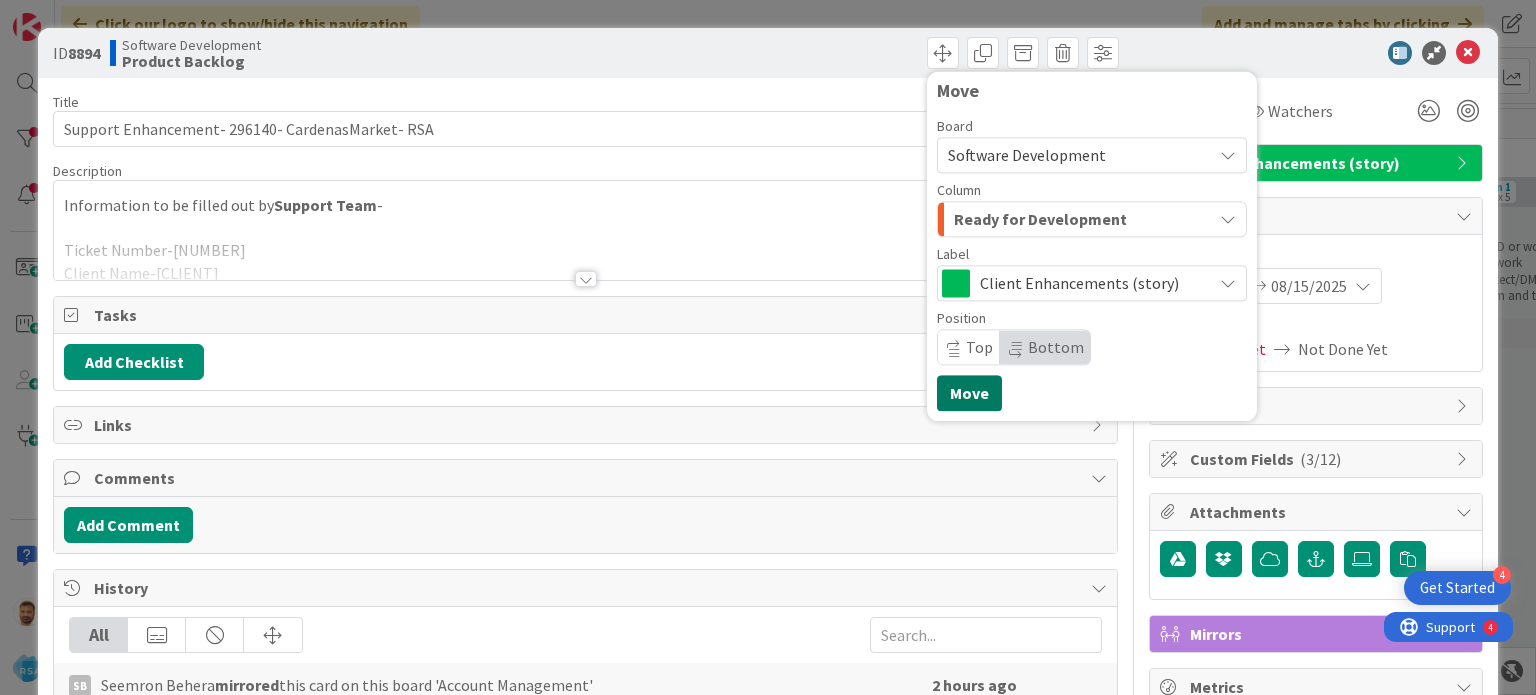 drag, startPoint x: 960, startPoint y: 391, endPoint x: 1004, endPoint y: 367, distance: 50.119858 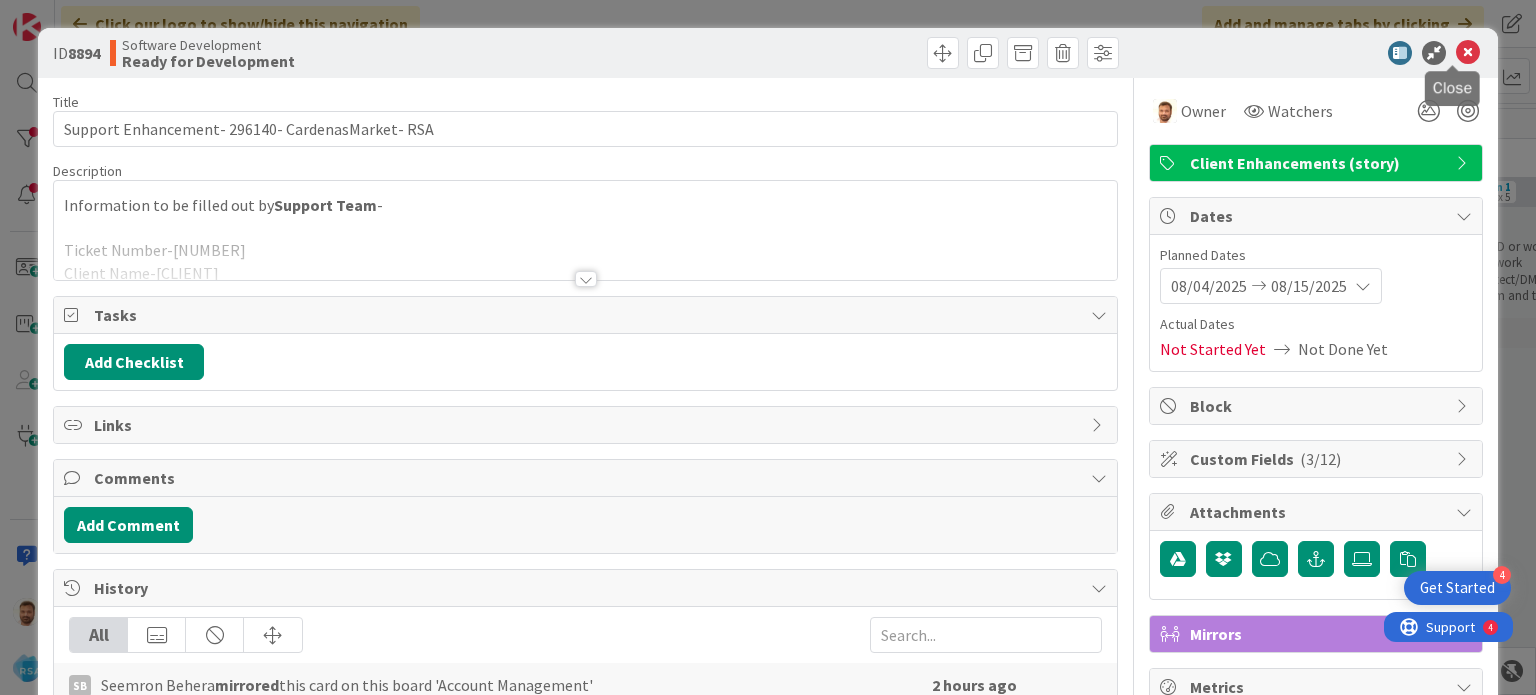 click at bounding box center [1468, 53] 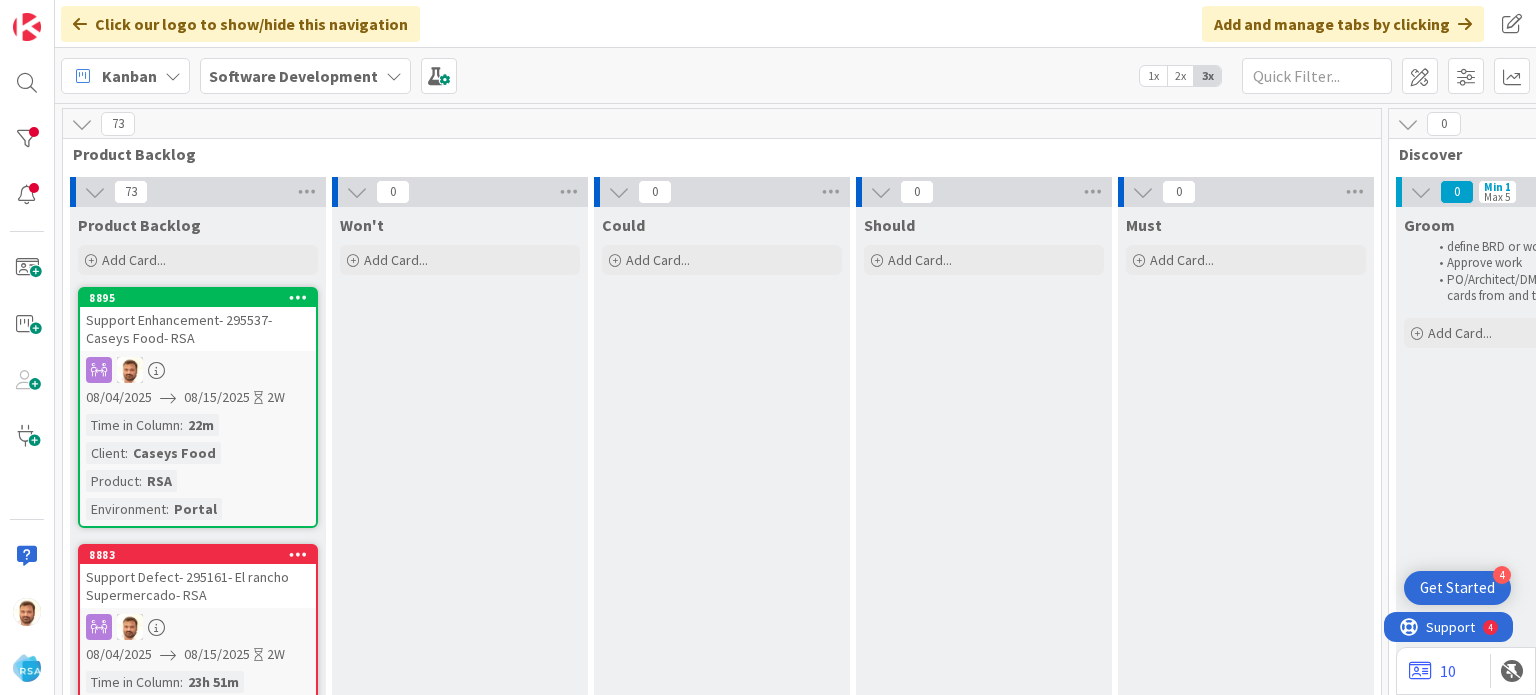 scroll, scrollTop: 0, scrollLeft: 0, axis: both 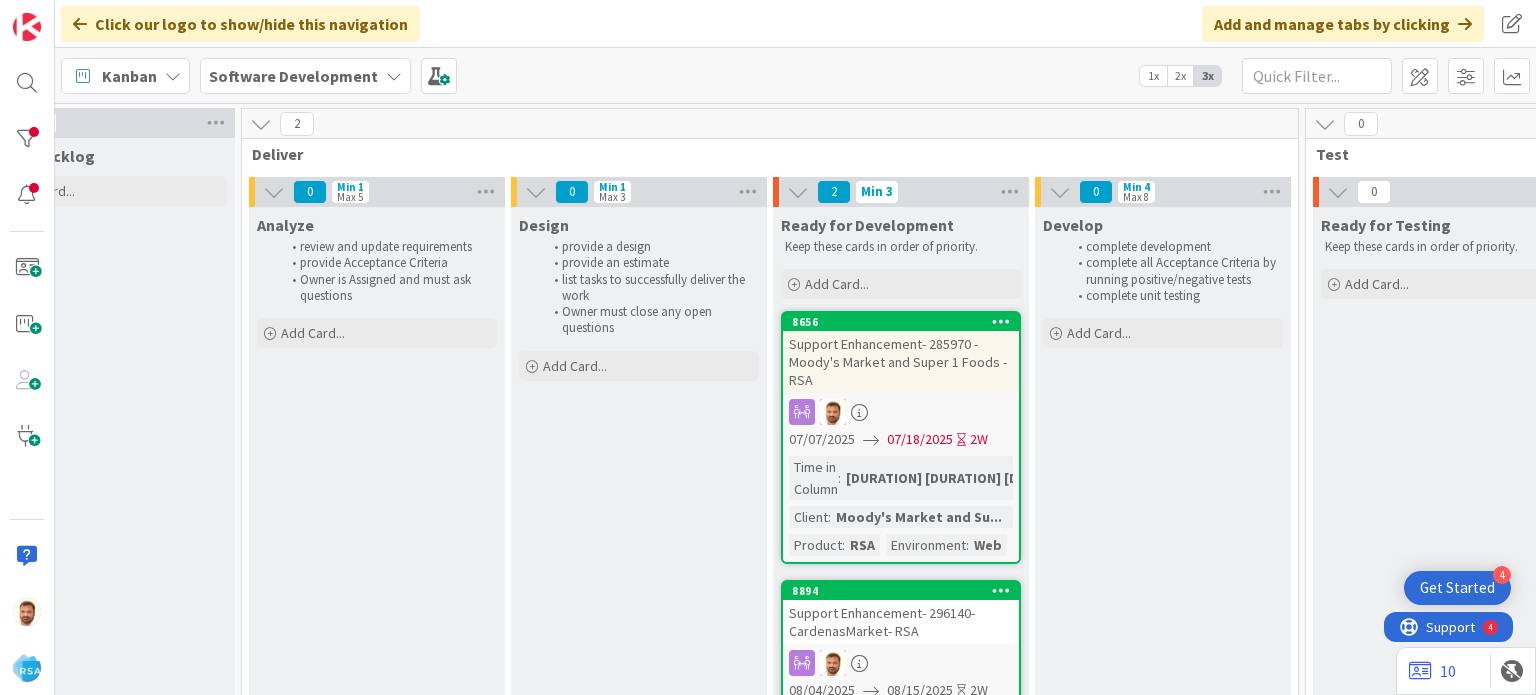 click at bounding box center [901, 663] 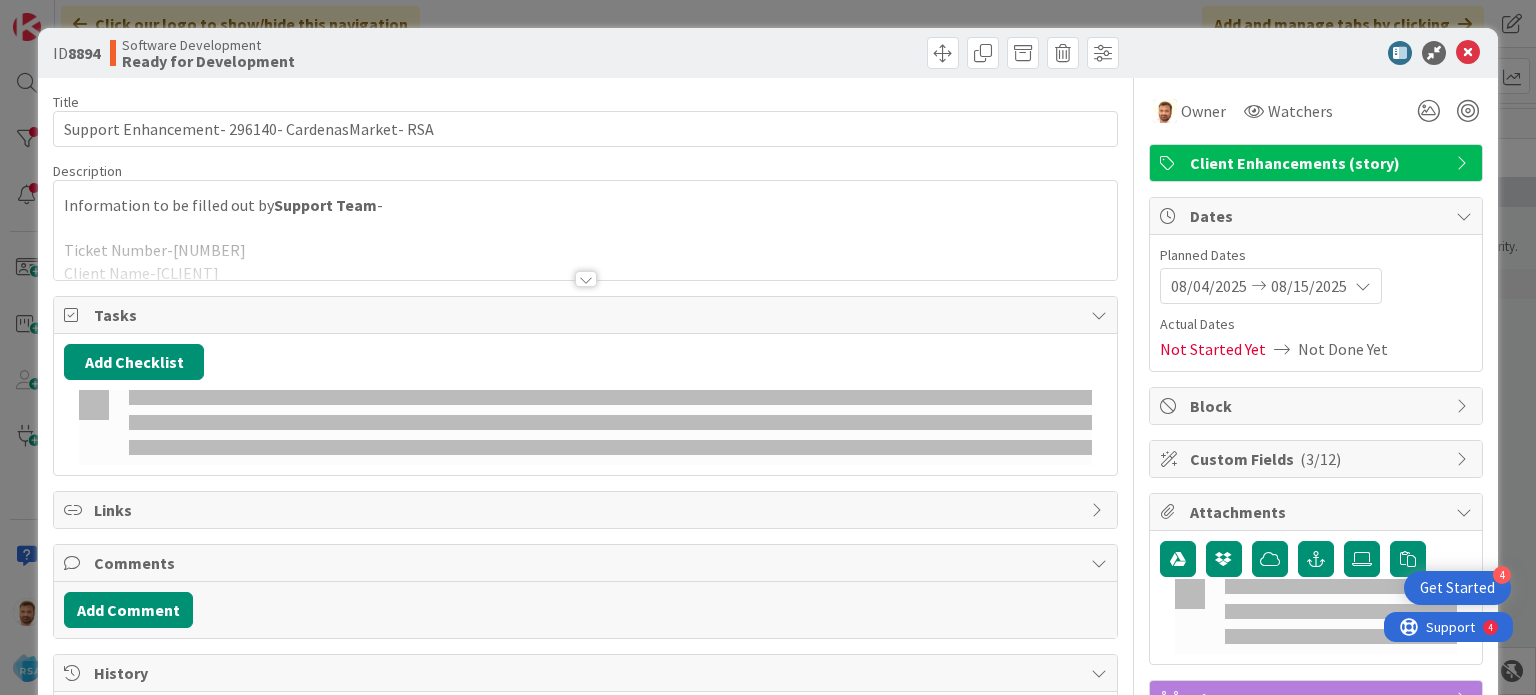 scroll, scrollTop: 0, scrollLeft: 0, axis: both 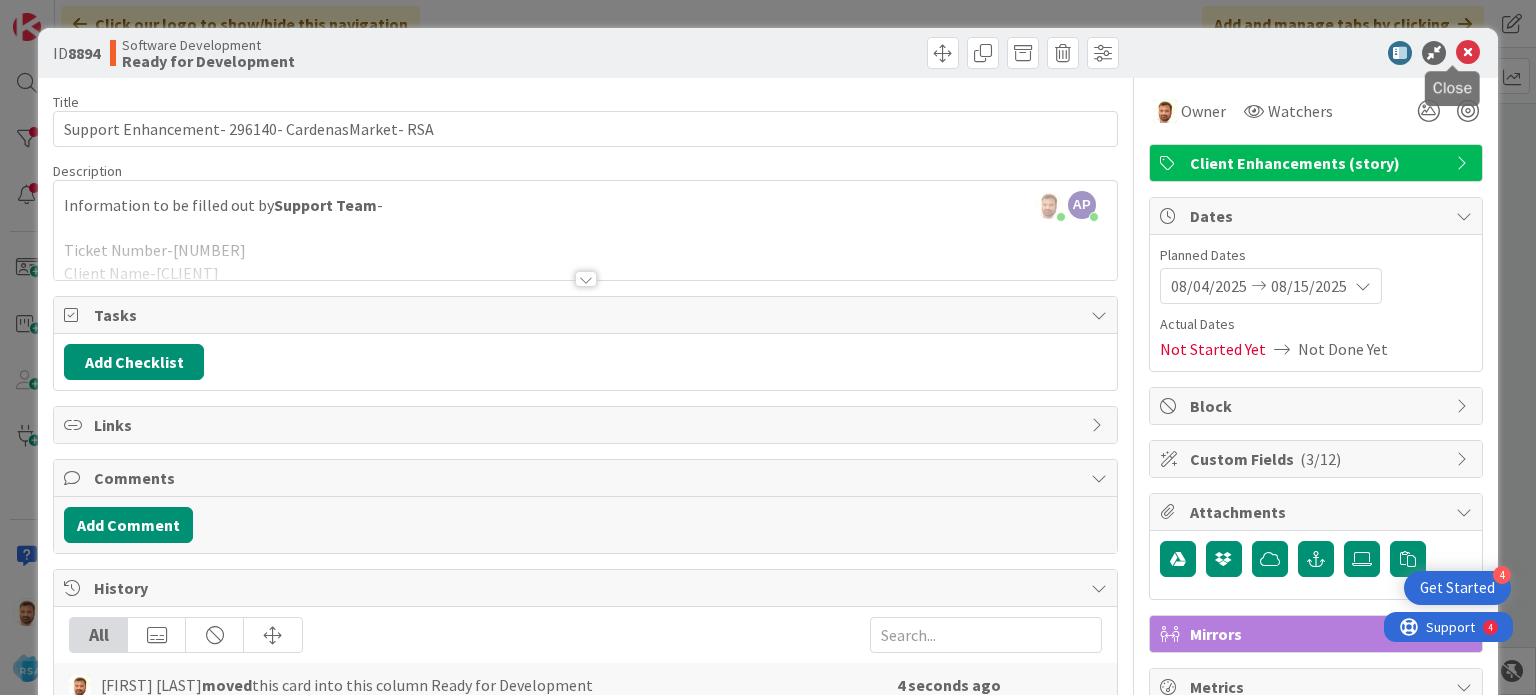 click at bounding box center [1468, 53] 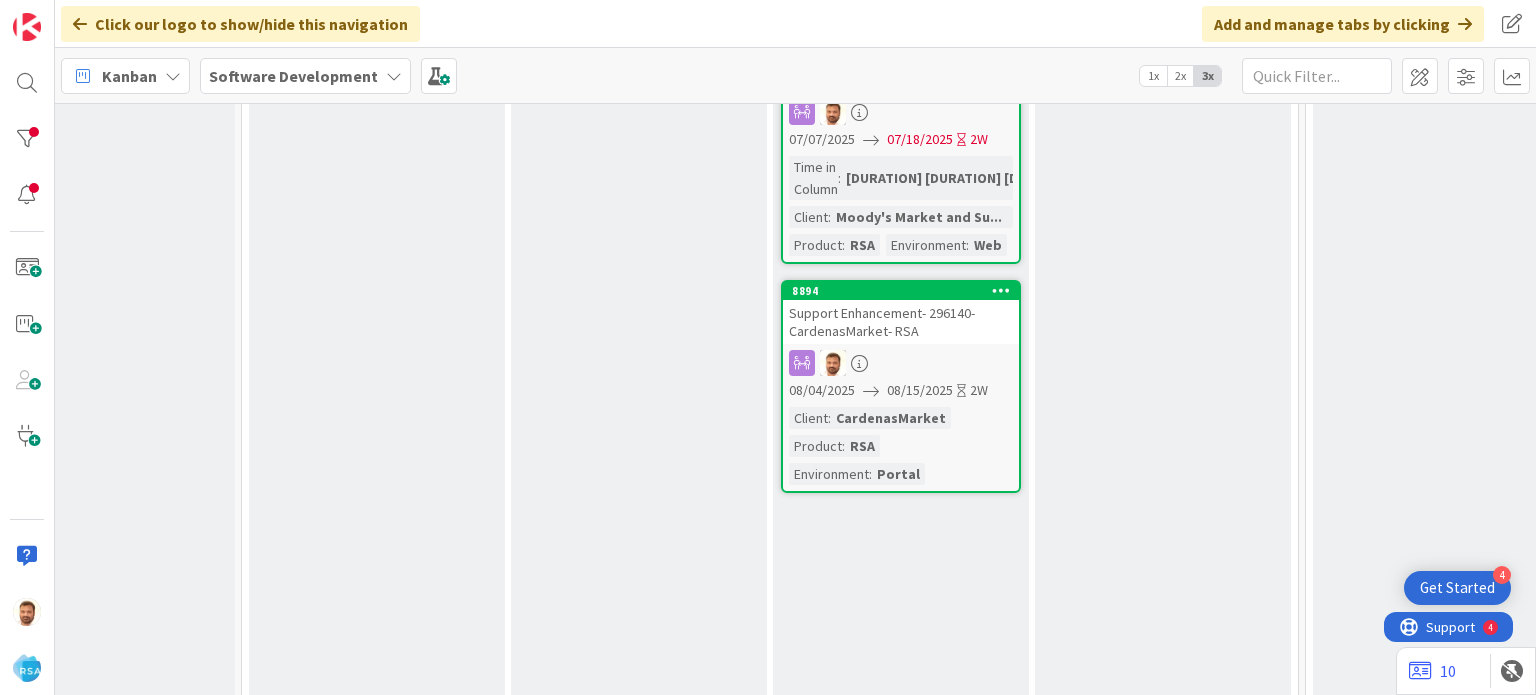 click on "Support Enhancement- 296140- CardenasMarket- RSA" at bounding box center (901, 322) 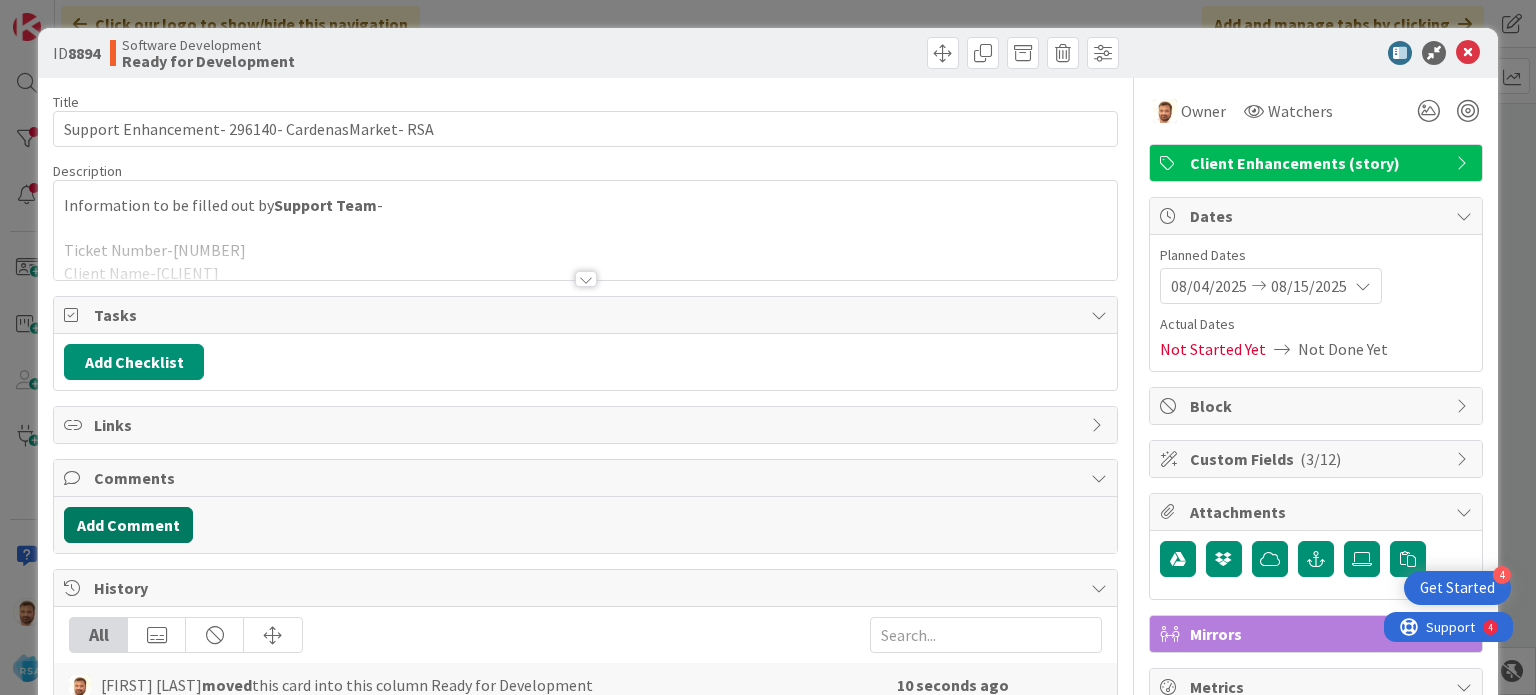 scroll, scrollTop: 0, scrollLeft: 0, axis: both 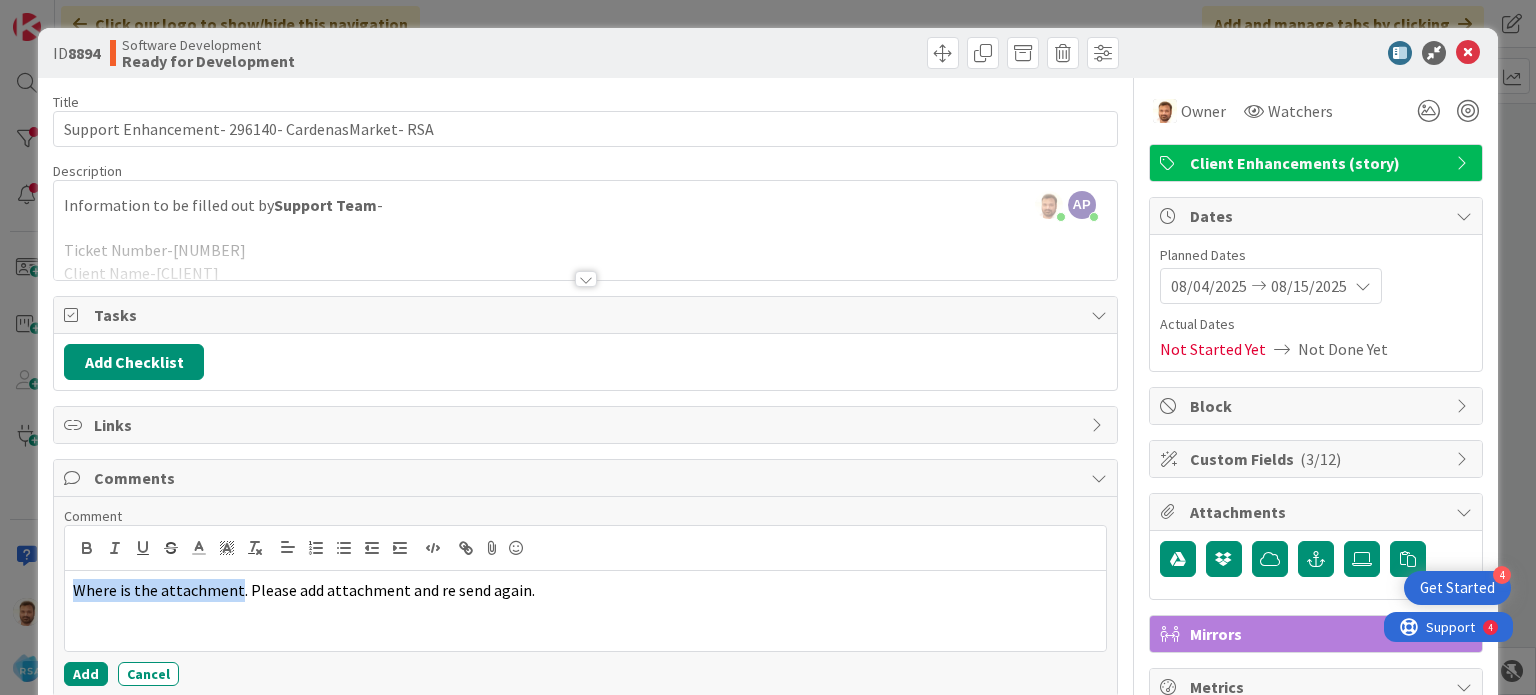 drag, startPoint x: 235, startPoint y: 587, endPoint x: 74, endPoint y: 587, distance: 161 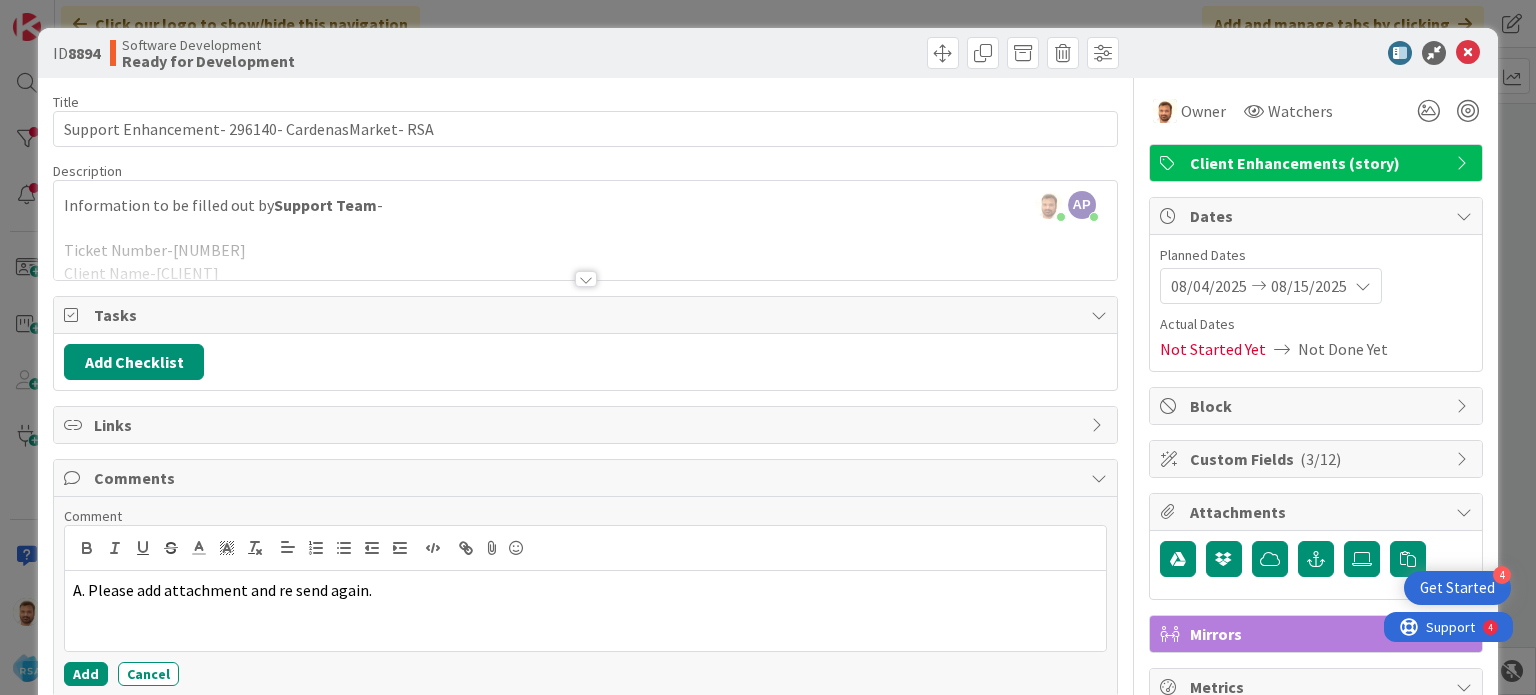type 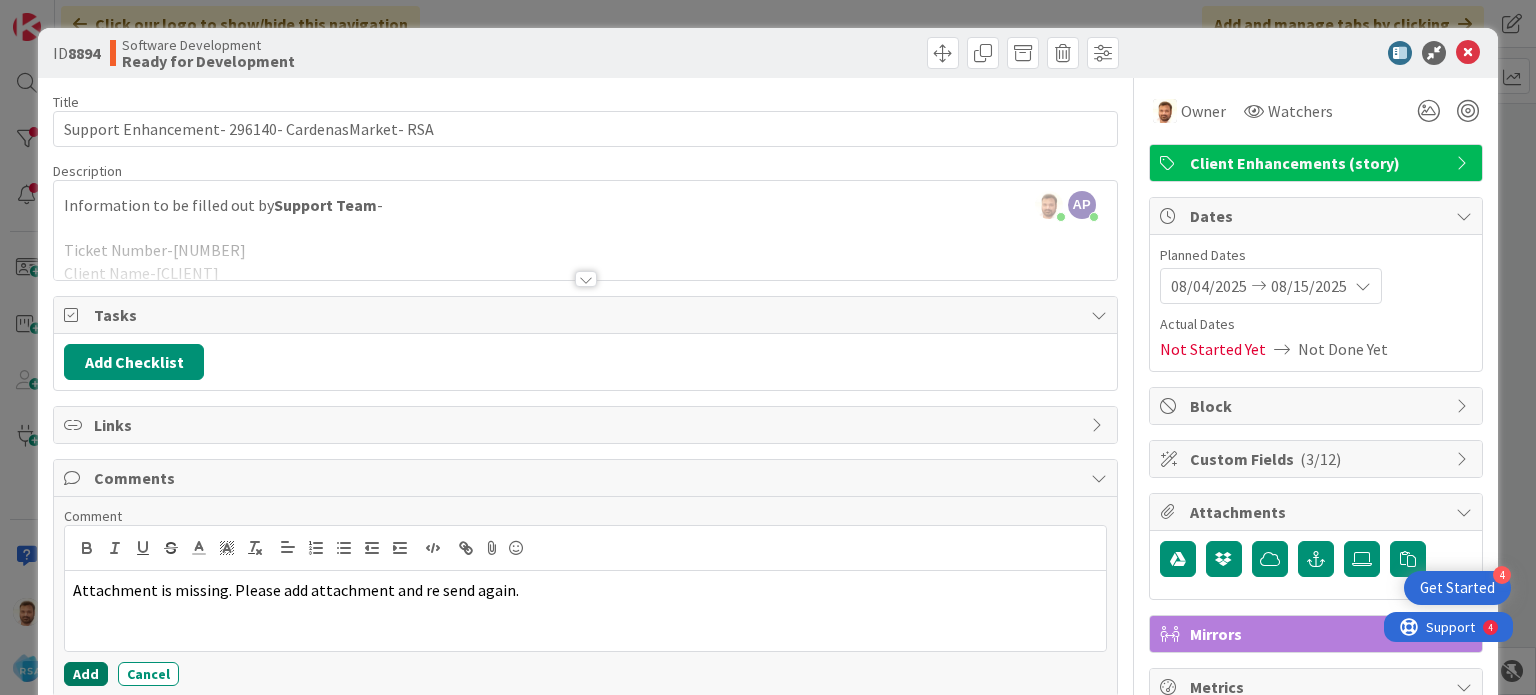 click on "Add" at bounding box center [86, 674] 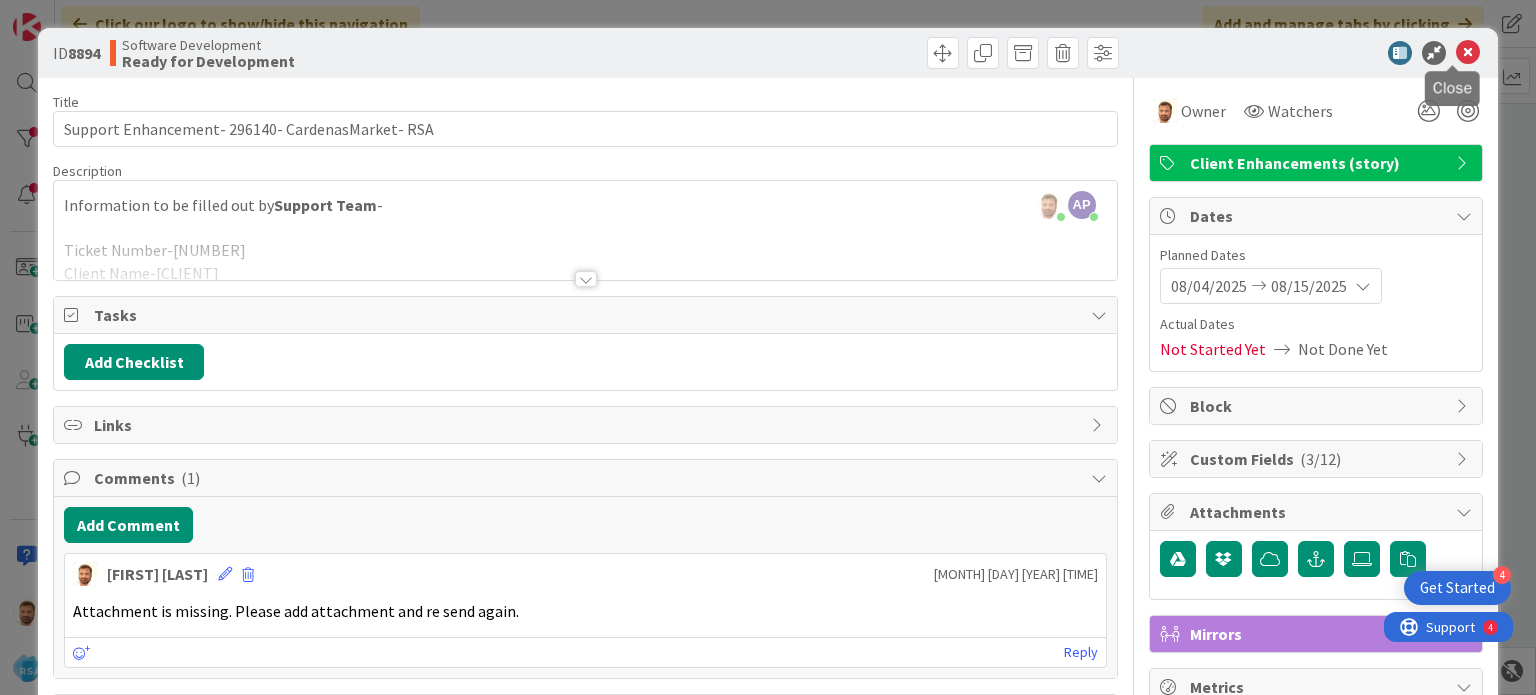 click at bounding box center (1468, 53) 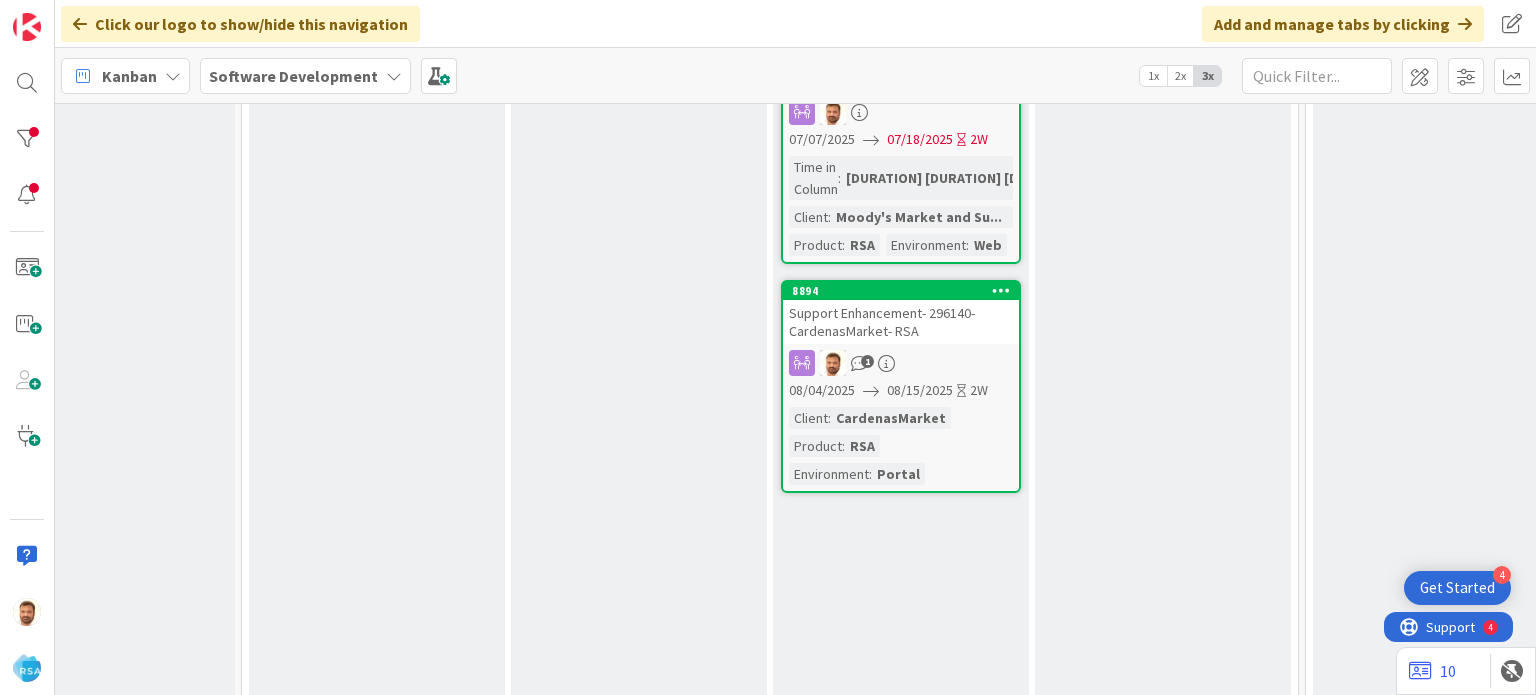scroll, scrollTop: 0, scrollLeft: 0, axis: both 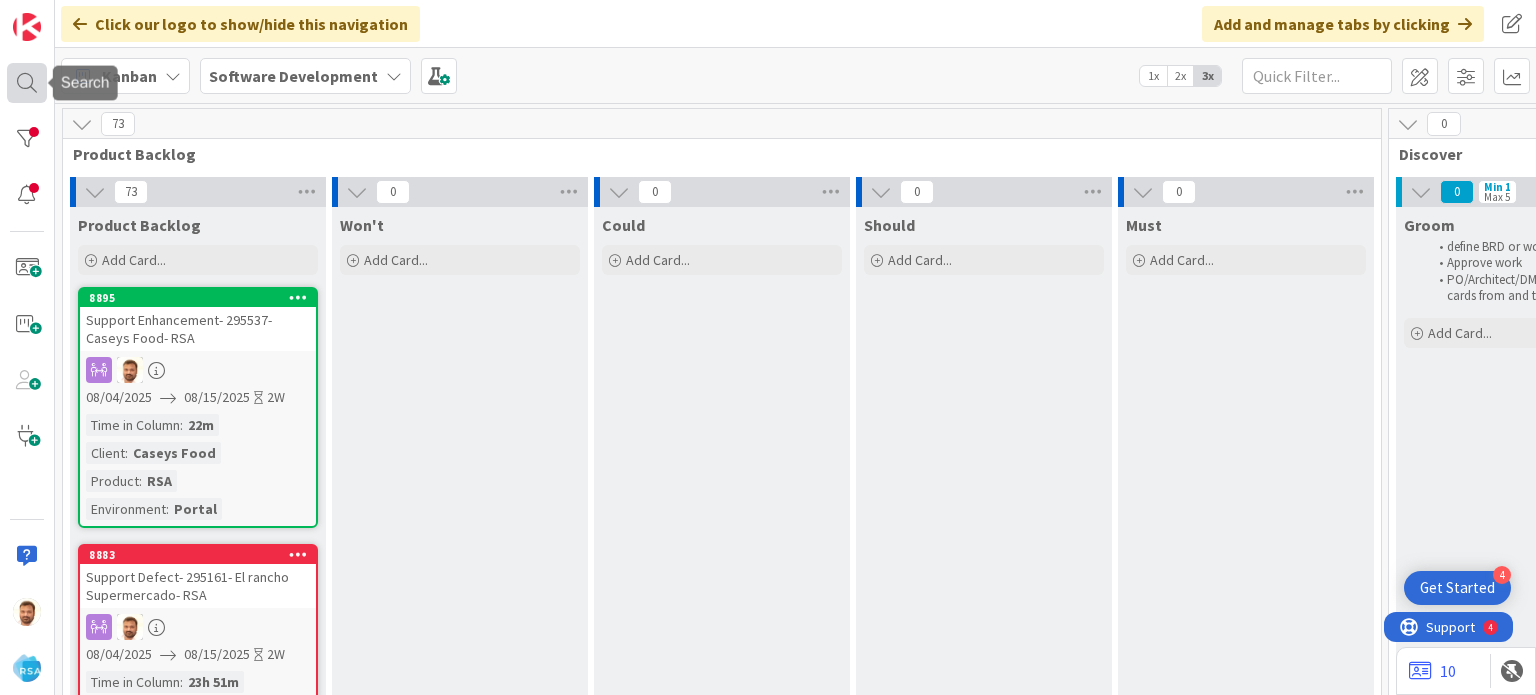 click at bounding box center [27, 83] 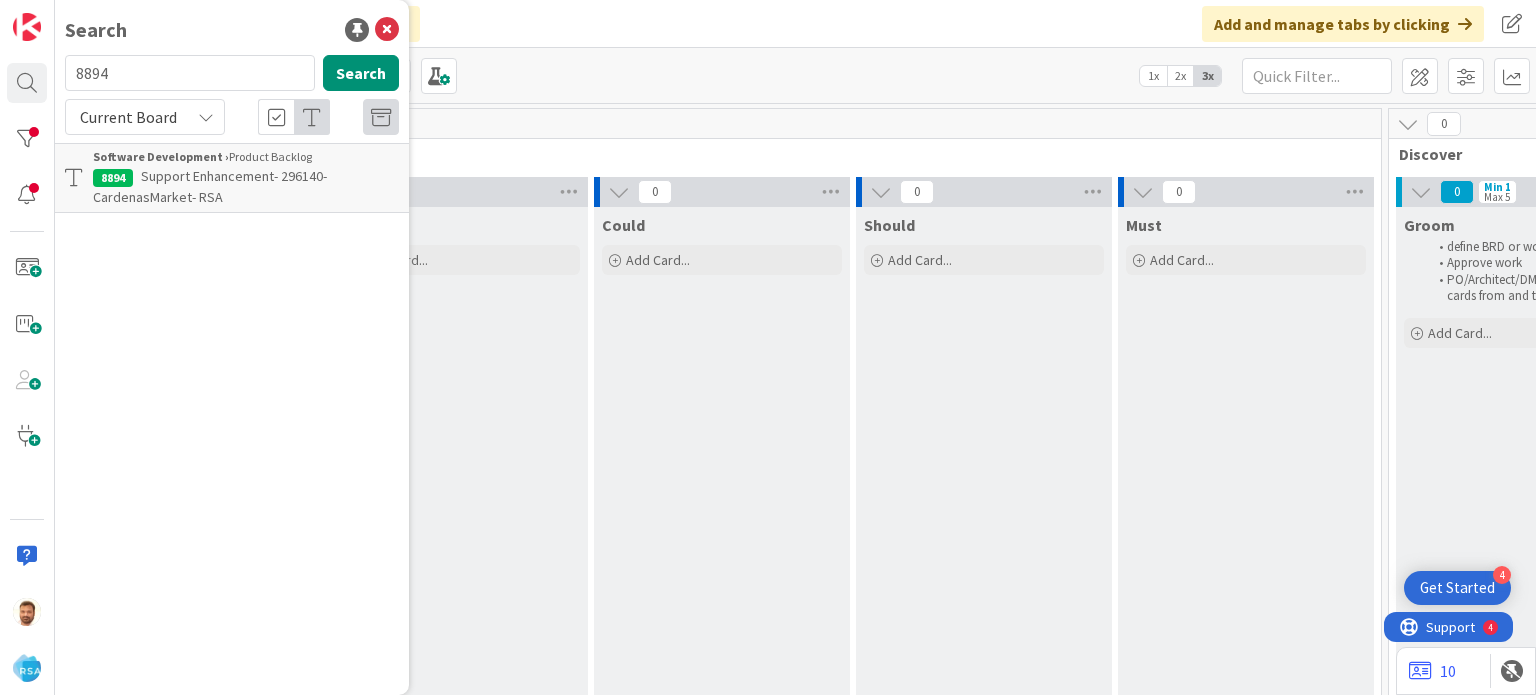 click on "8894" at bounding box center [190, 73] 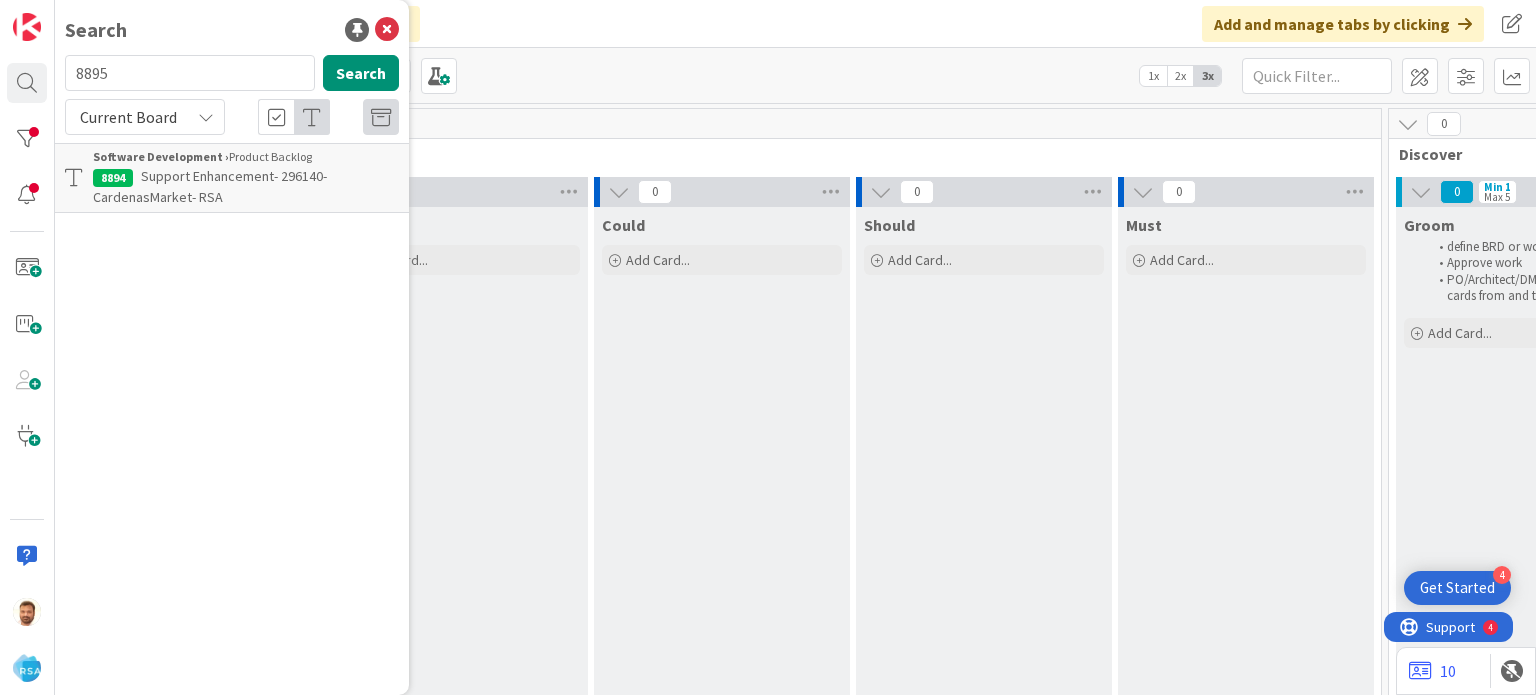 type on "8895" 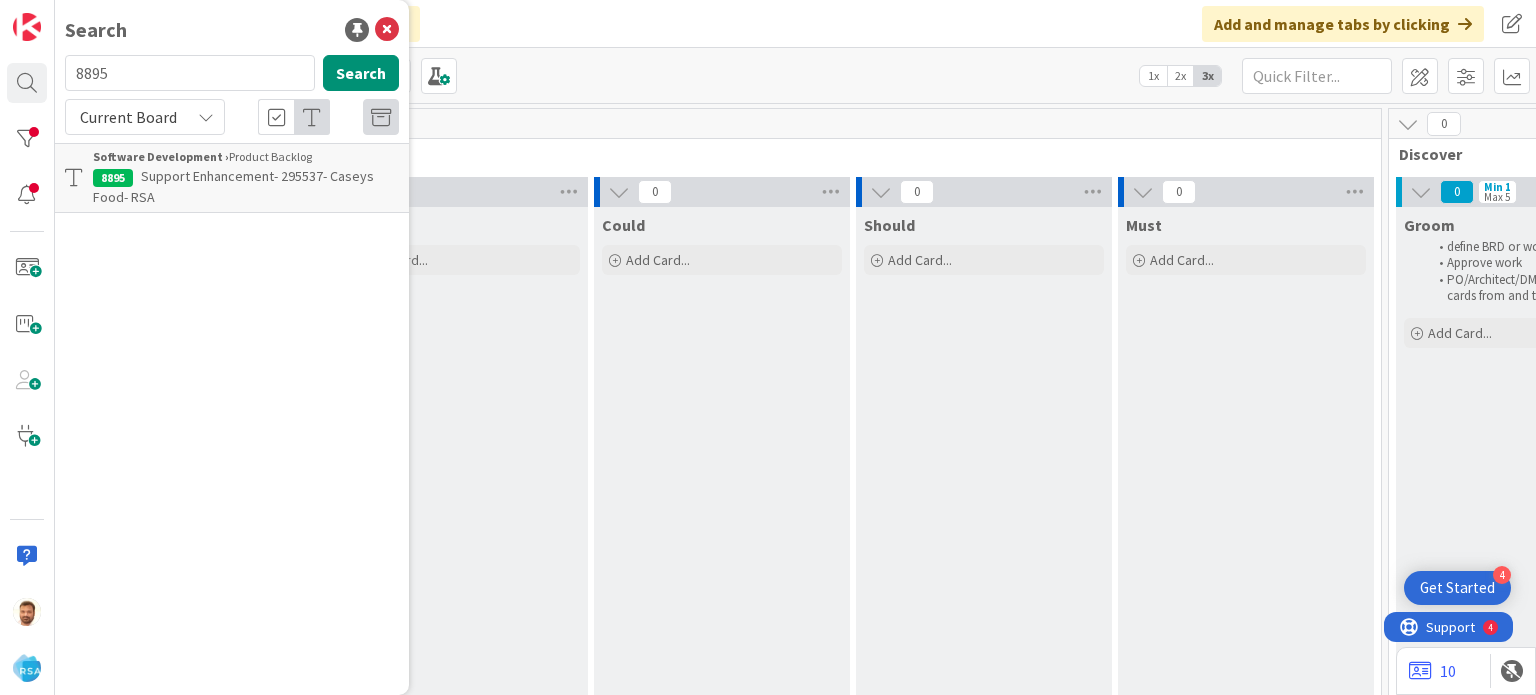 click on "Support Enhancement- 295537- Caseys Food- RSA" at bounding box center (233, 186) 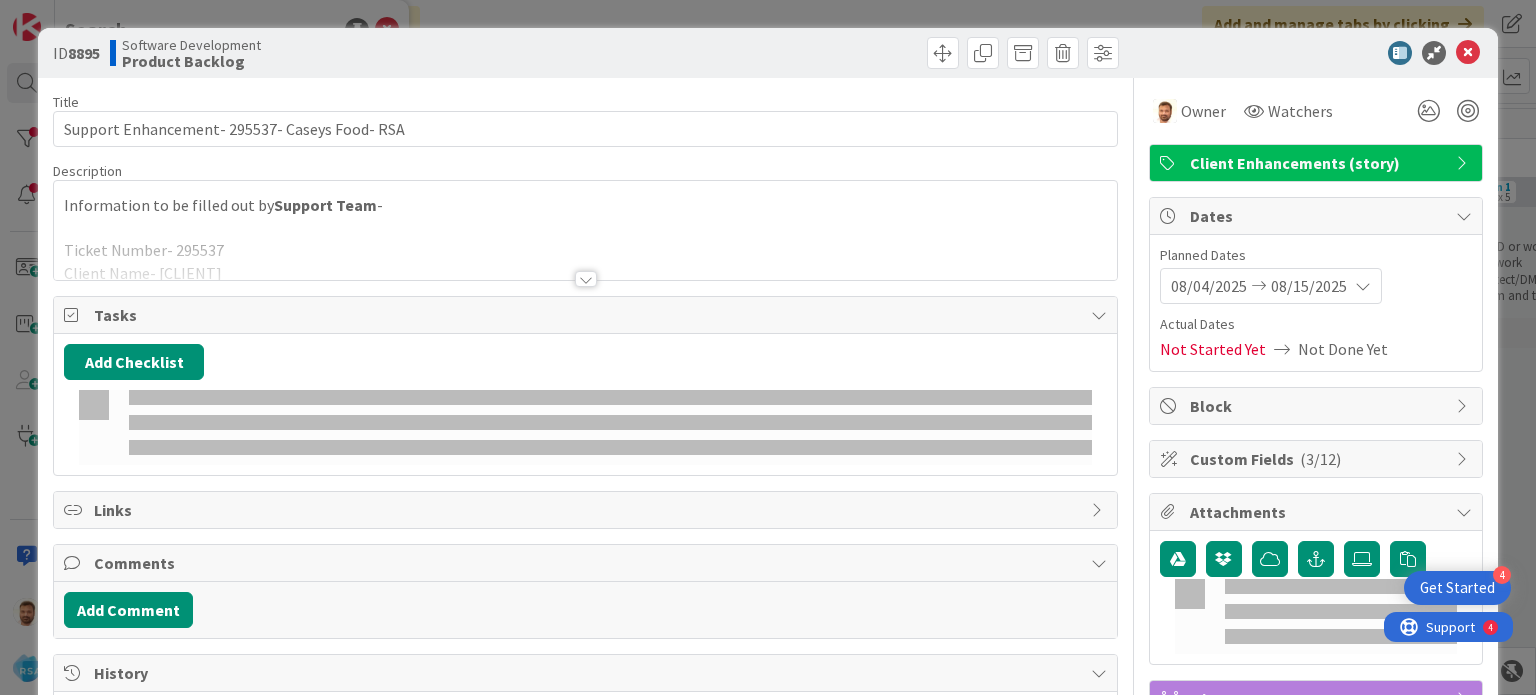 scroll, scrollTop: 0, scrollLeft: 0, axis: both 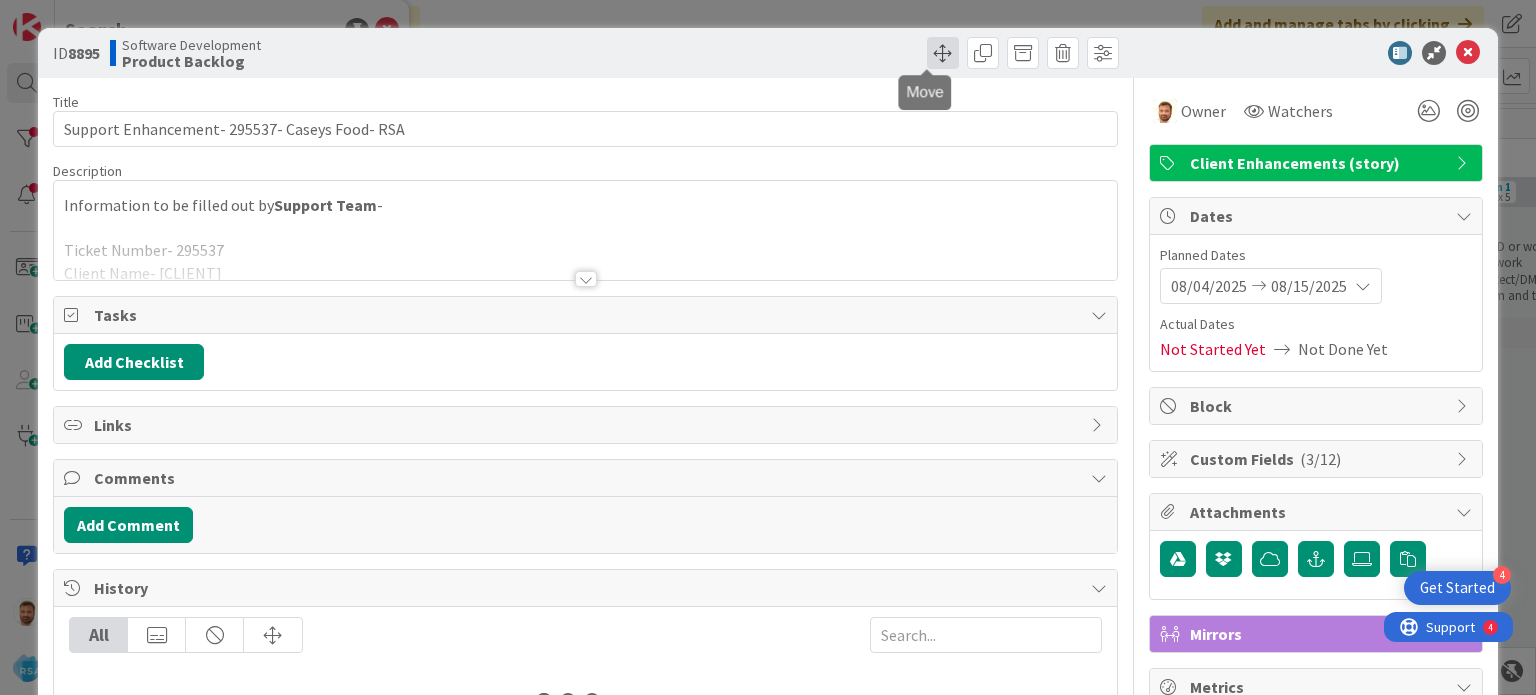 click at bounding box center (943, 53) 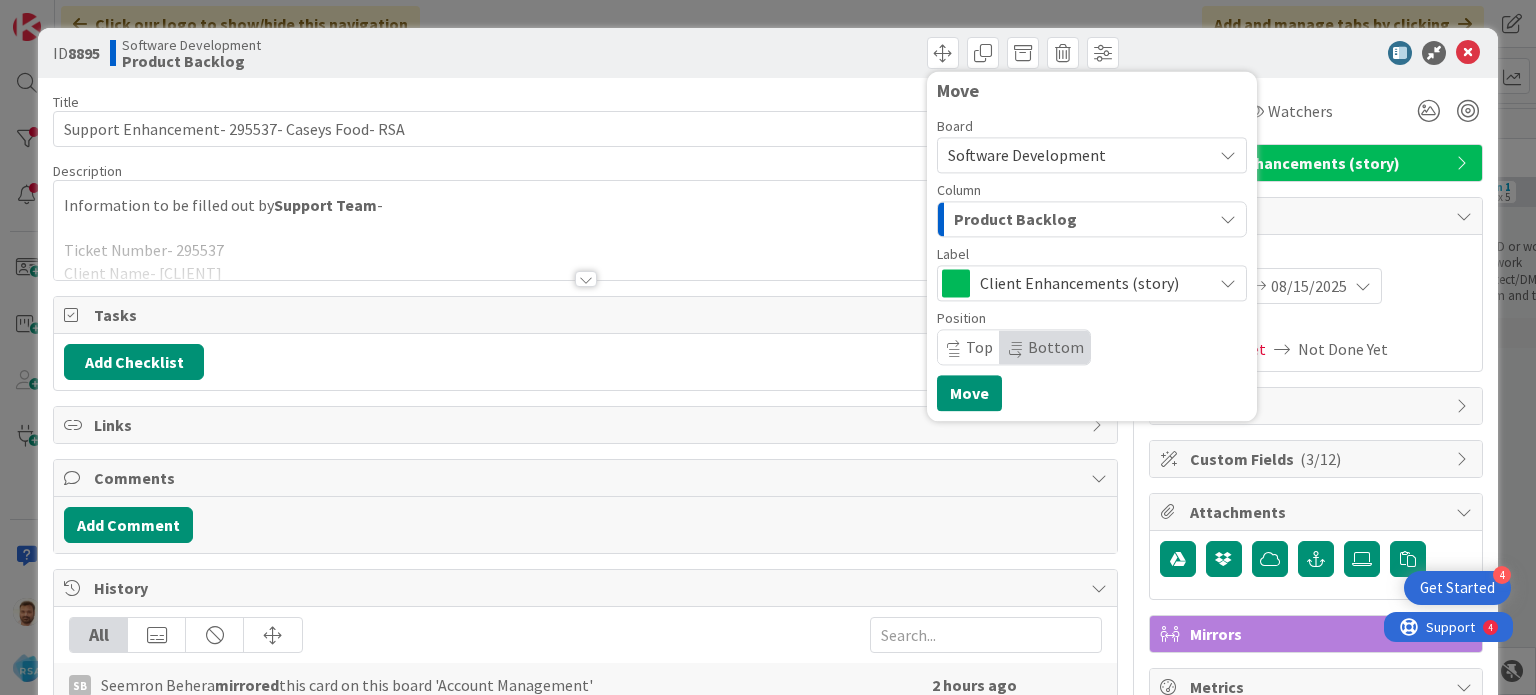 scroll, scrollTop: 0, scrollLeft: 0, axis: both 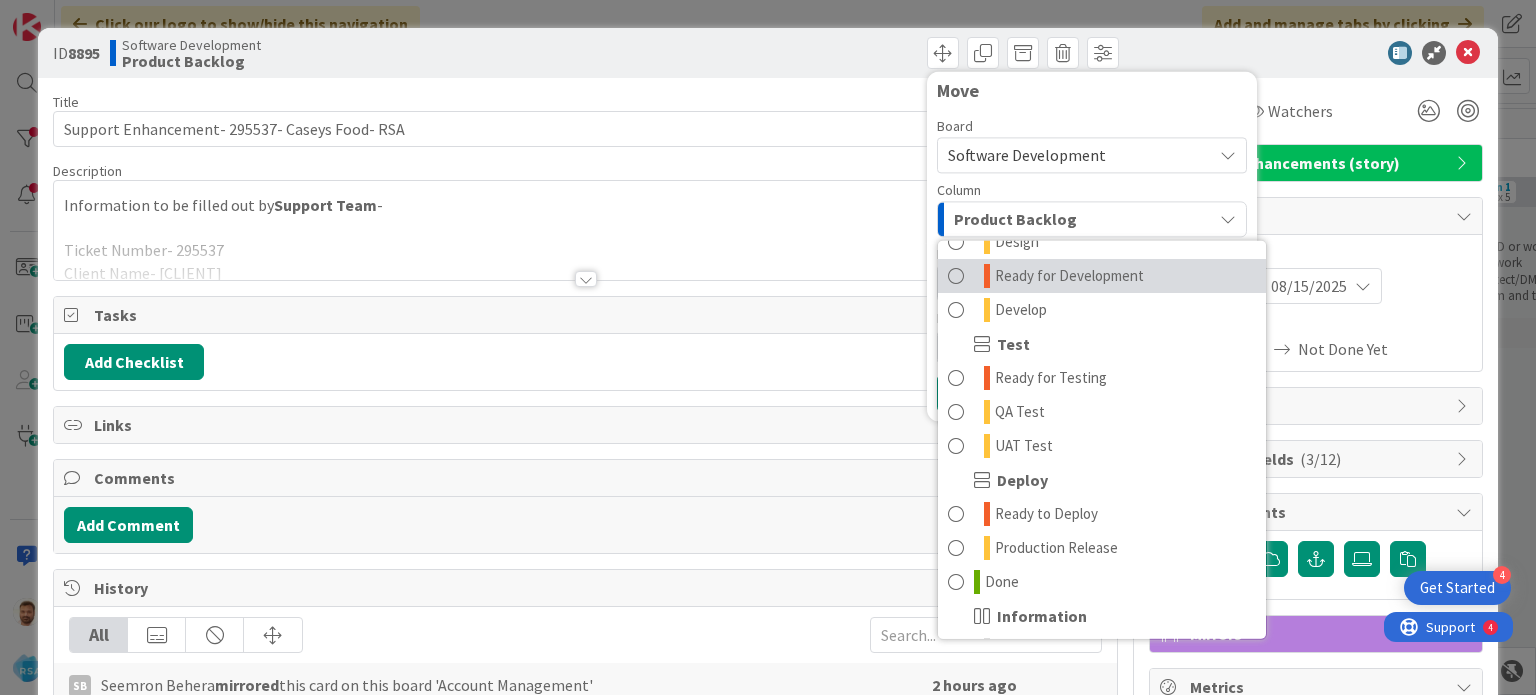 click on "Ready for Development" at bounding box center (1069, 276) 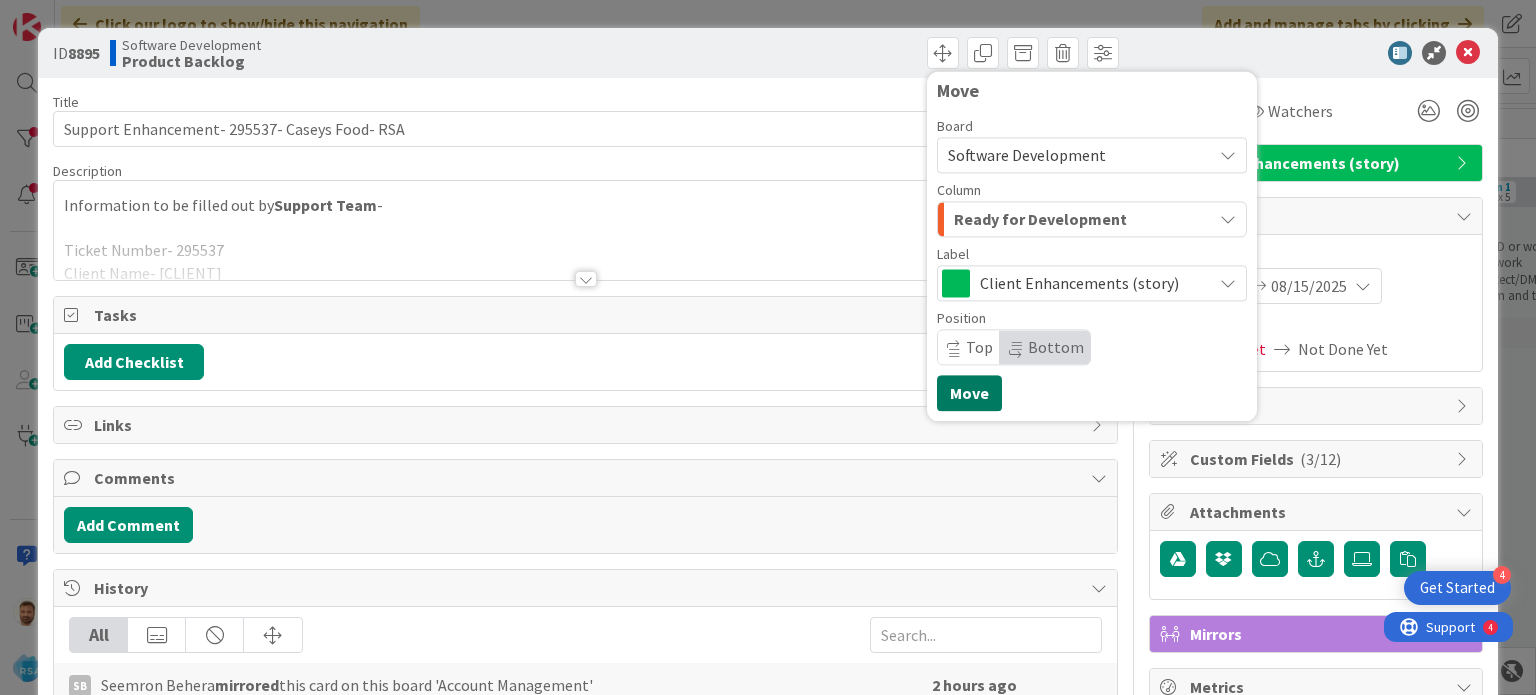 click on "Move" at bounding box center (969, 393) 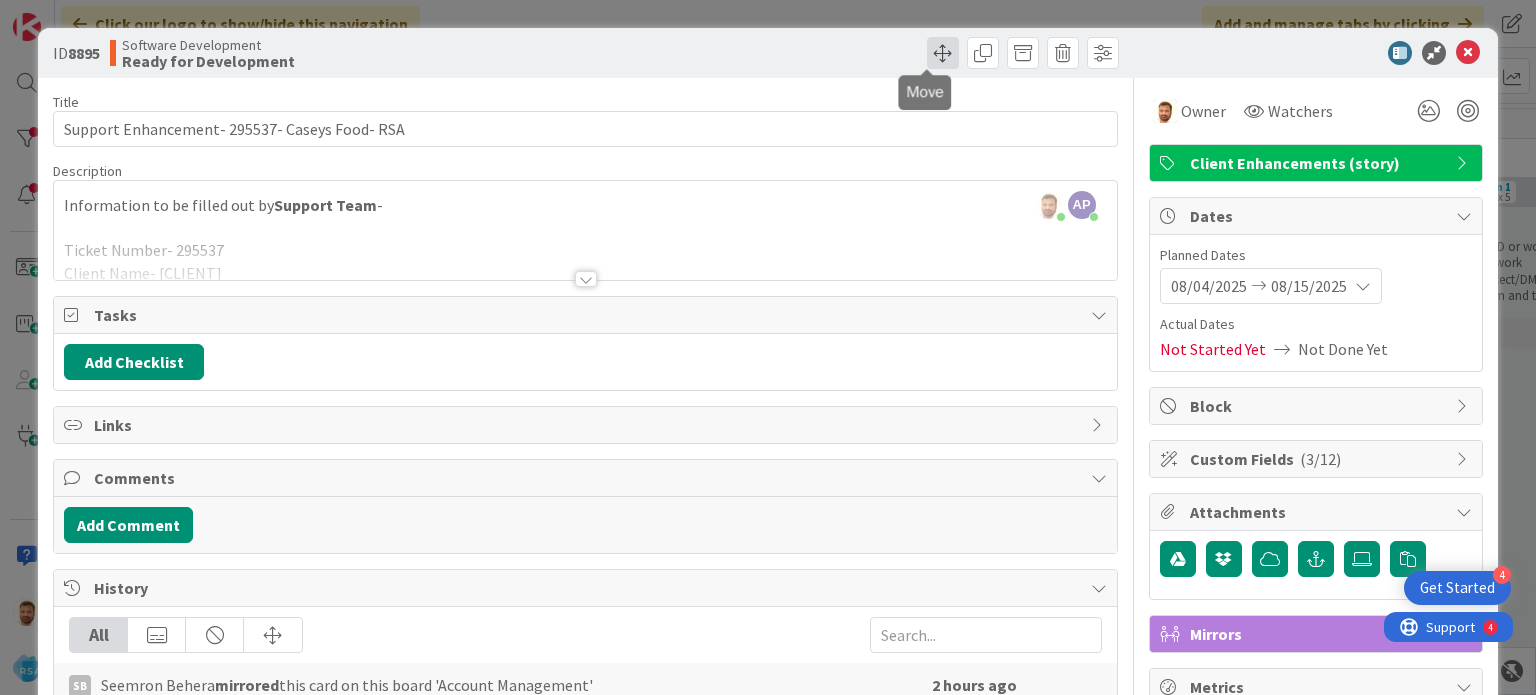 click at bounding box center [943, 53] 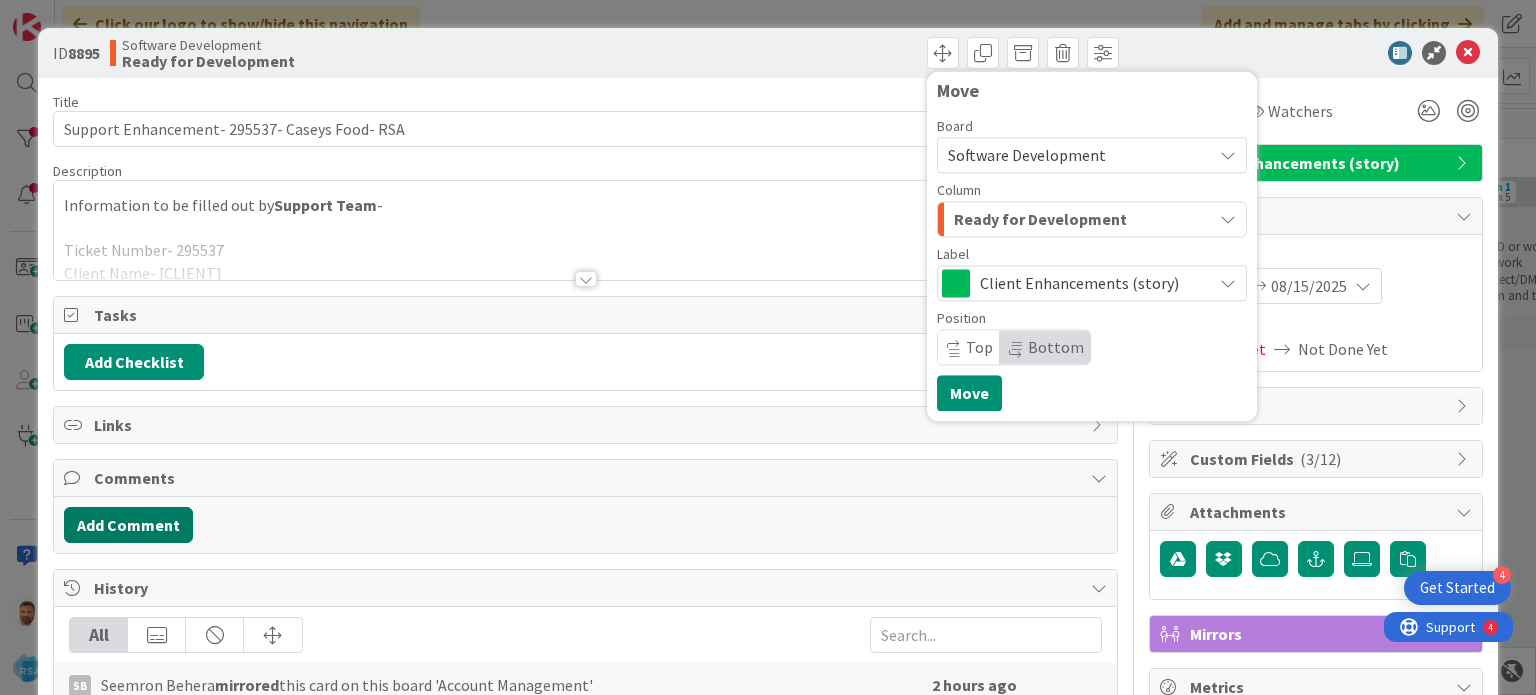 click on "Add Comment" at bounding box center [128, 525] 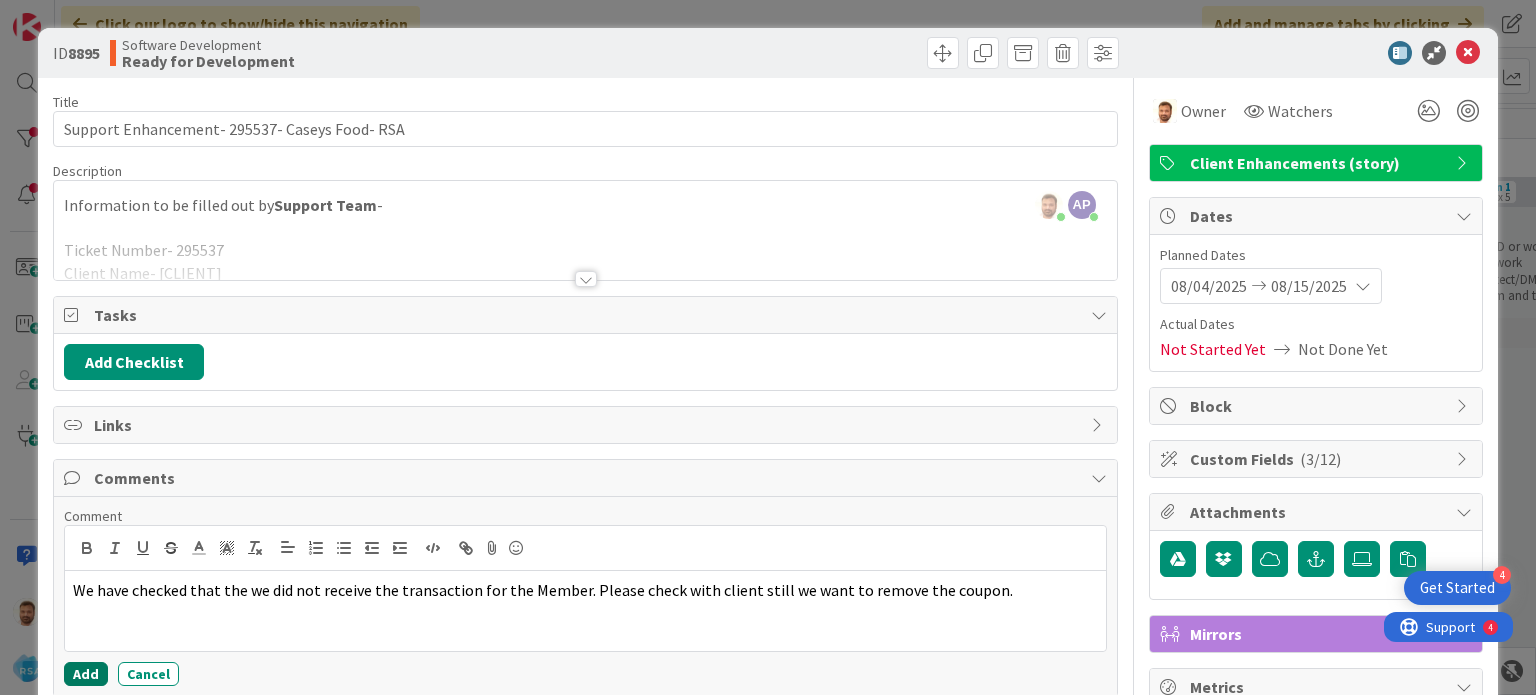 click on "Add" at bounding box center [86, 674] 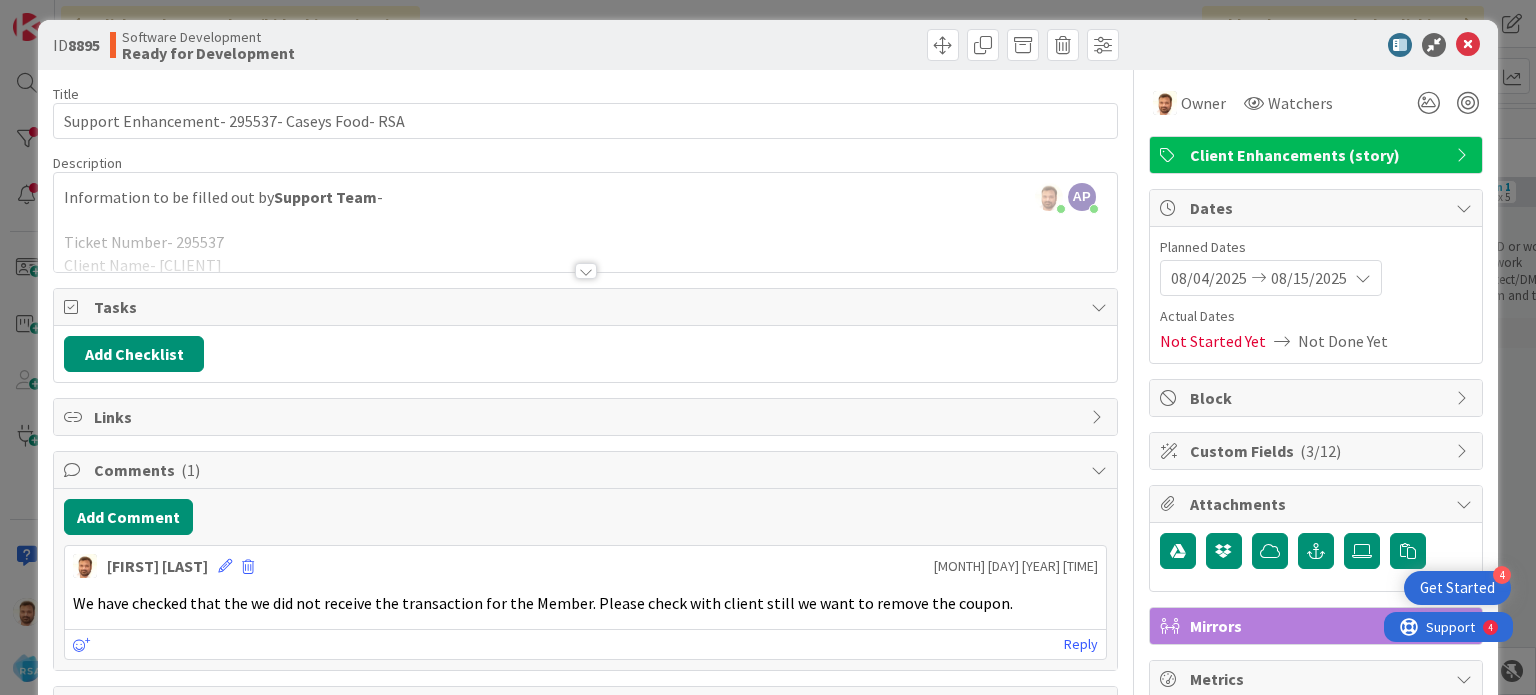 scroll, scrollTop: 0, scrollLeft: 0, axis: both 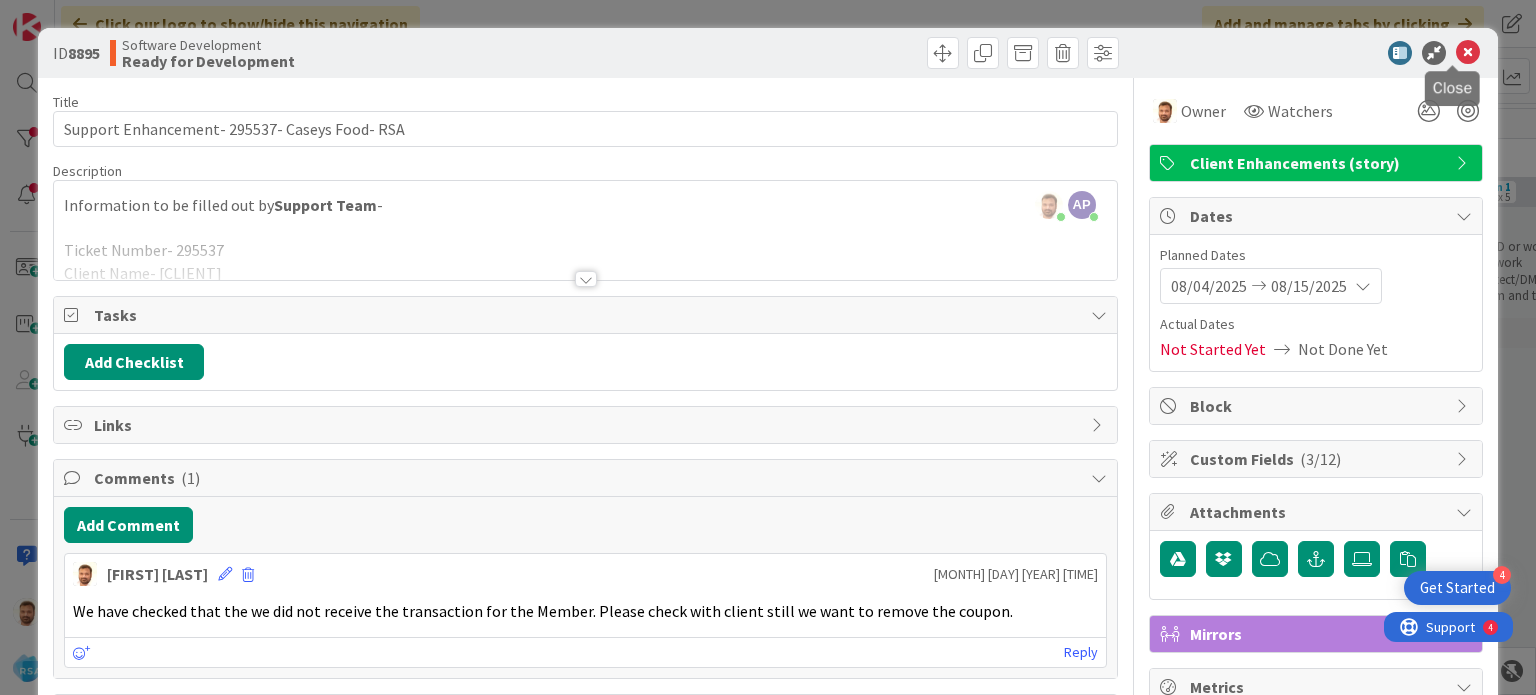 click at bounding box center [1468, 53] 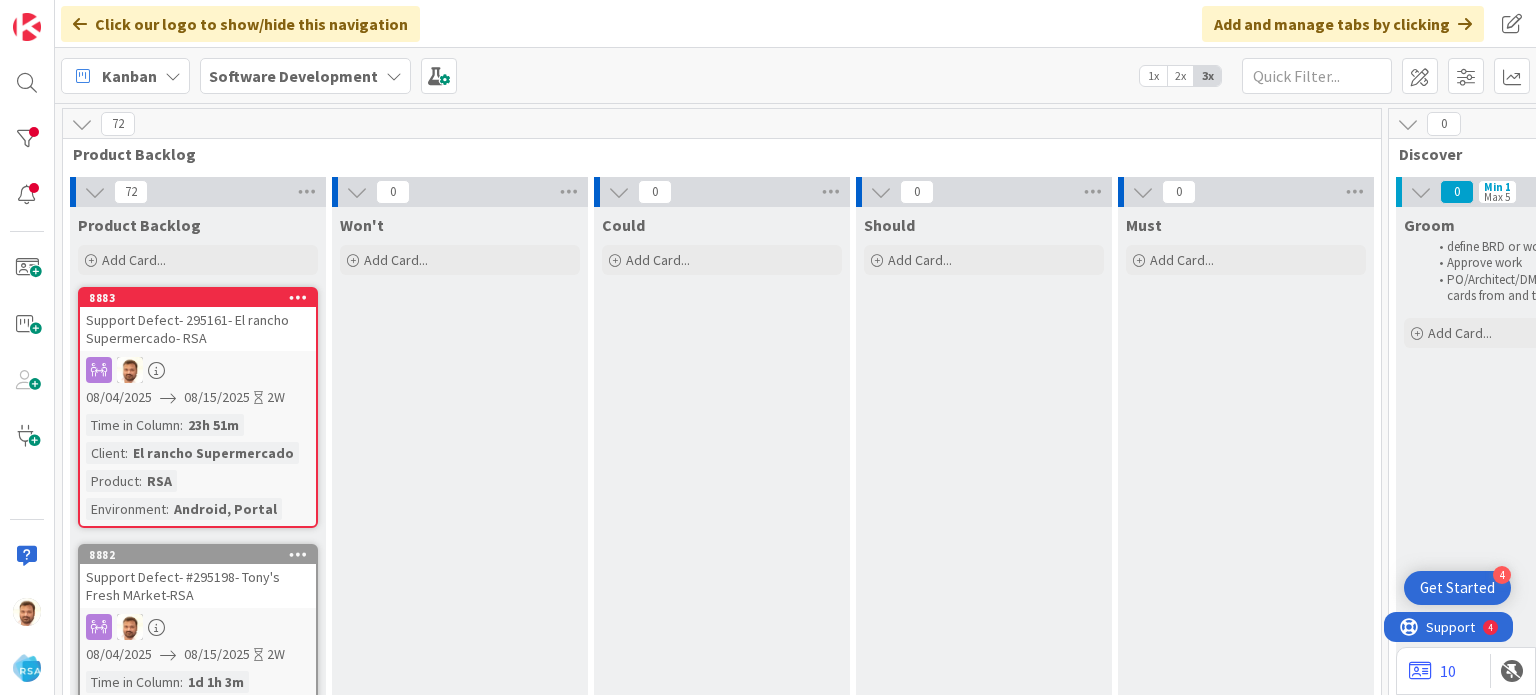 scroll, scrollTop: 0, scrollLeft: 0, axis: both 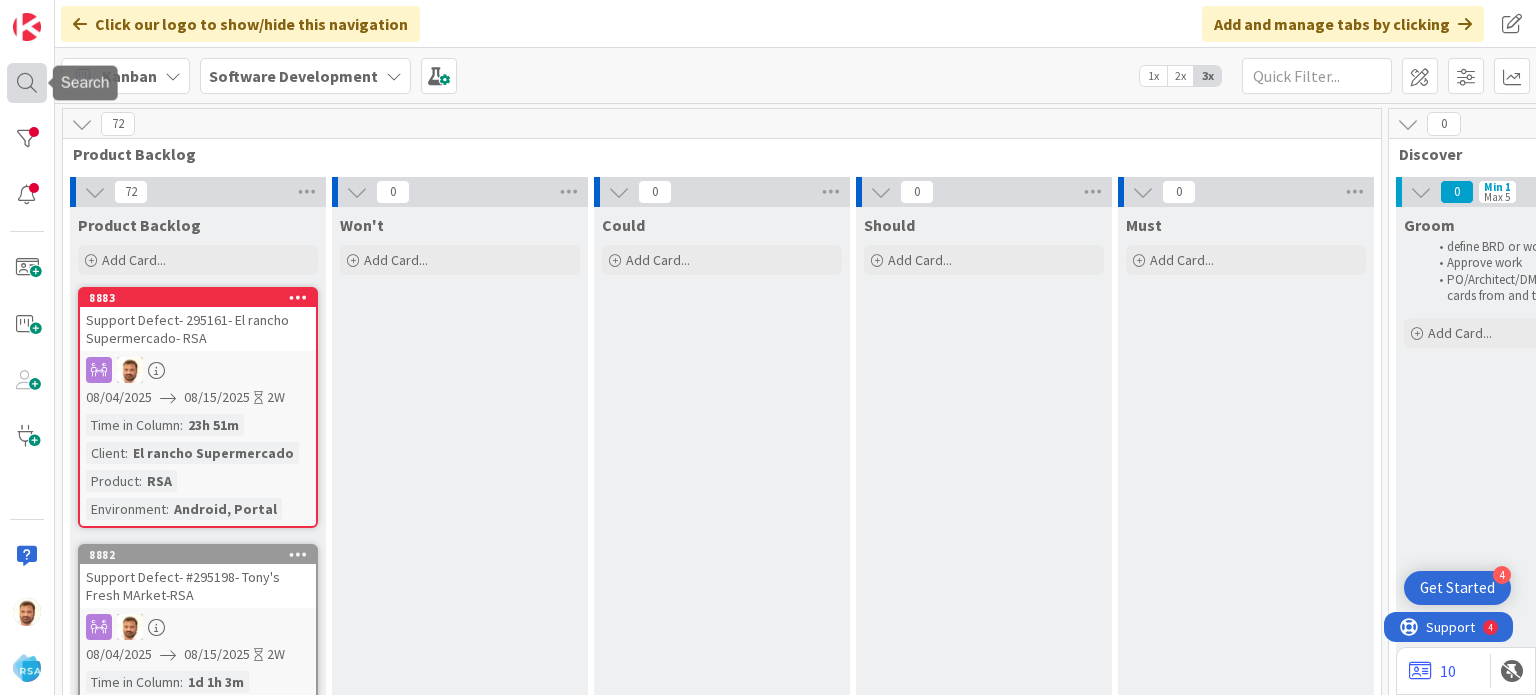 click at bounding box center (27, 83) 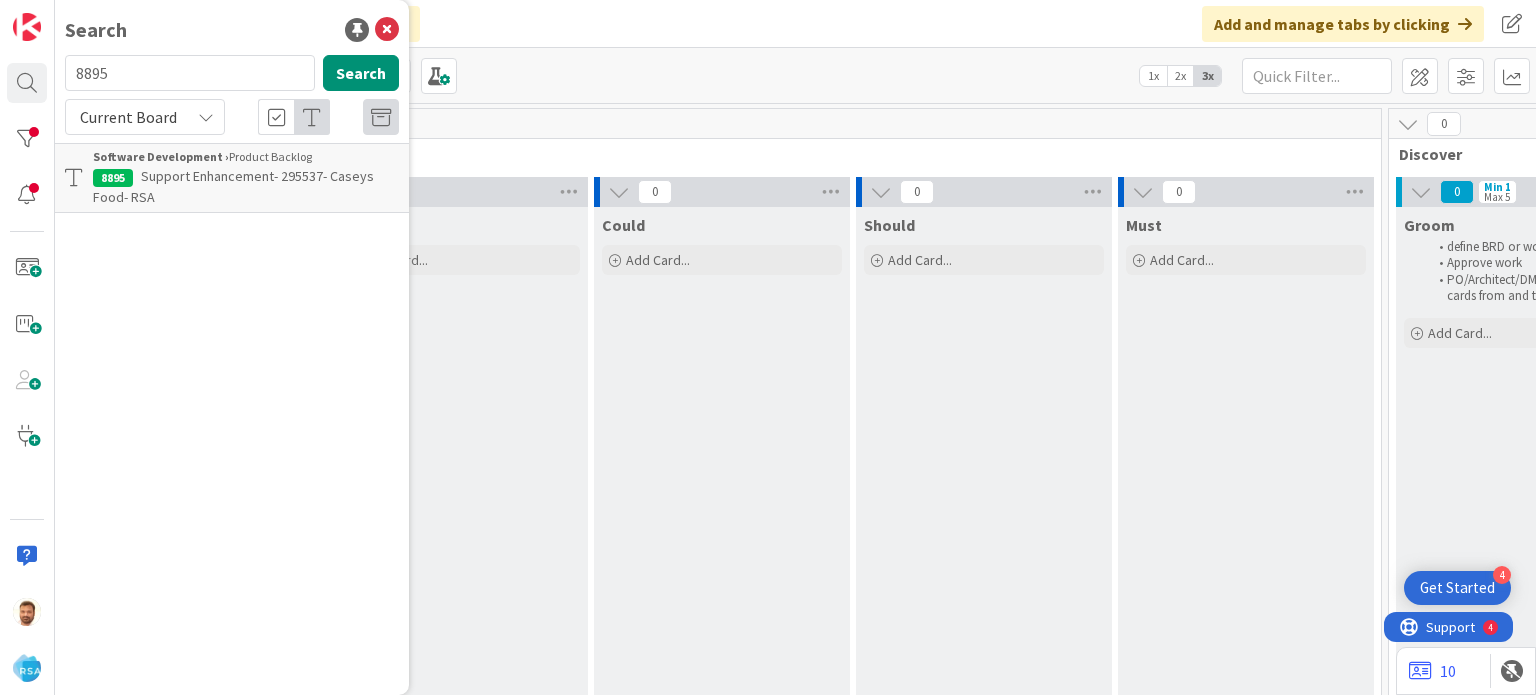 click on "8895" at bounding box center (190, 73) 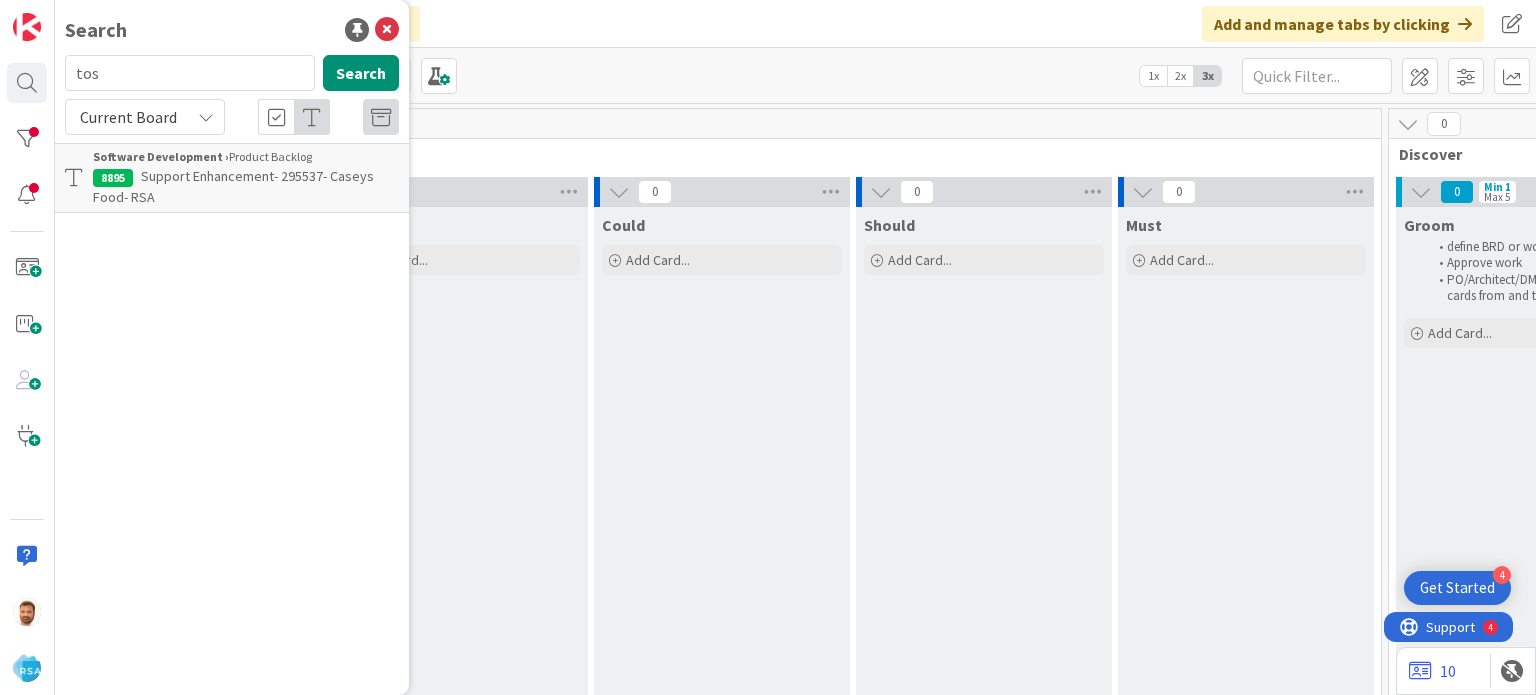 type on "tos" 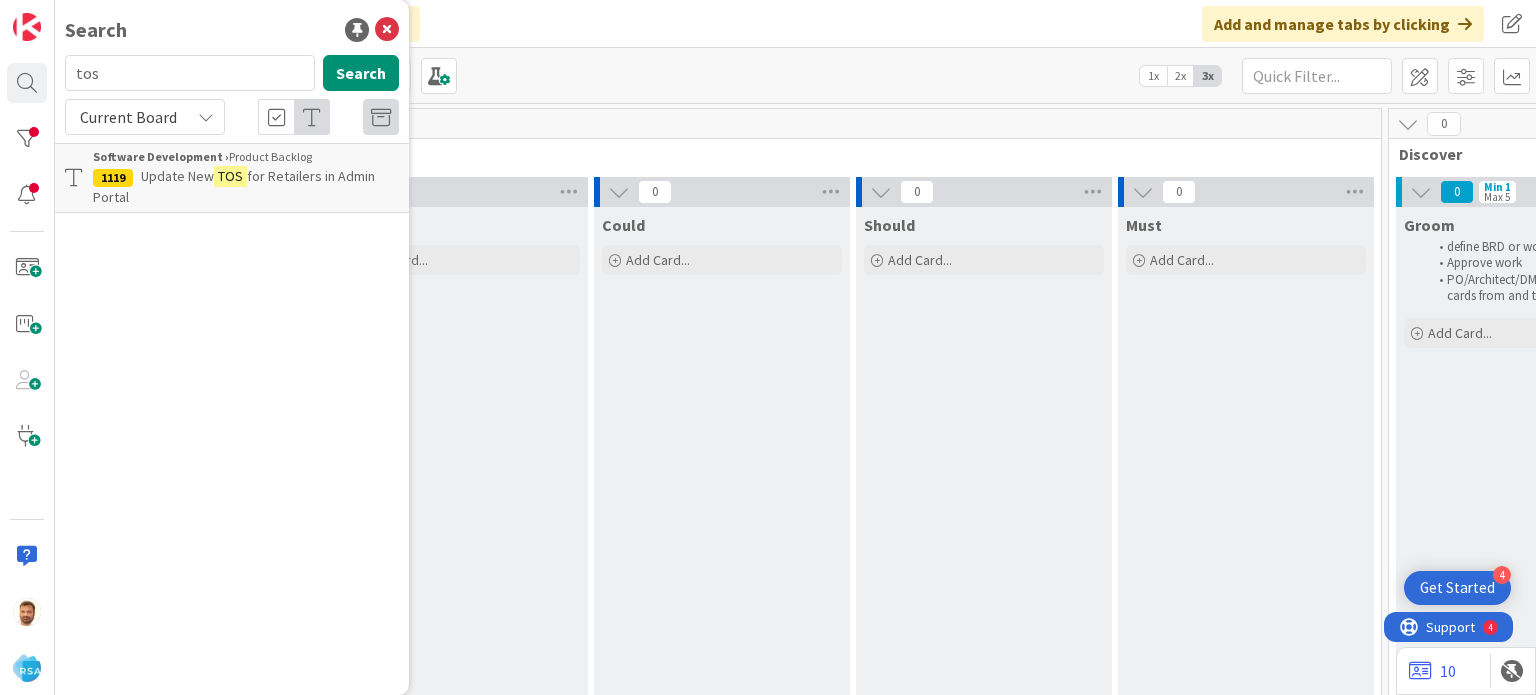 click on "Update New  TOS  for Retailers in Admin Portal" at bounding box center [246, 187] 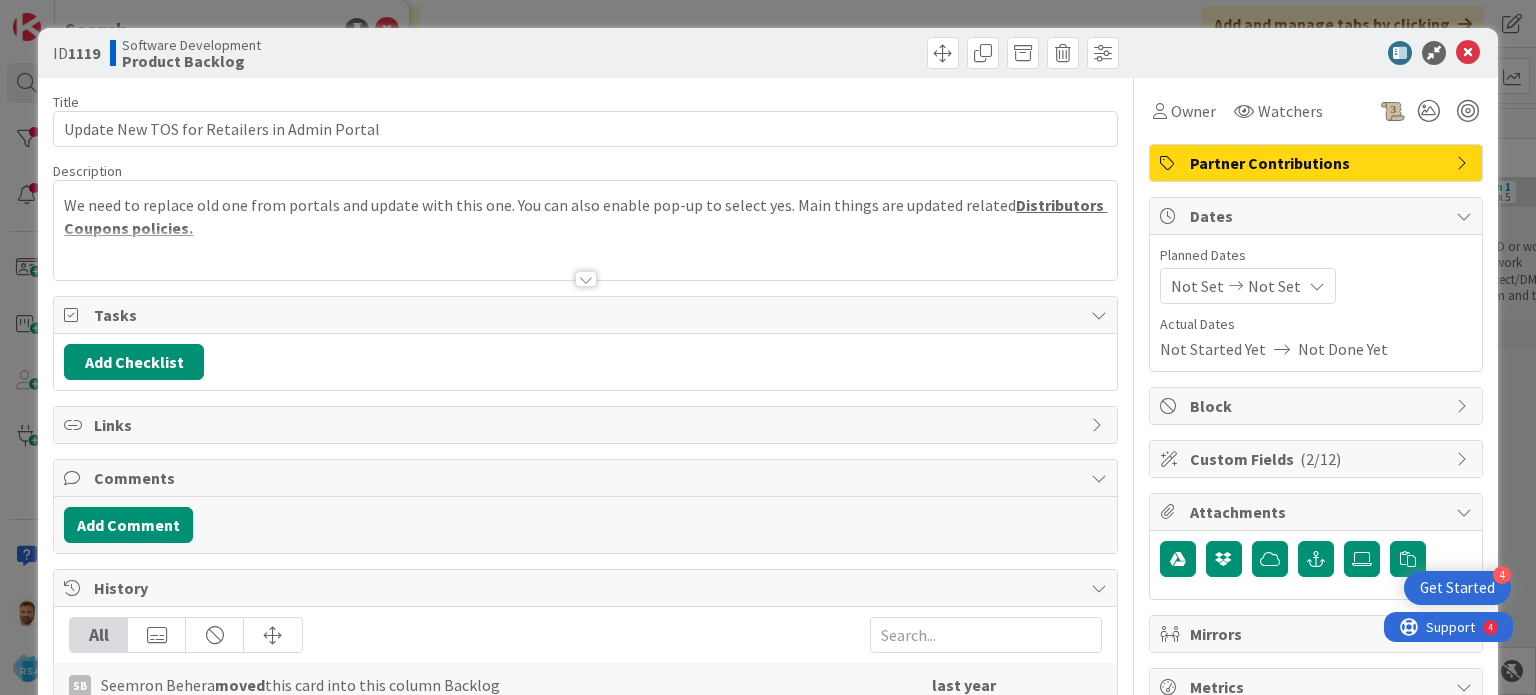 scroll, scrollTop: 0, scrollLeft: 0, axis: both 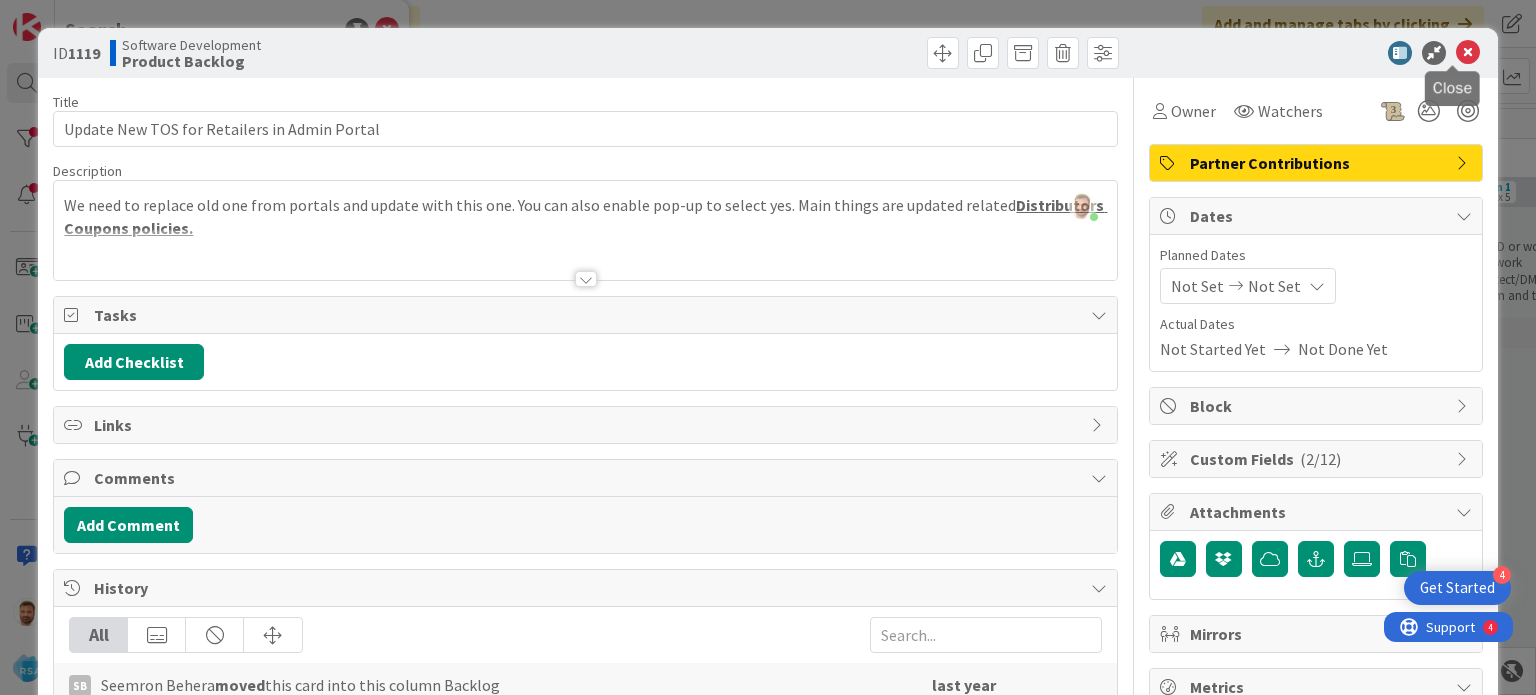 click at bounding box center (1468, 53) 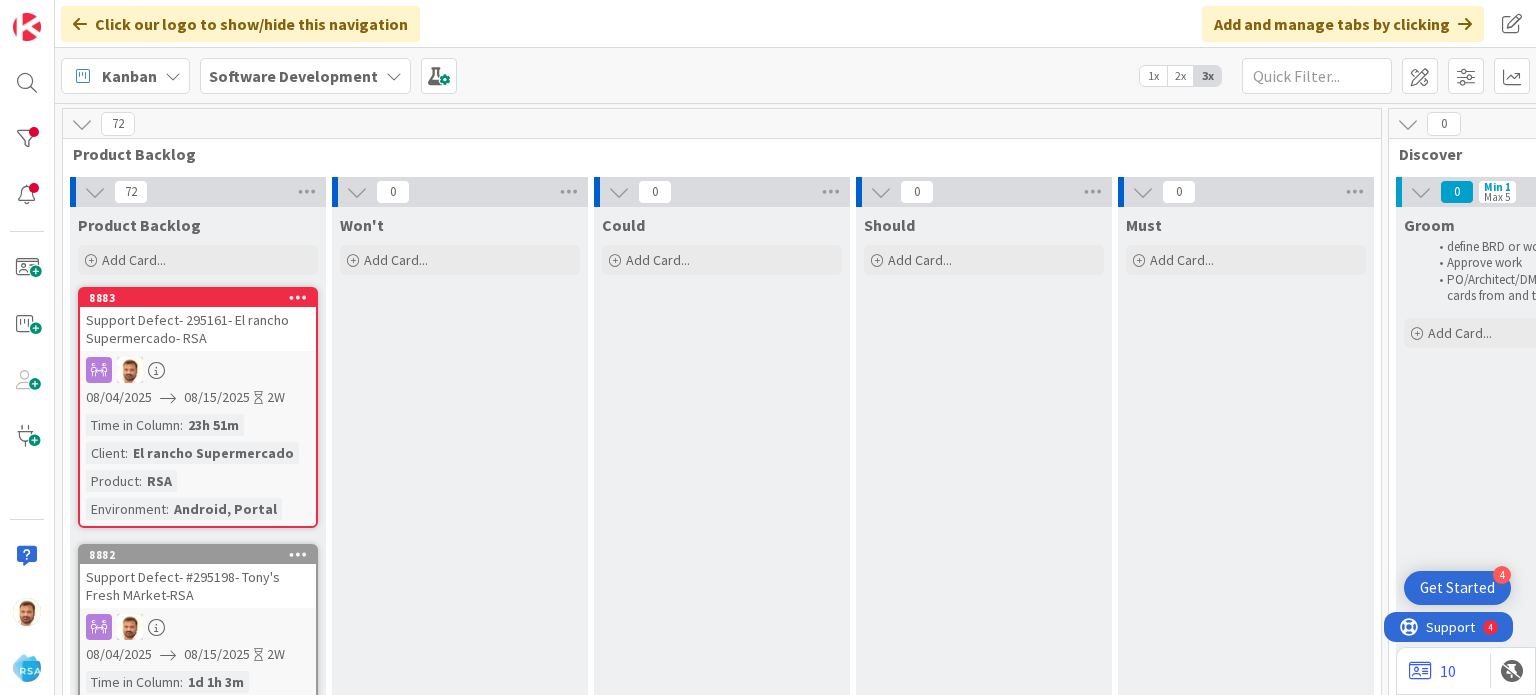 scroll, scrollTop: 0, scrollLeft: 0, axis: both 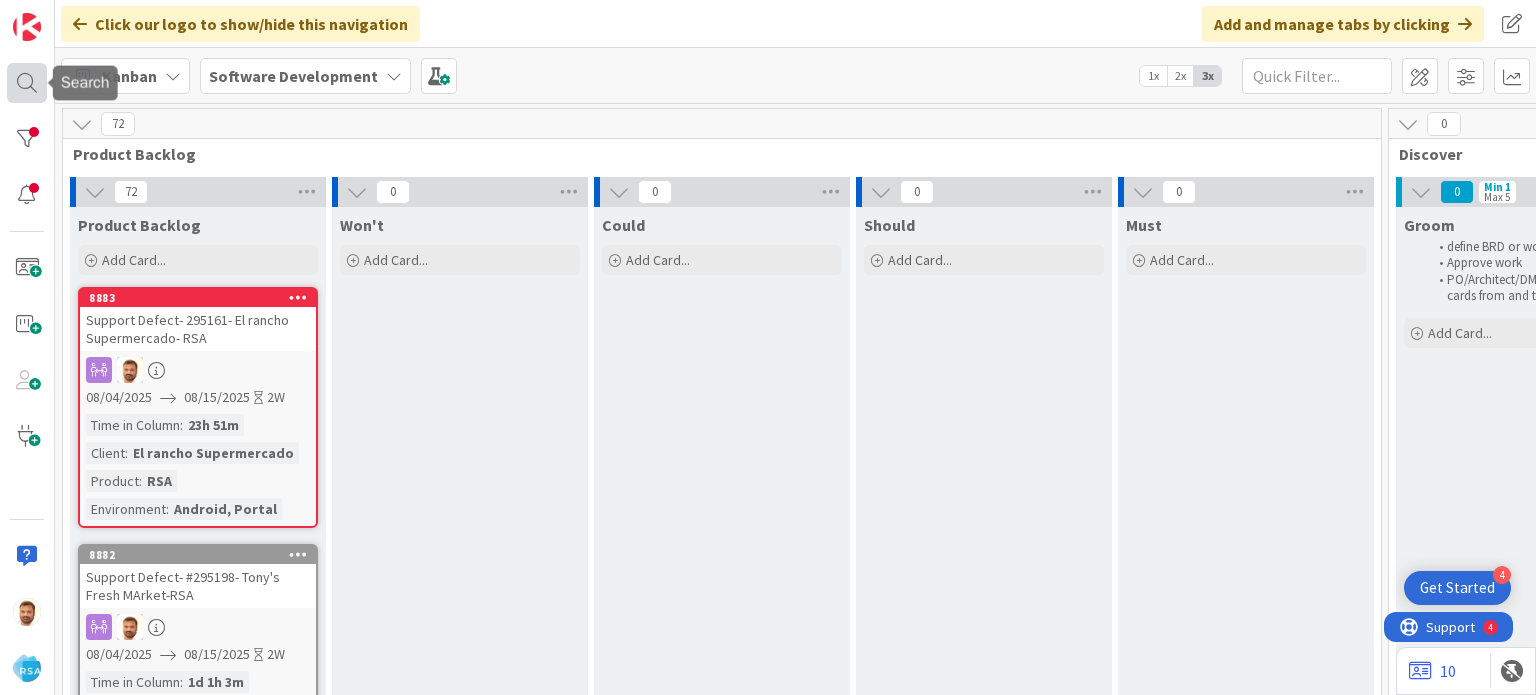 click at bounding box center (27, 83) 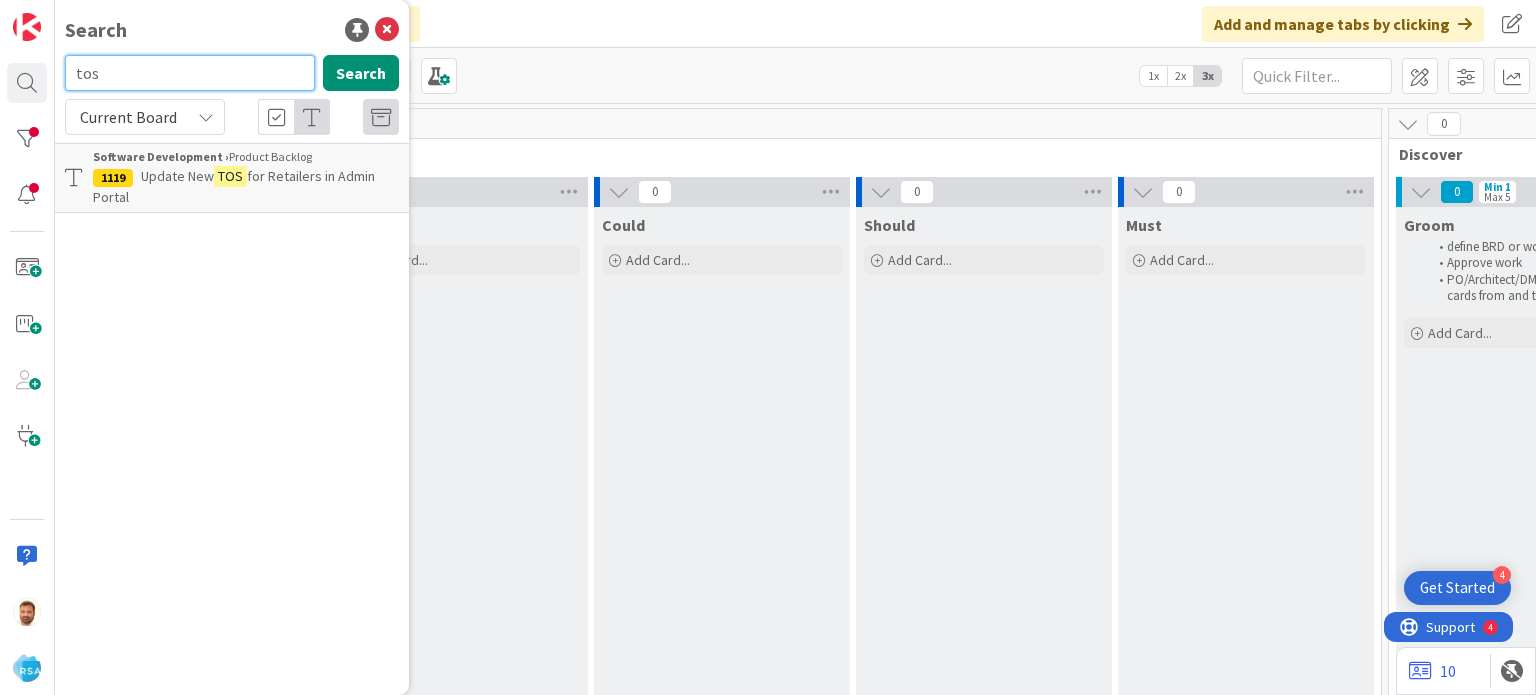 click on "tos" at bounding box center [190, 73] 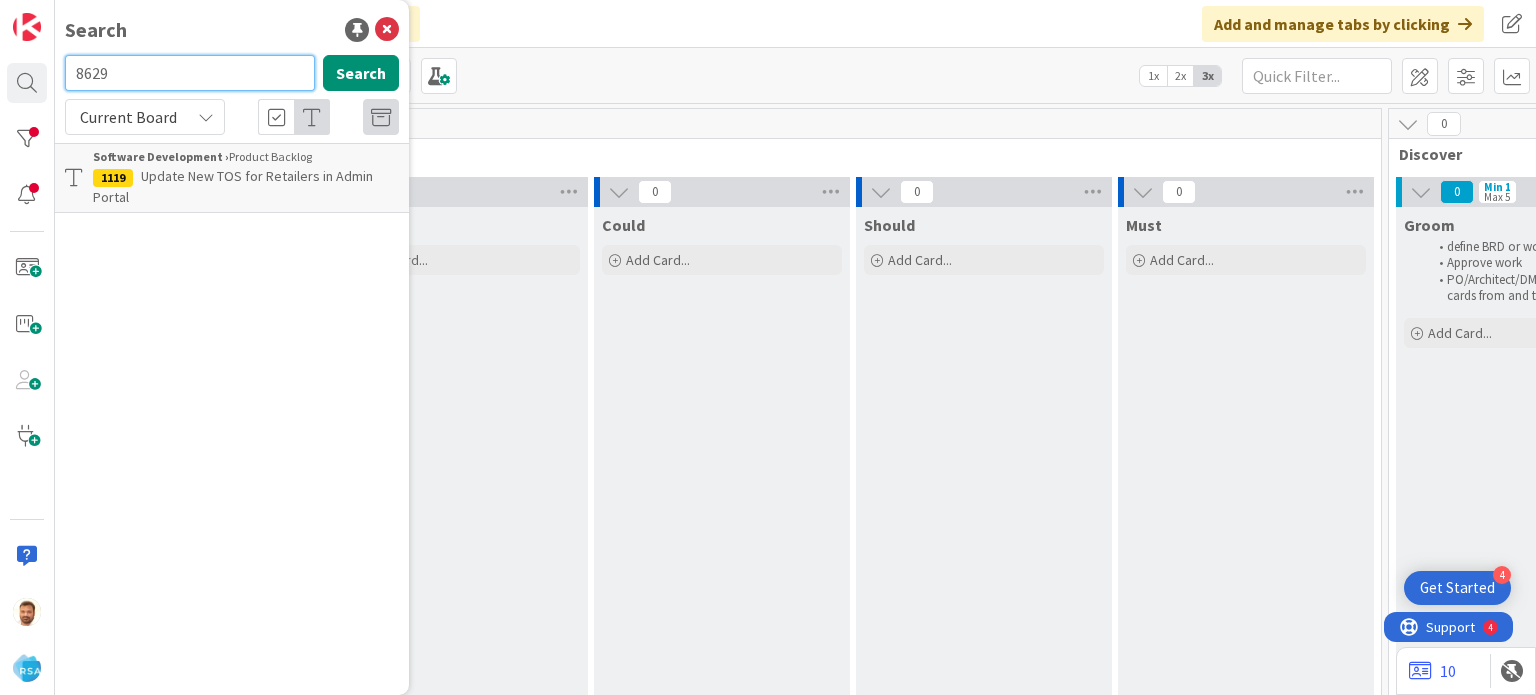 type on "8629" 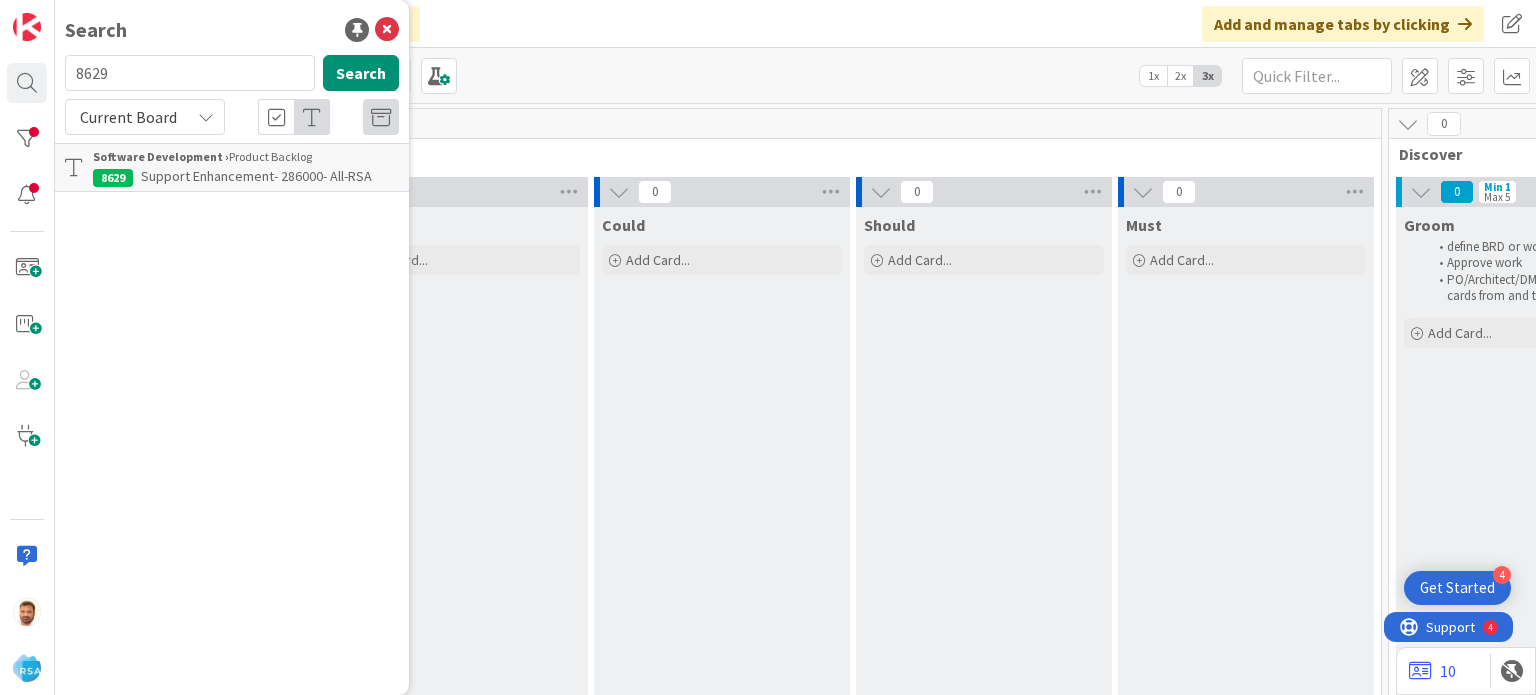 click on "Support Enhancement- 286000- All-RSA" at bounding box center [256, 176] 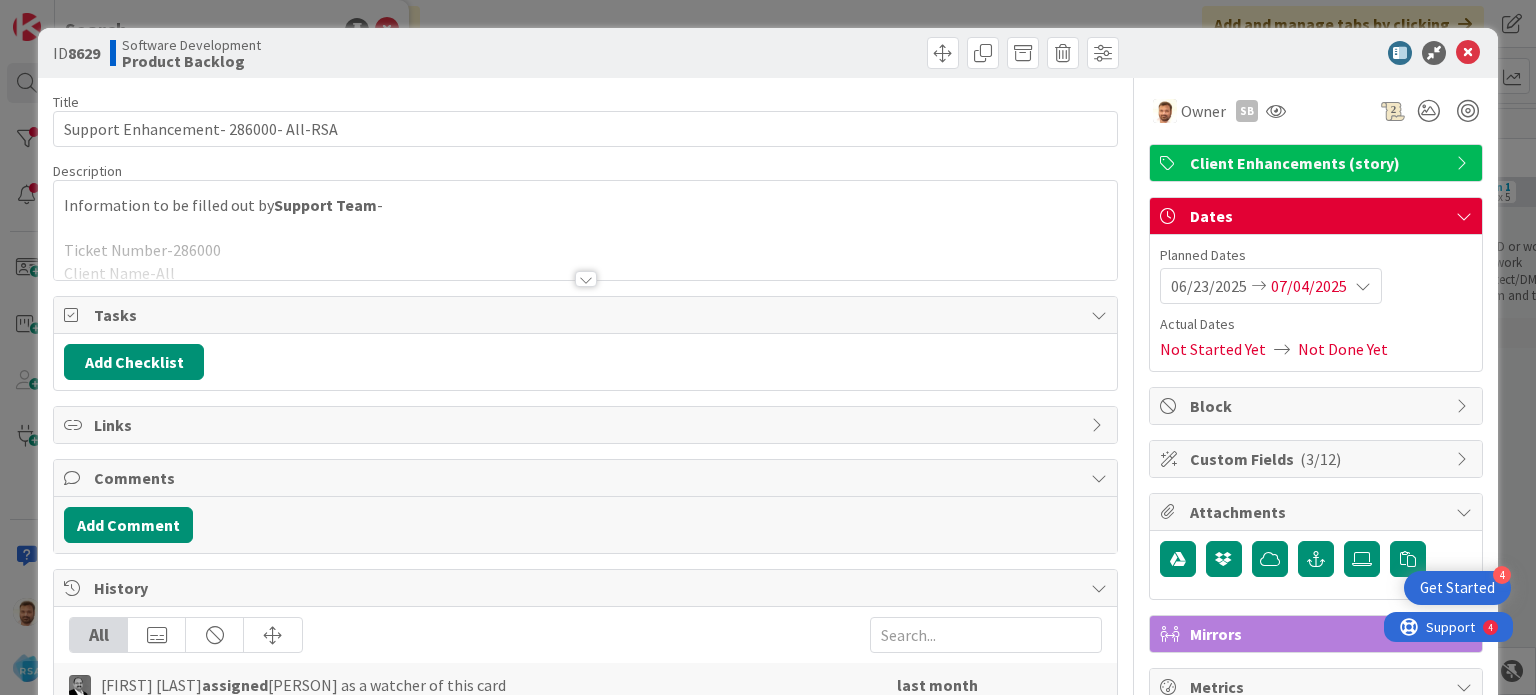 scroll, scrollTop: 0, scrollLeft: 0, axis: both 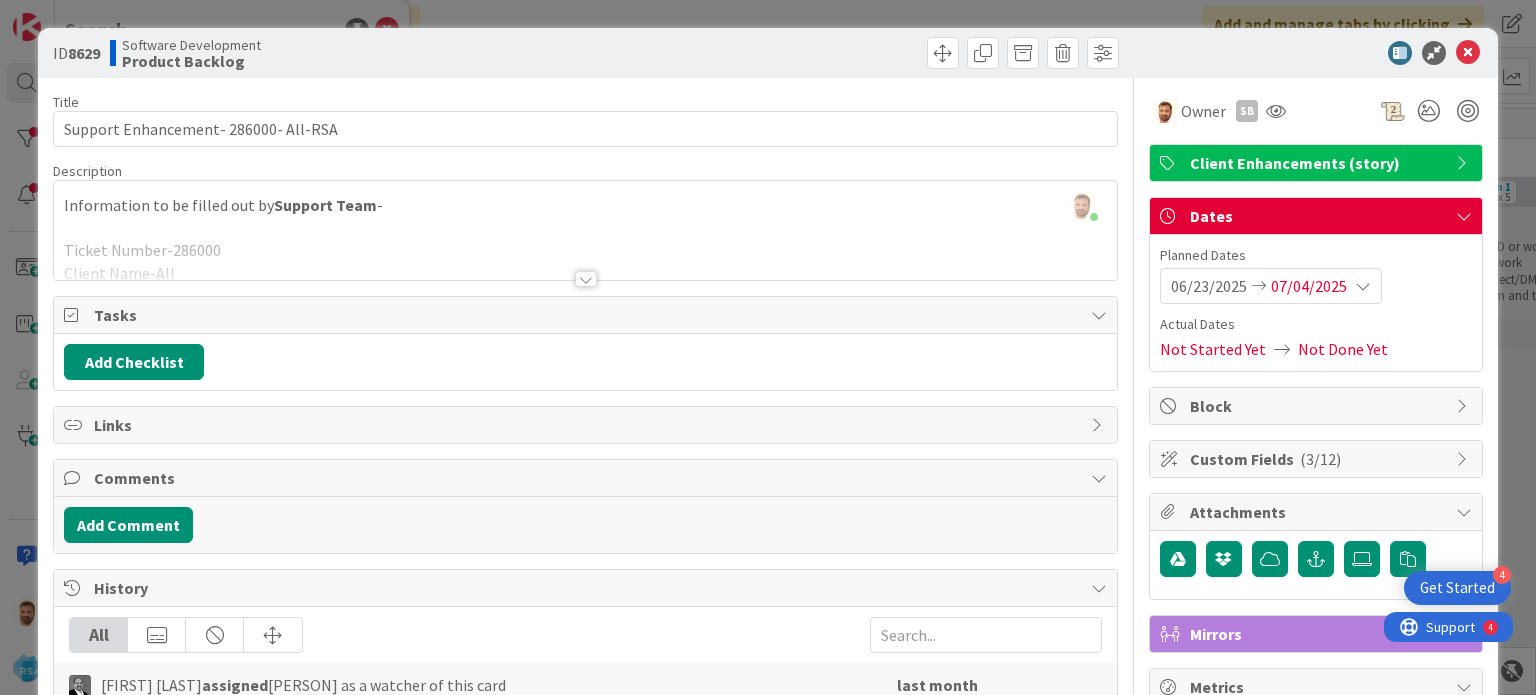 click at bounding box center (586, 279) 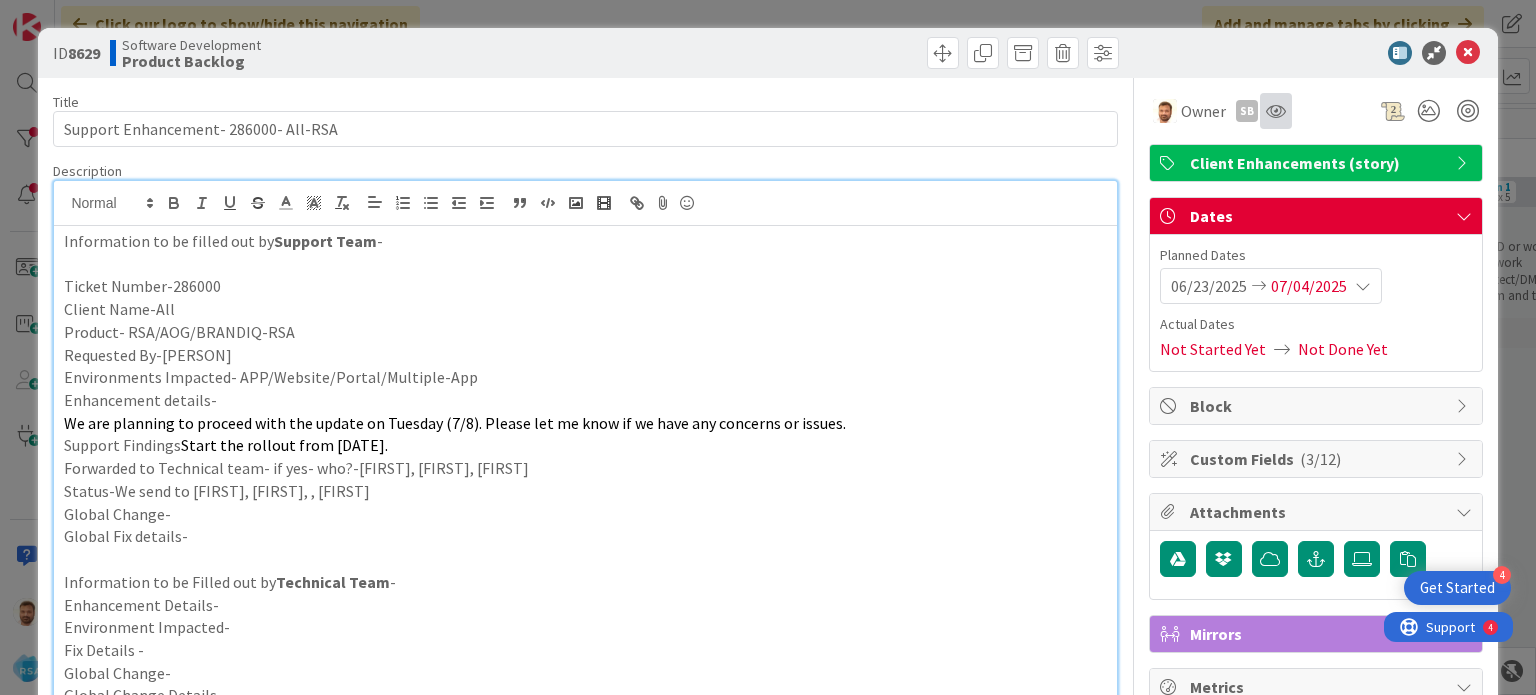 click at bounding box center [1276, 111] 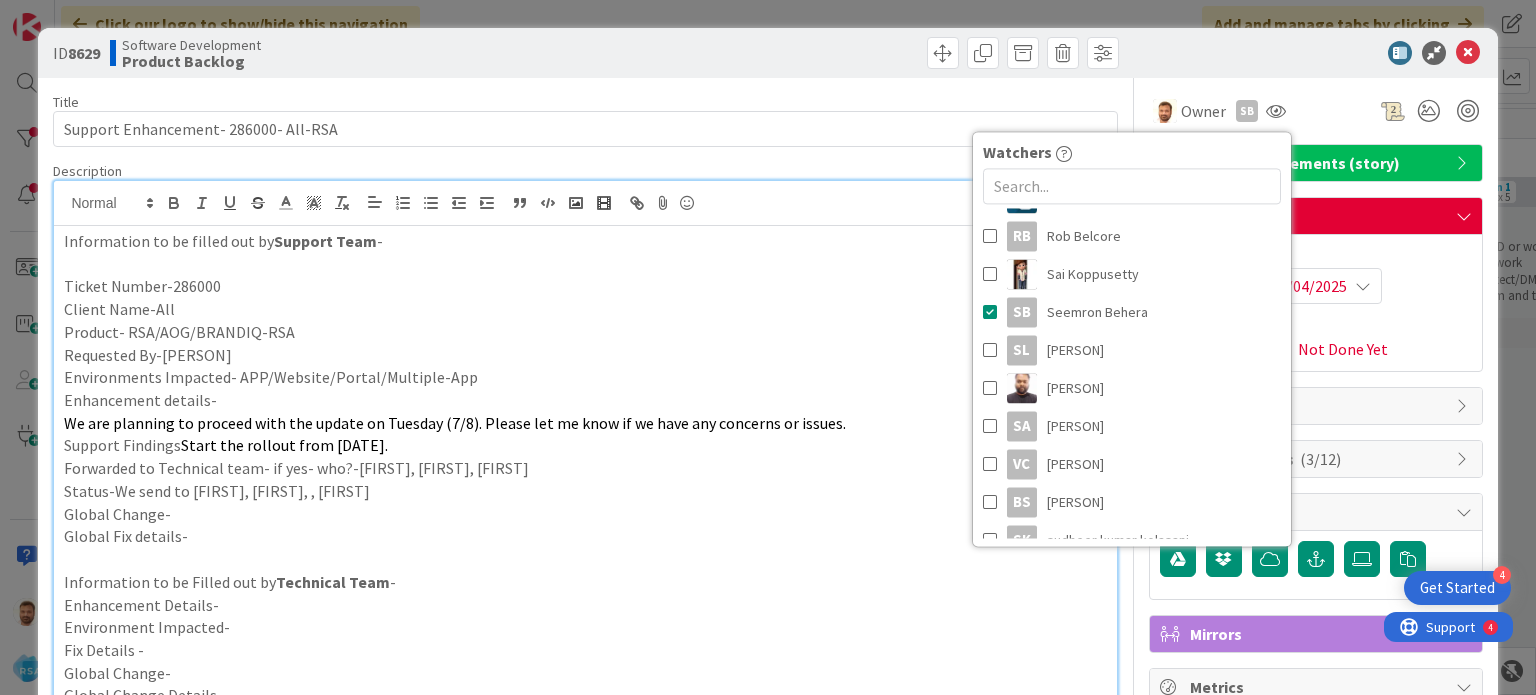 scroll, scrollTop: 600, scrollLeft: 0, axis: vertical 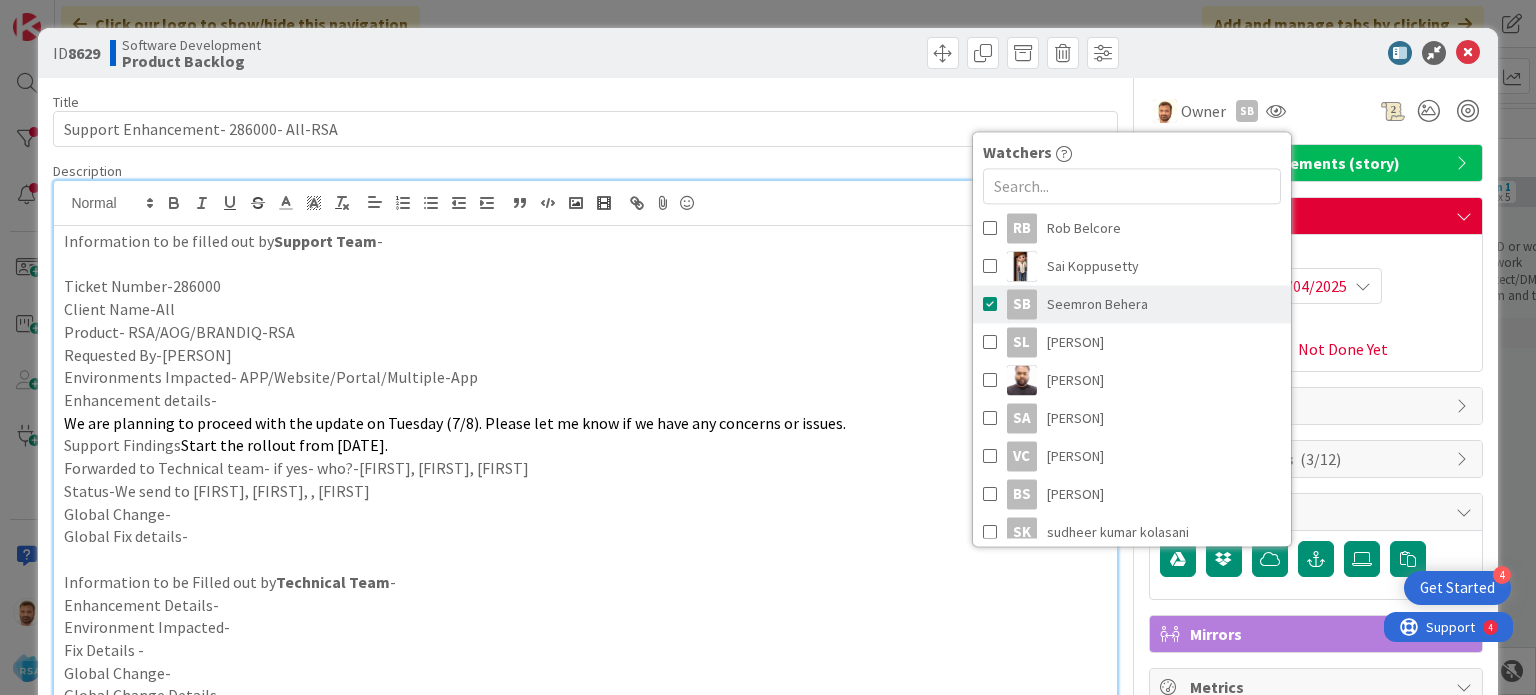 click on "Seemron Behera" at bounding box center [1097, 304] 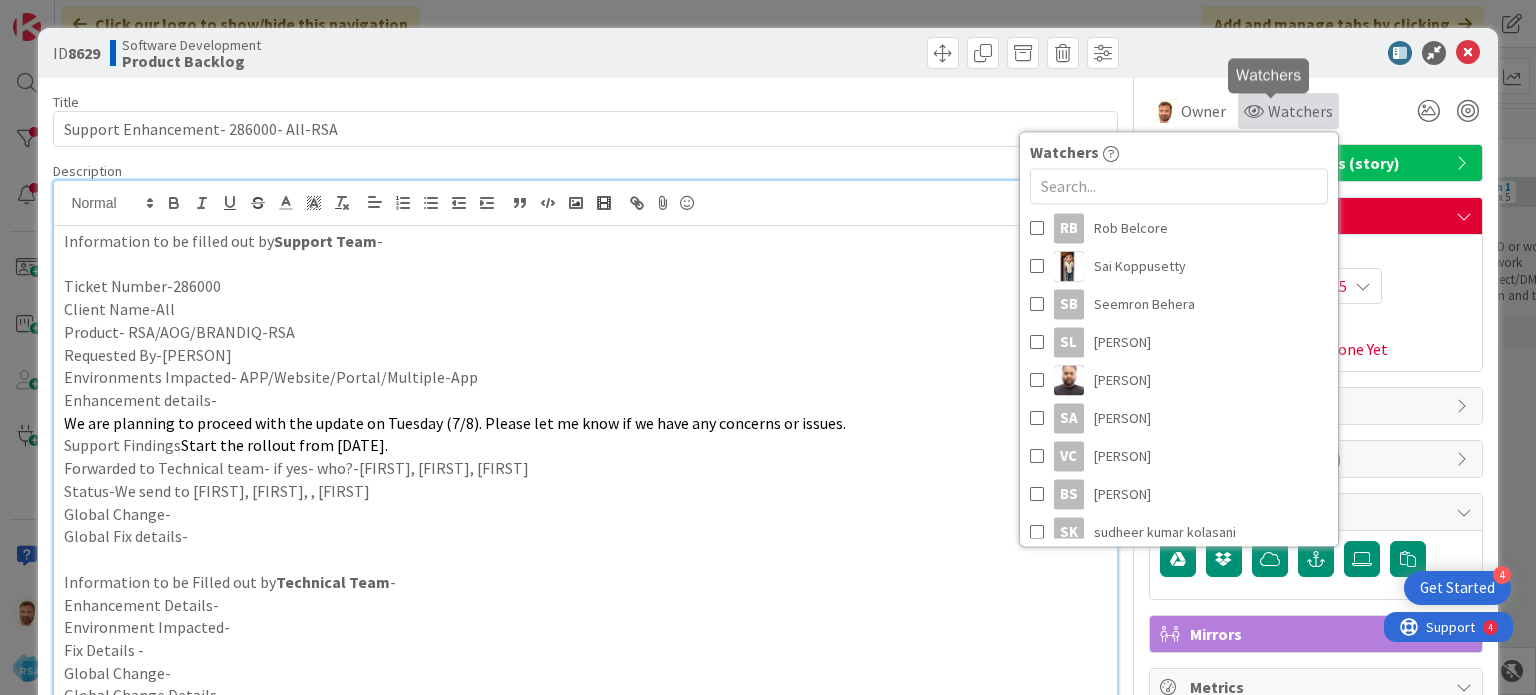 click on "Watchers" at bounding box center [1300, 111] 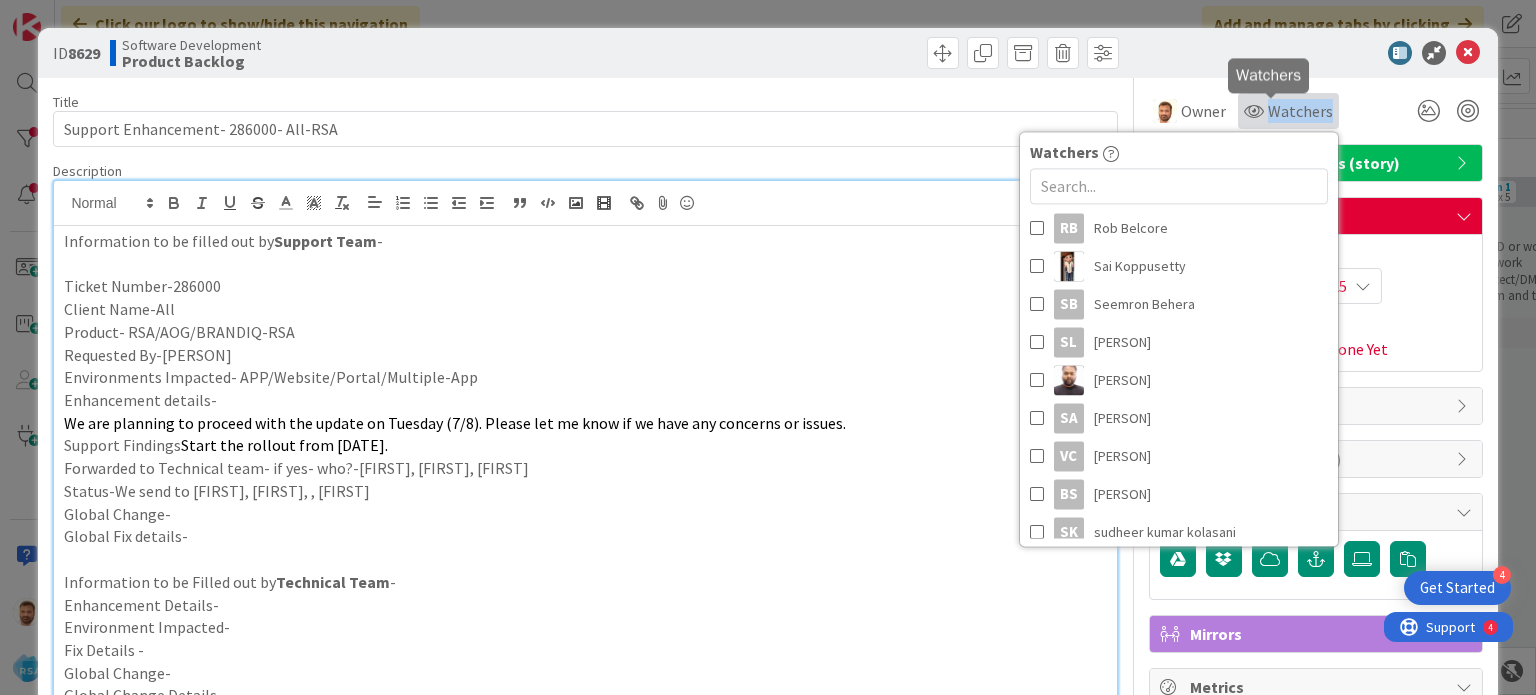 click on "Watchers" at bounding box center [1300, 111] 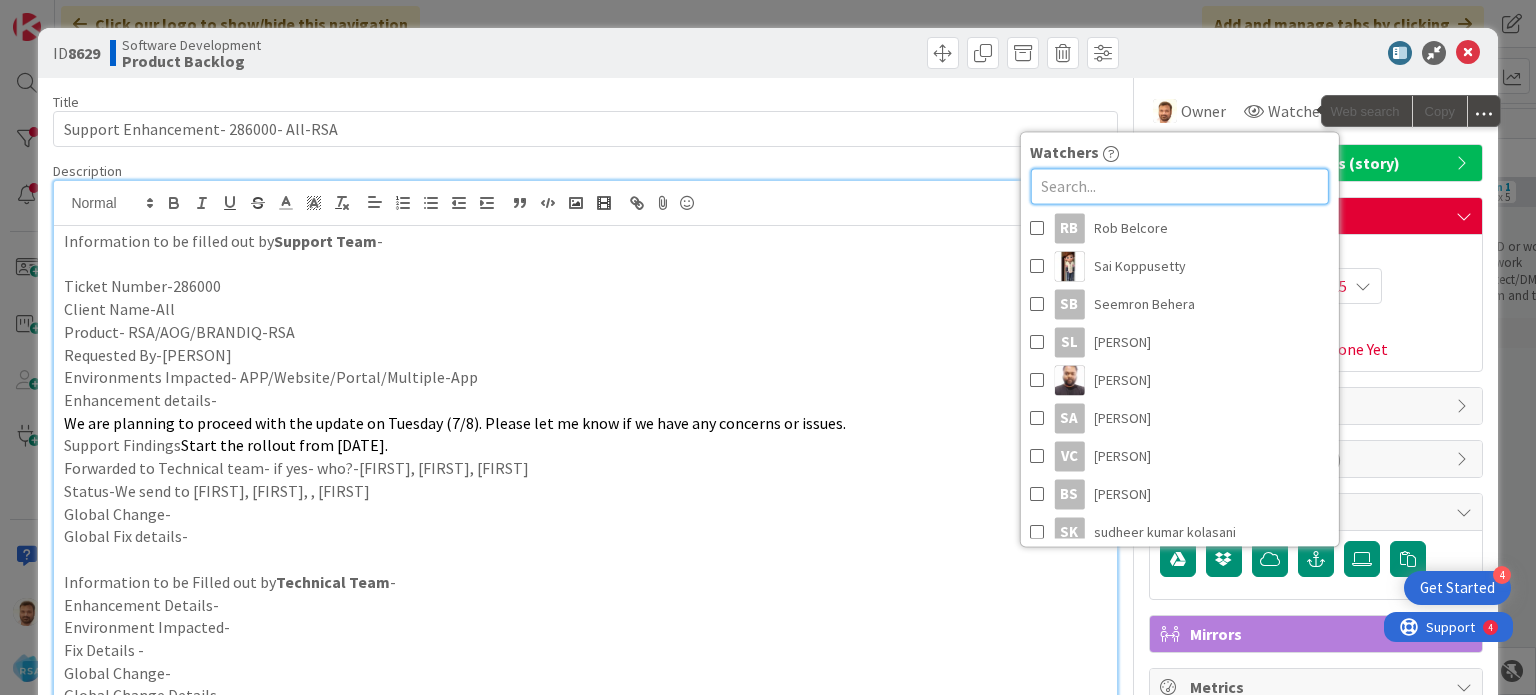 click at bounding box center (1179, 186) 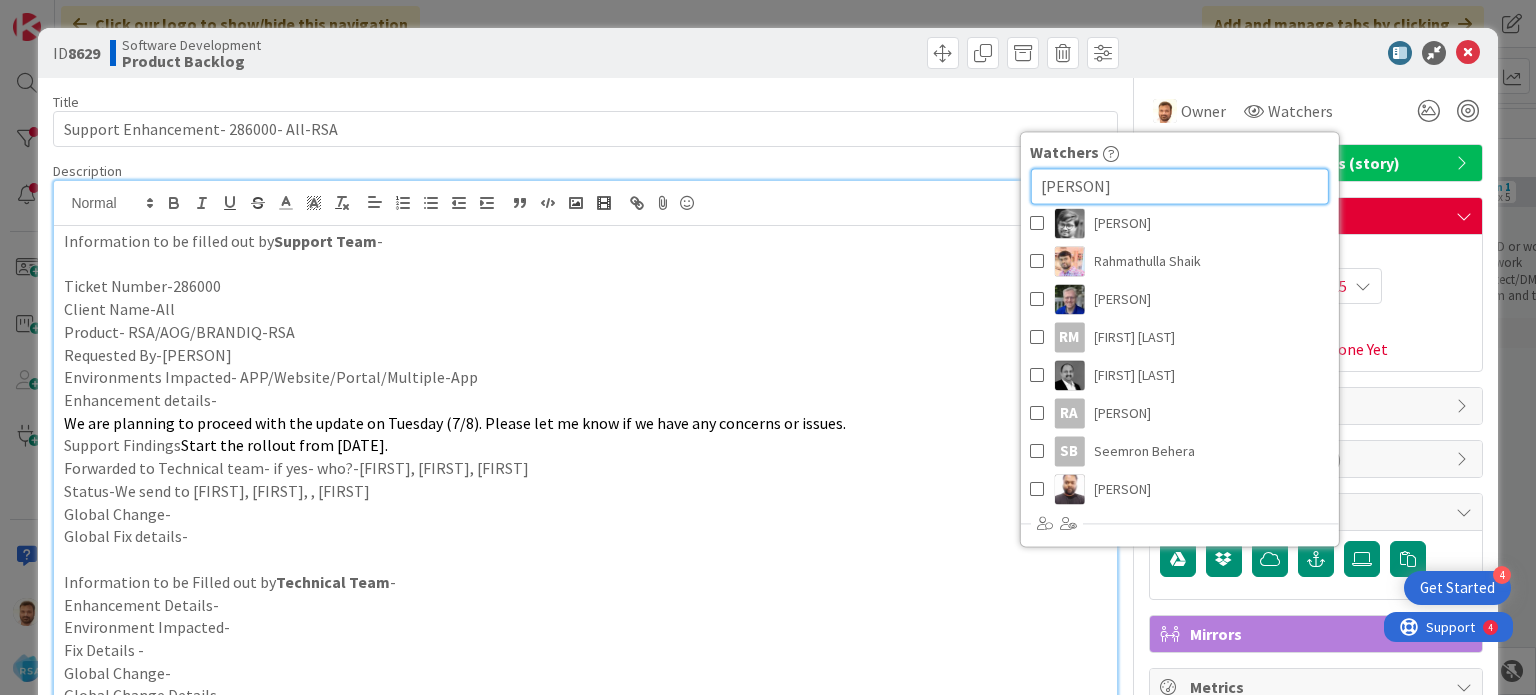 scroll, scrollTop: 0, scrollLeft: 0, axis: both 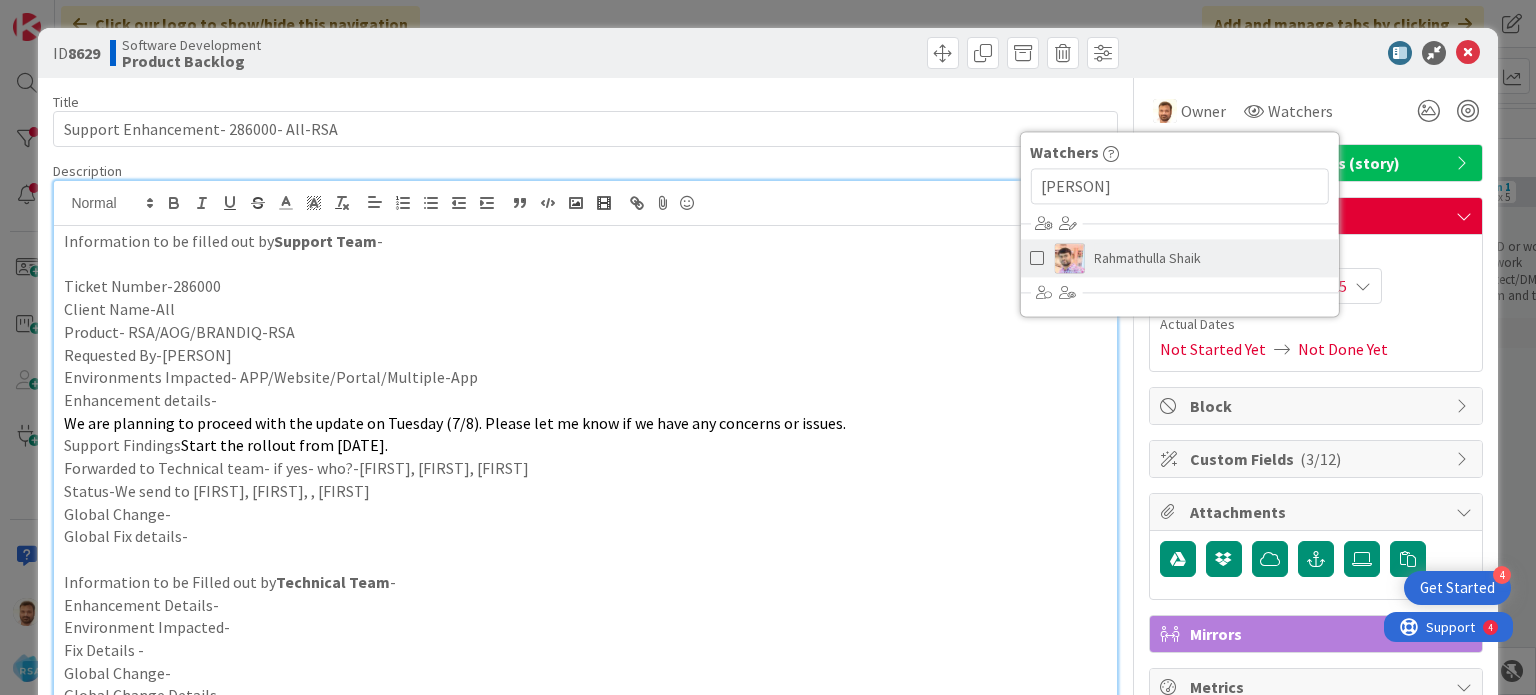 click on "Rahmathulla Shaik" at bounding box center [1147, 258] 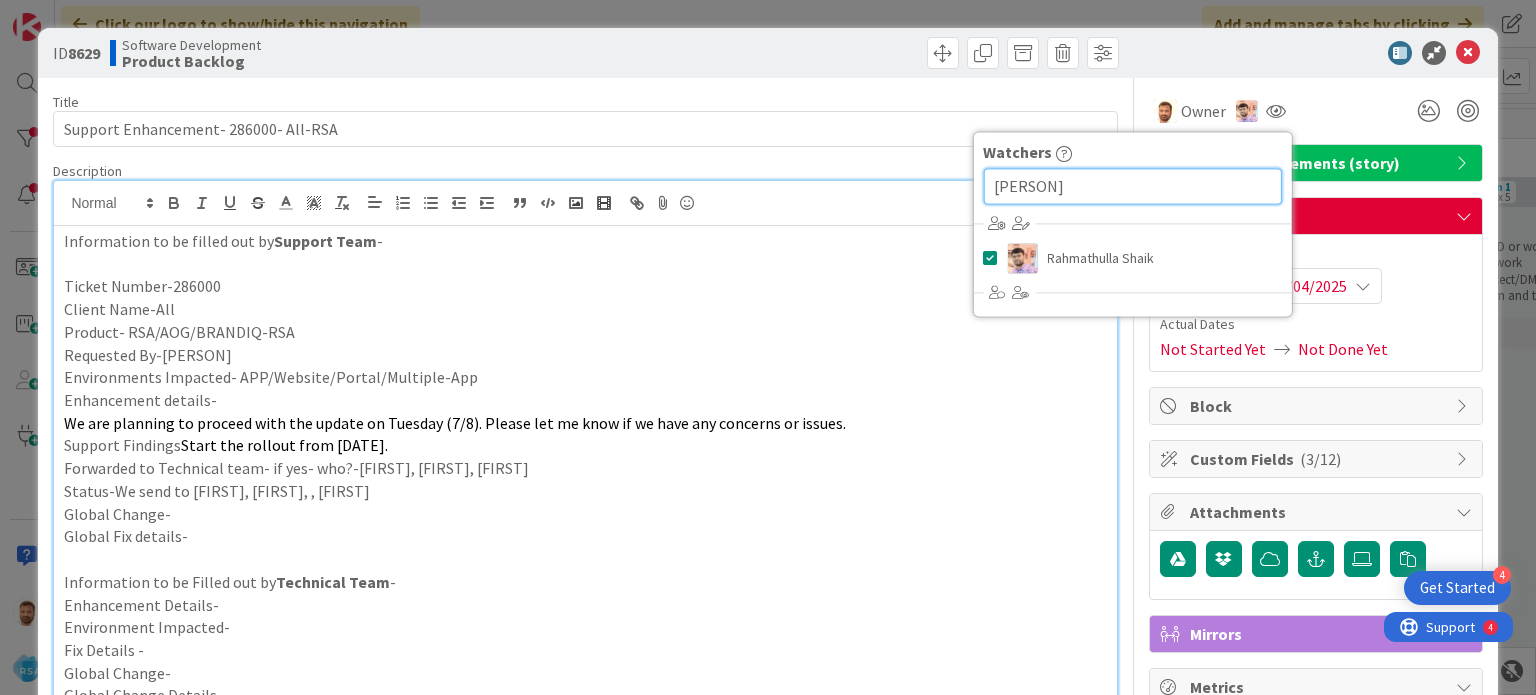 click on "[PERSON]" at bounding box center [1132, 186] 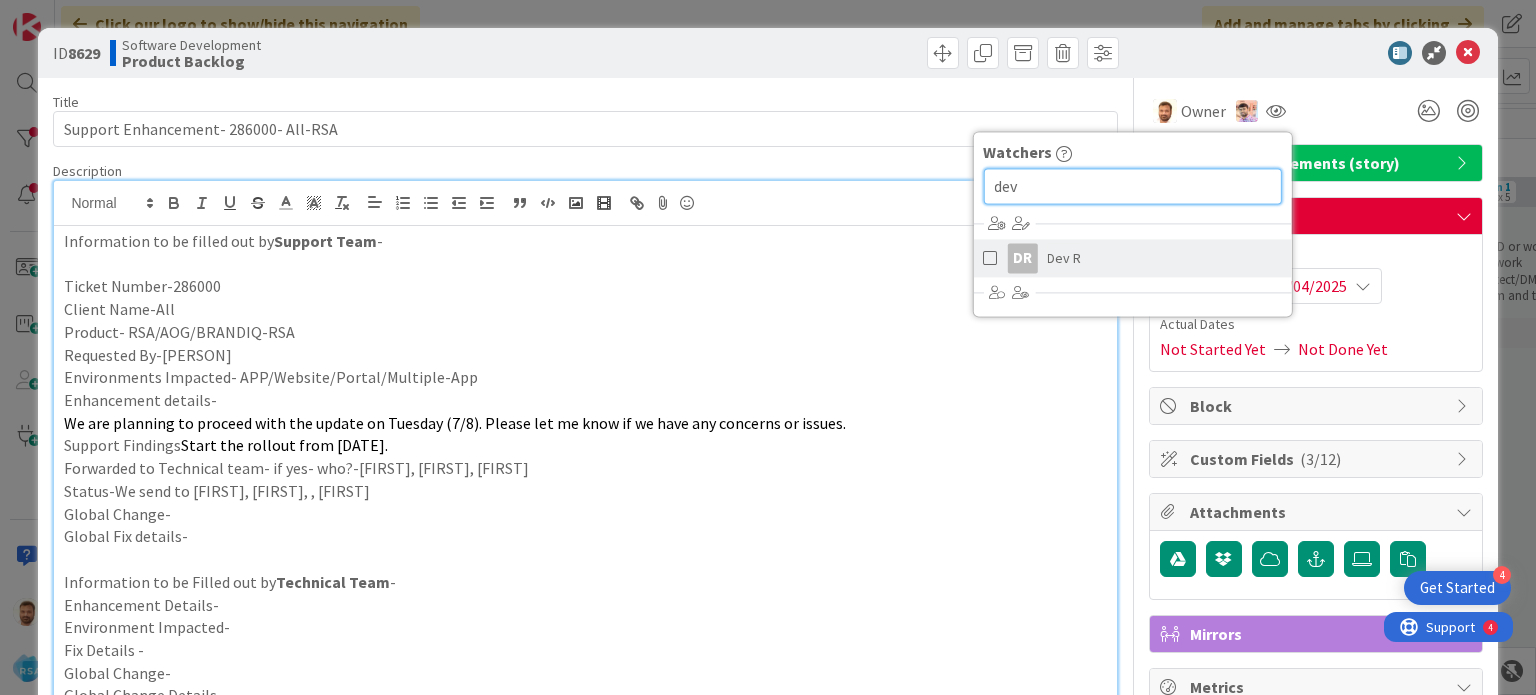 type on "dev" 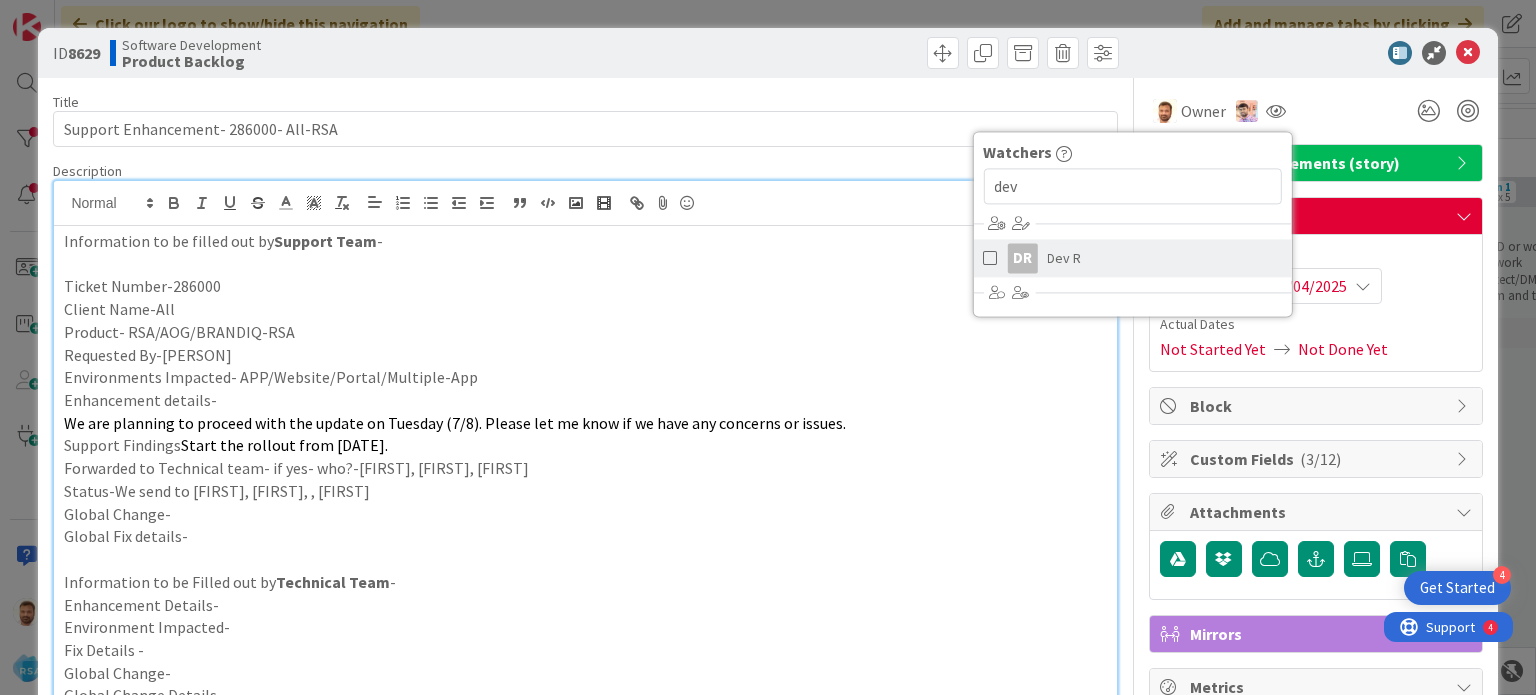 click on "DR Dev R" at bounding box center (1132, 258) 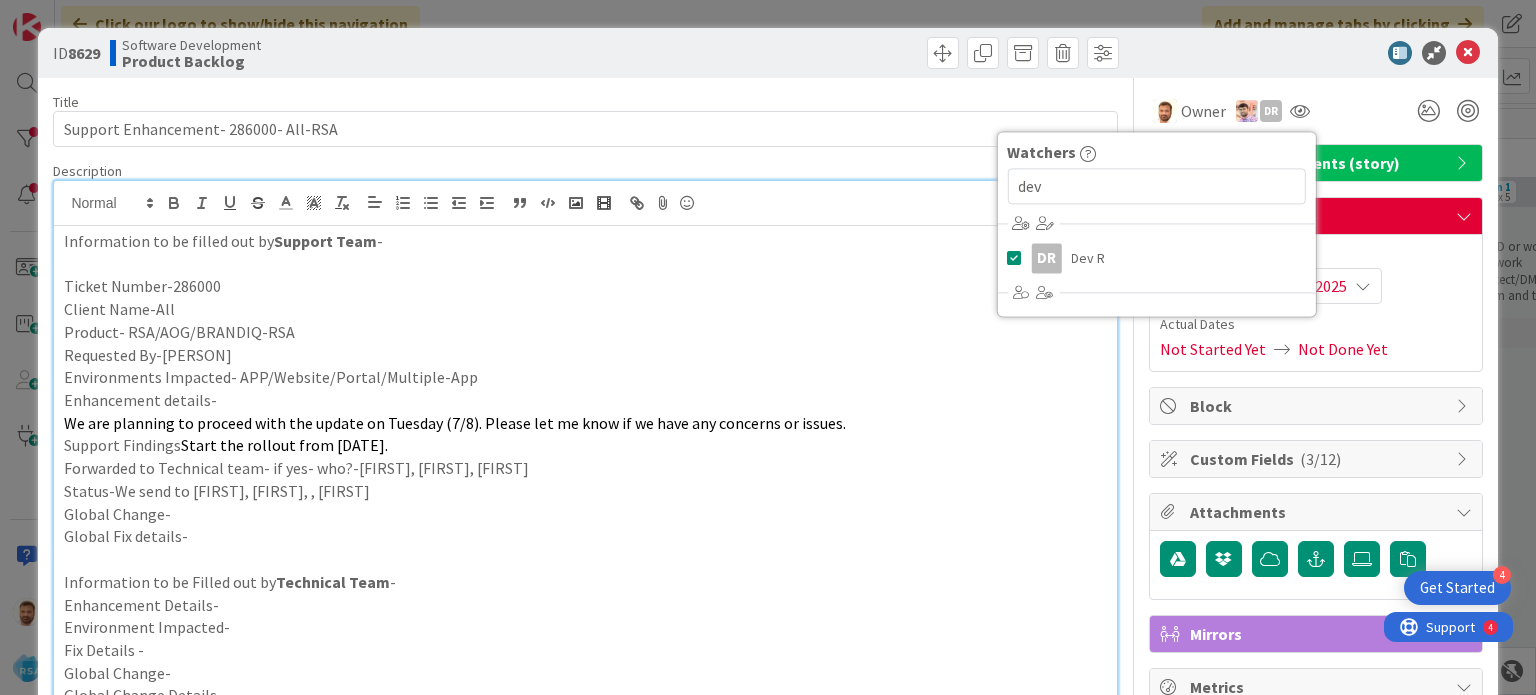 click on "Ticket Number-286000" at bounding box center (585, 286) 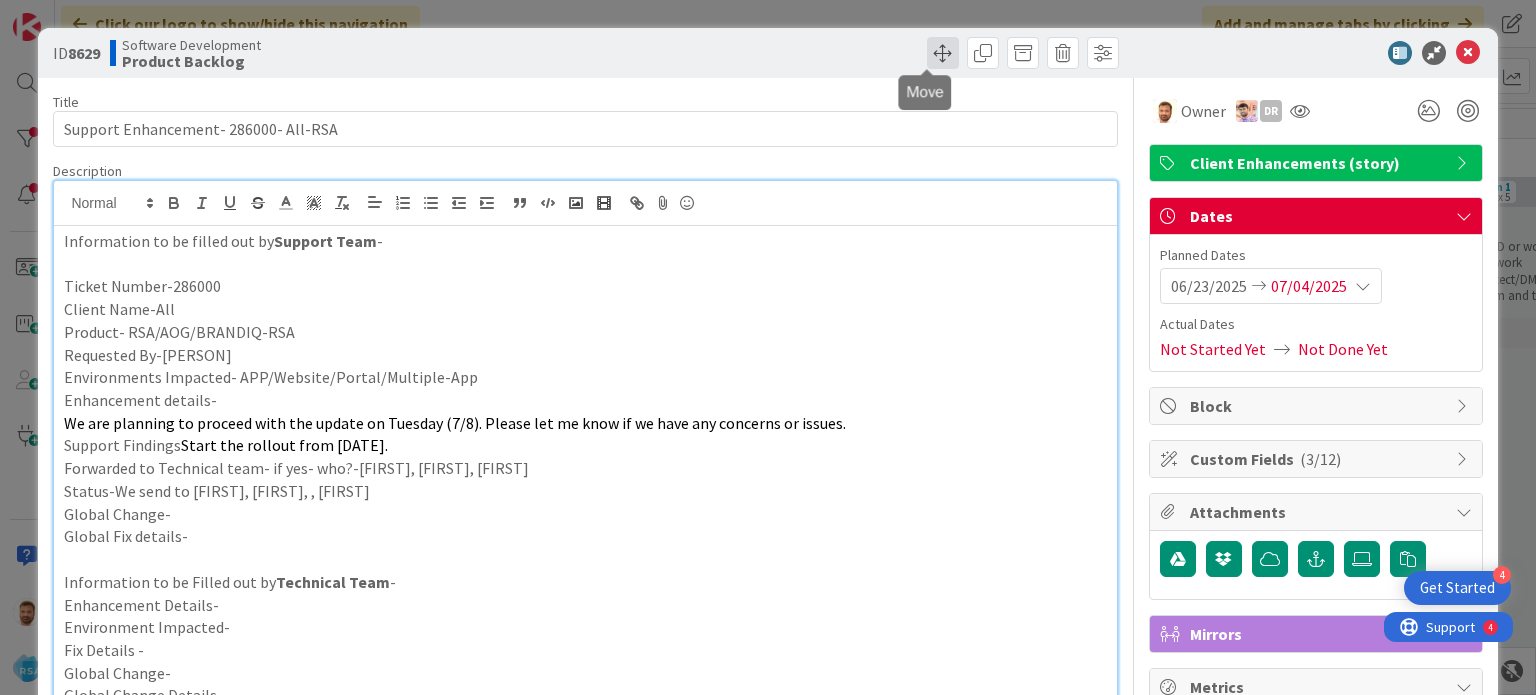 click at bounding box center [943, 53] 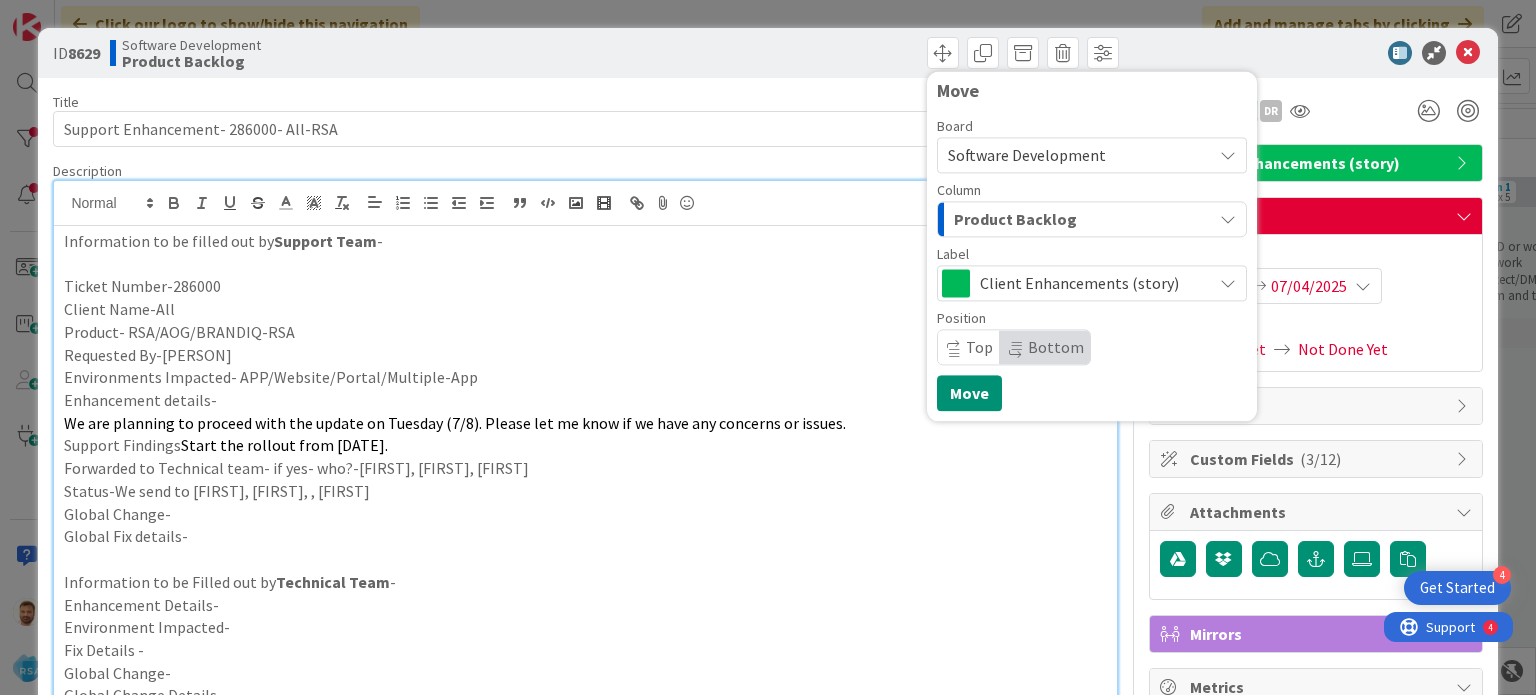 click on "Product Backlog" at bounding box center (1015, 219) 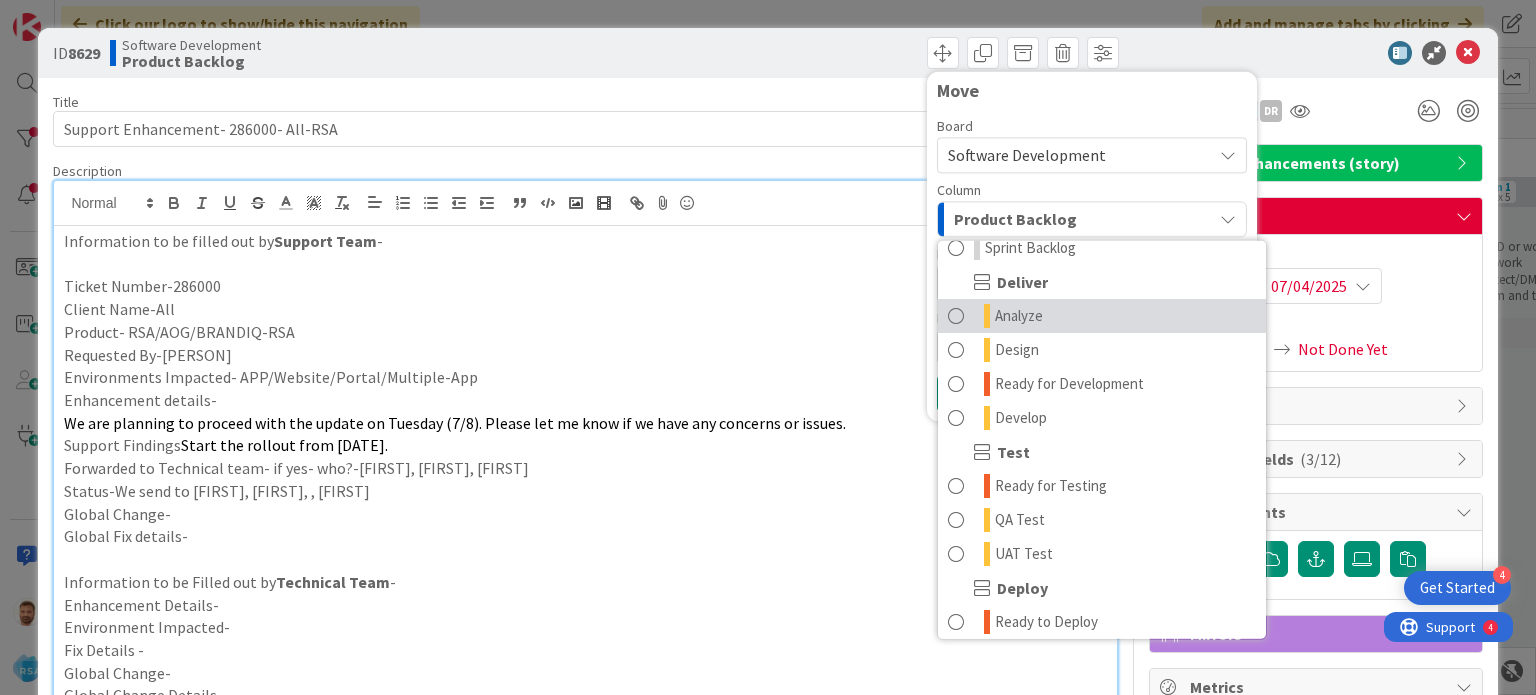 scroll, scrollTop: 400, scrollLeft: 0, axis: vertical 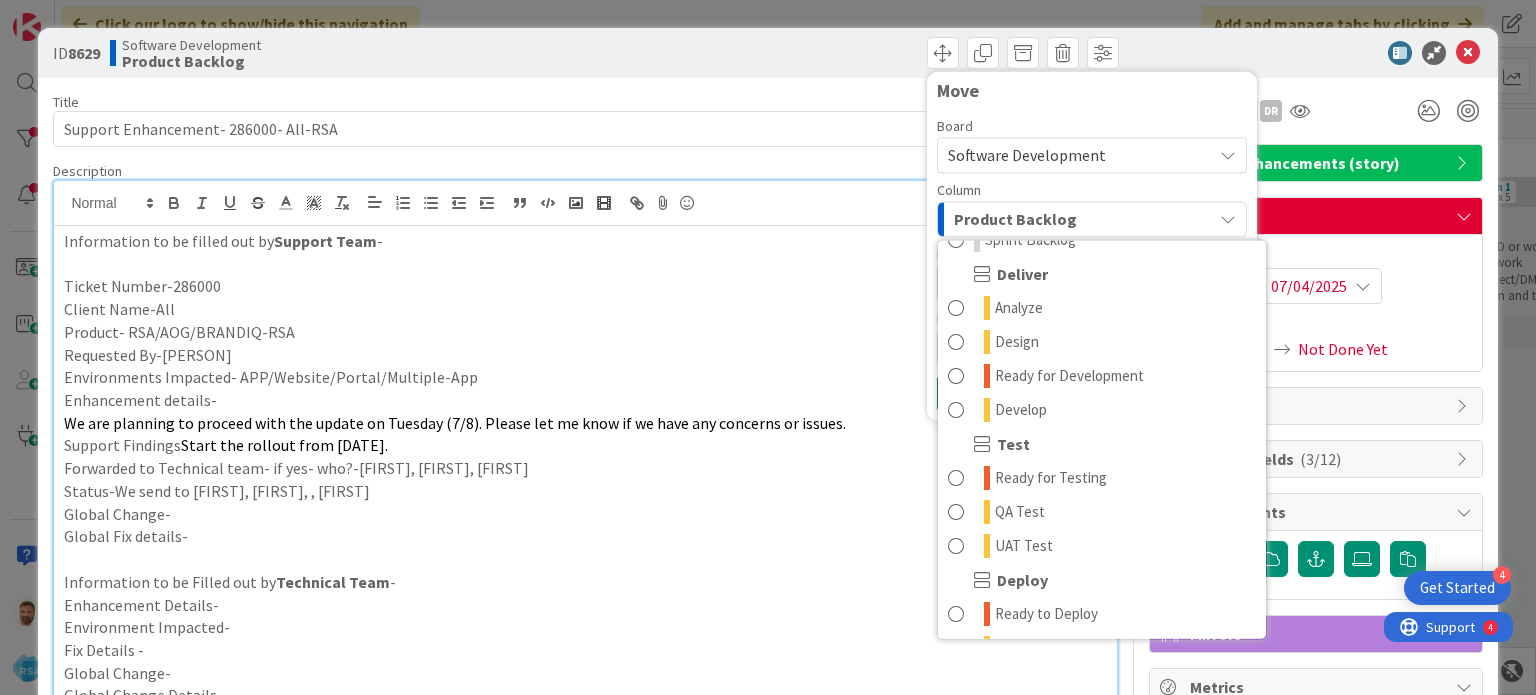 click on "Test" at bounding box center (1102, 444) 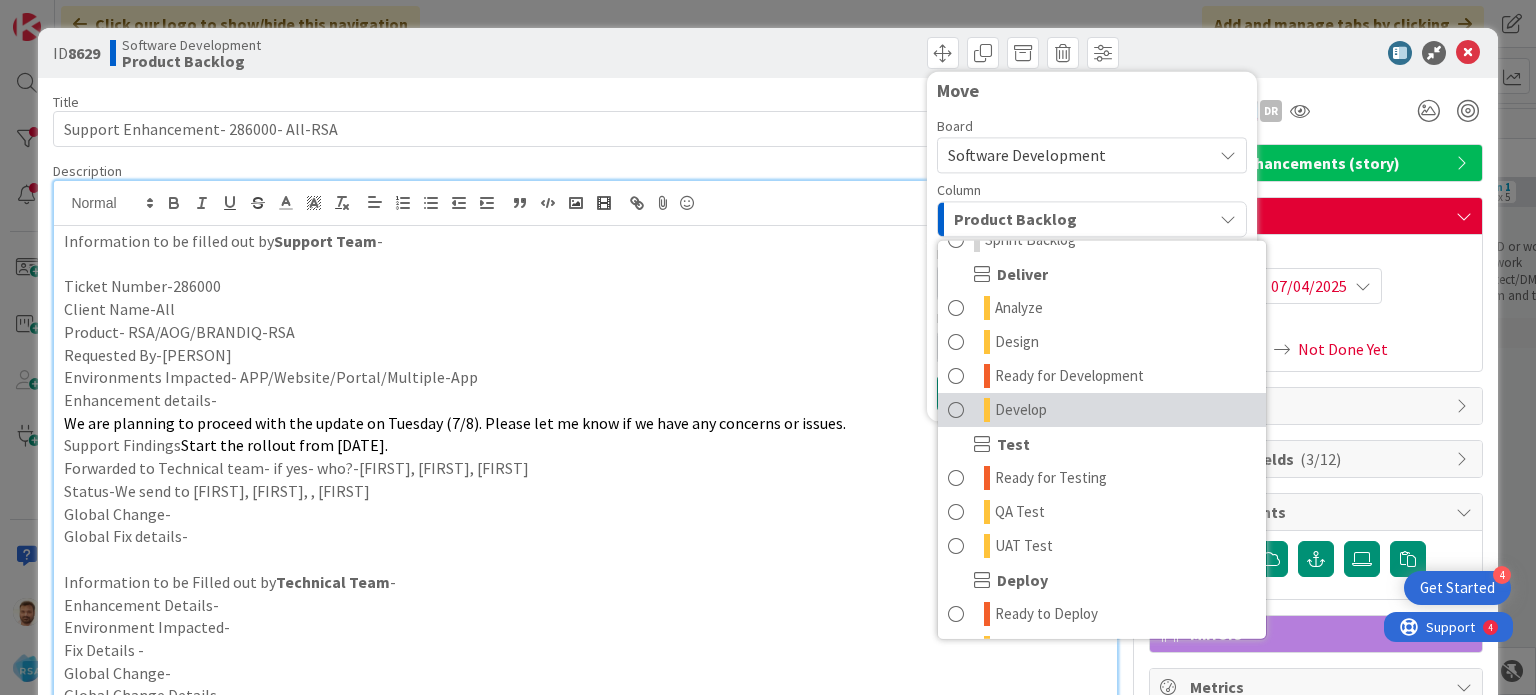 click on "Develop" at bounding box center (1102, 410) 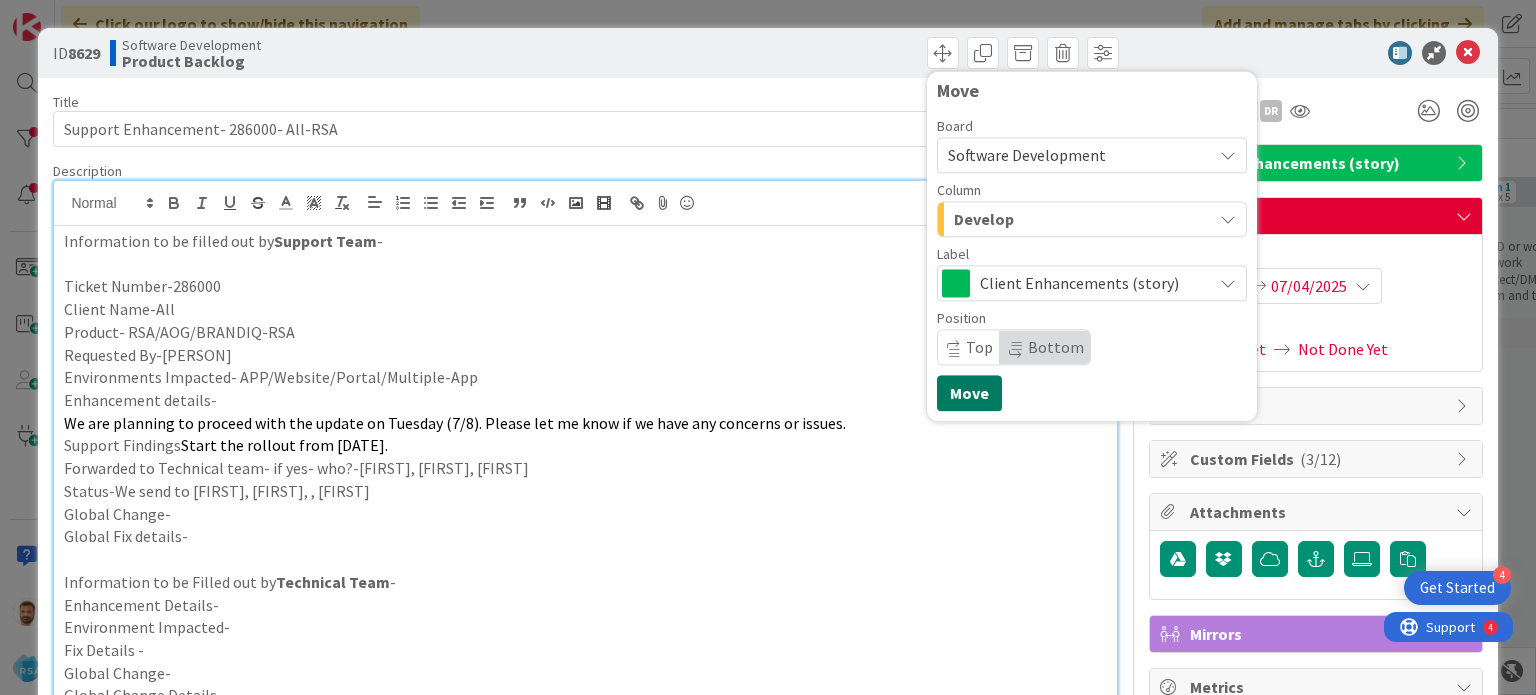 click on "Move" at bounding box center [969, 393] 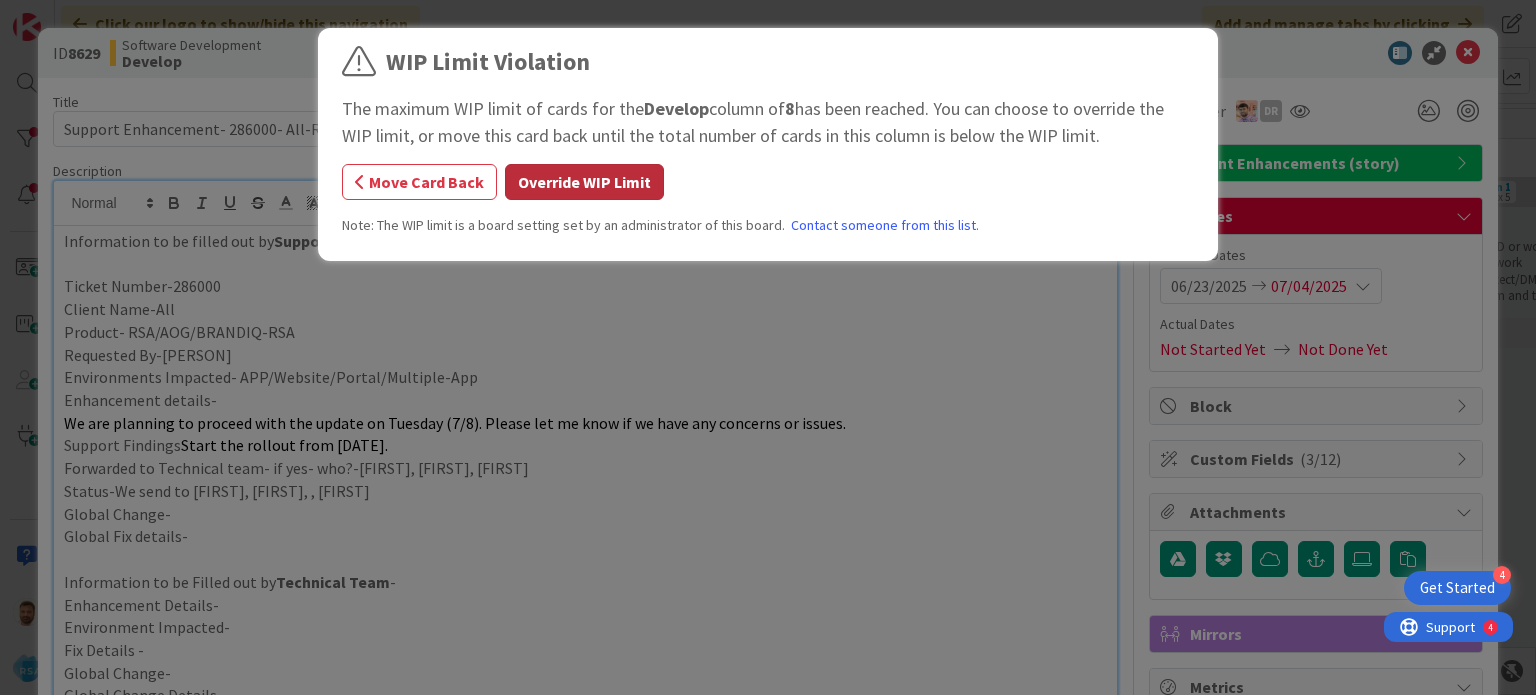 click on "Override WIP Limit" at bounding box center [584, 182] 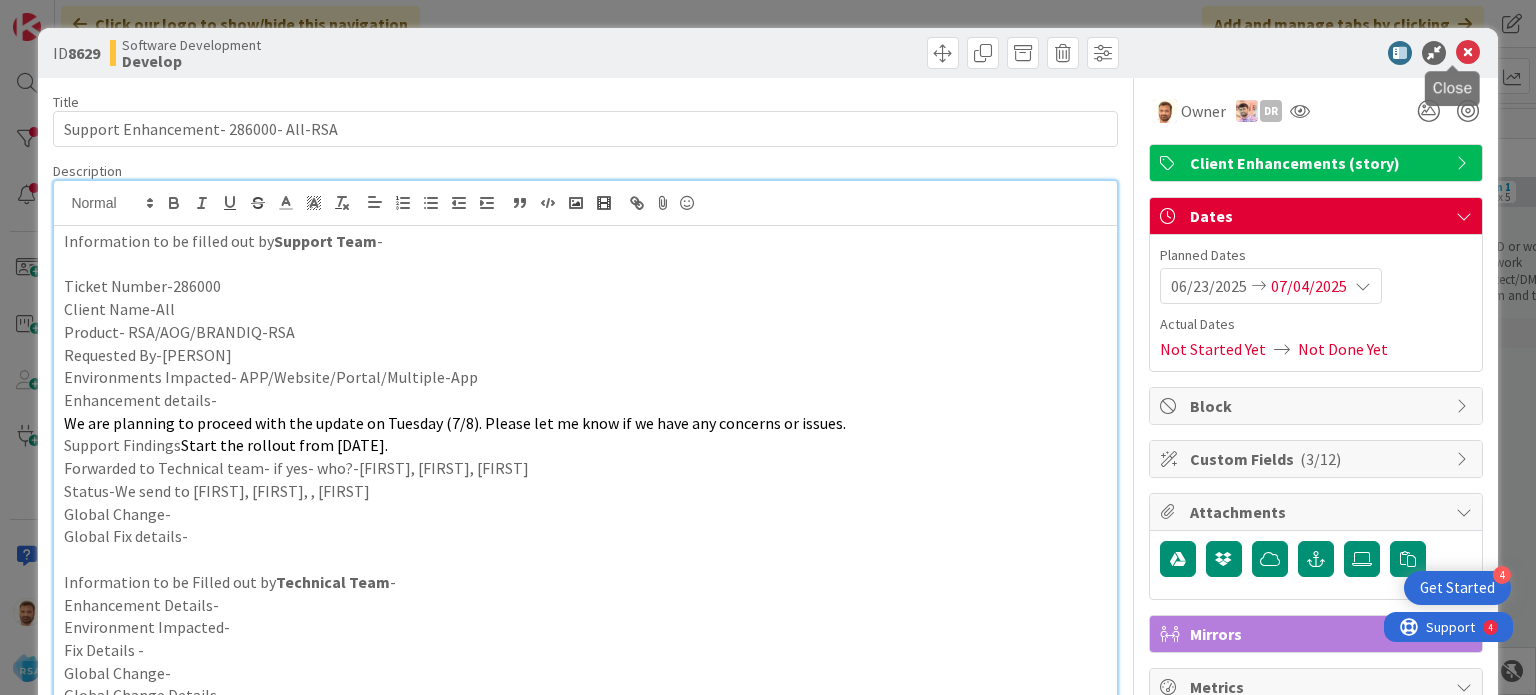 click at bounding box center (1468, 53) 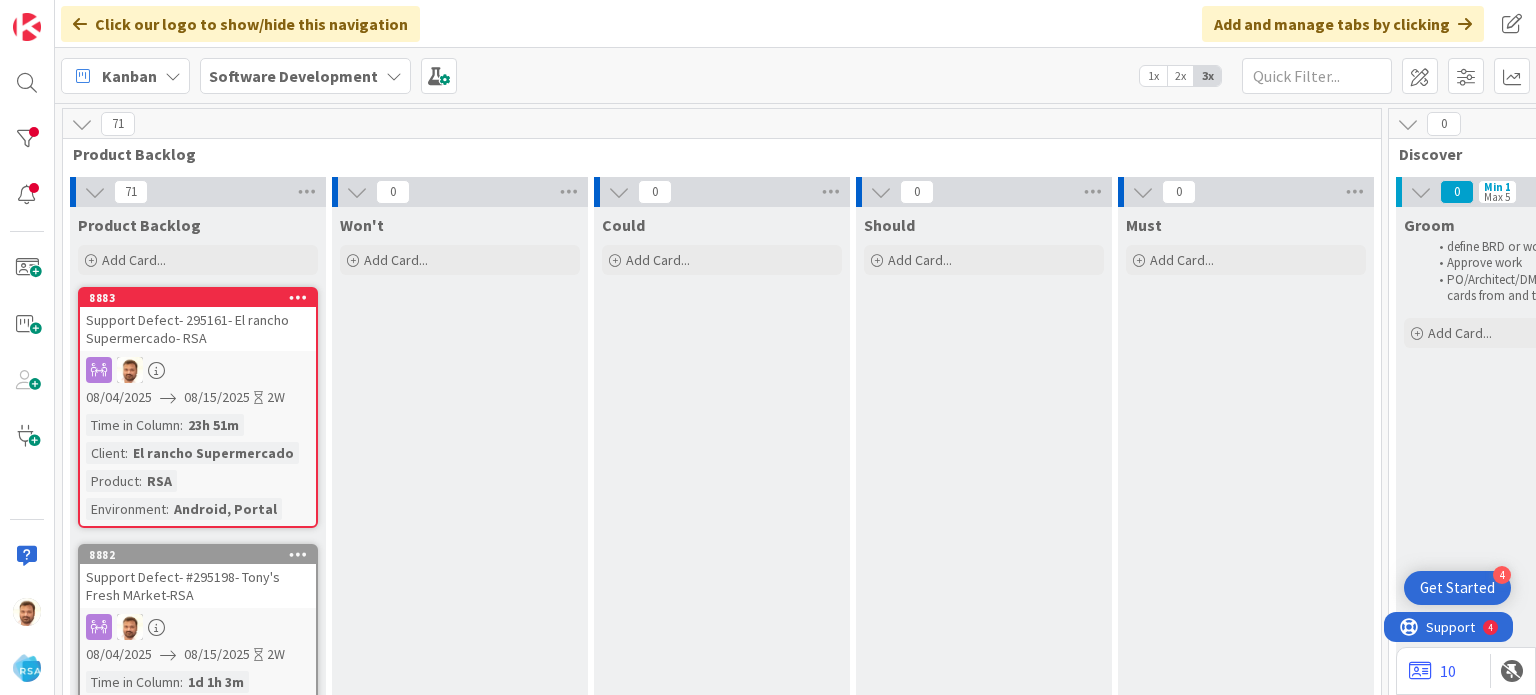 scroll, scrollTop: 0, scrollLeft: 0, axis: both 